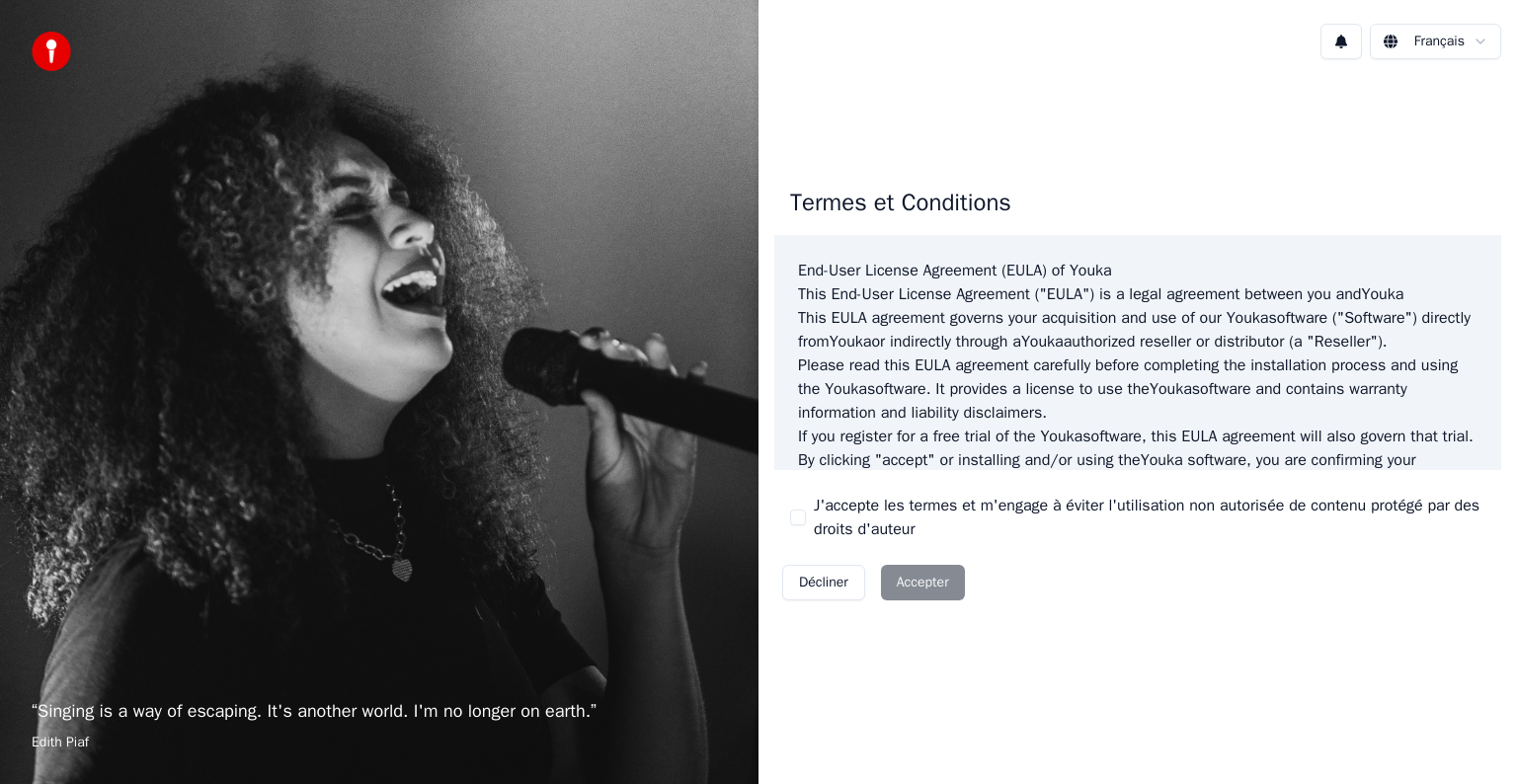 scroll, scrollTop: 0, scrollLeft: 0, axis: both 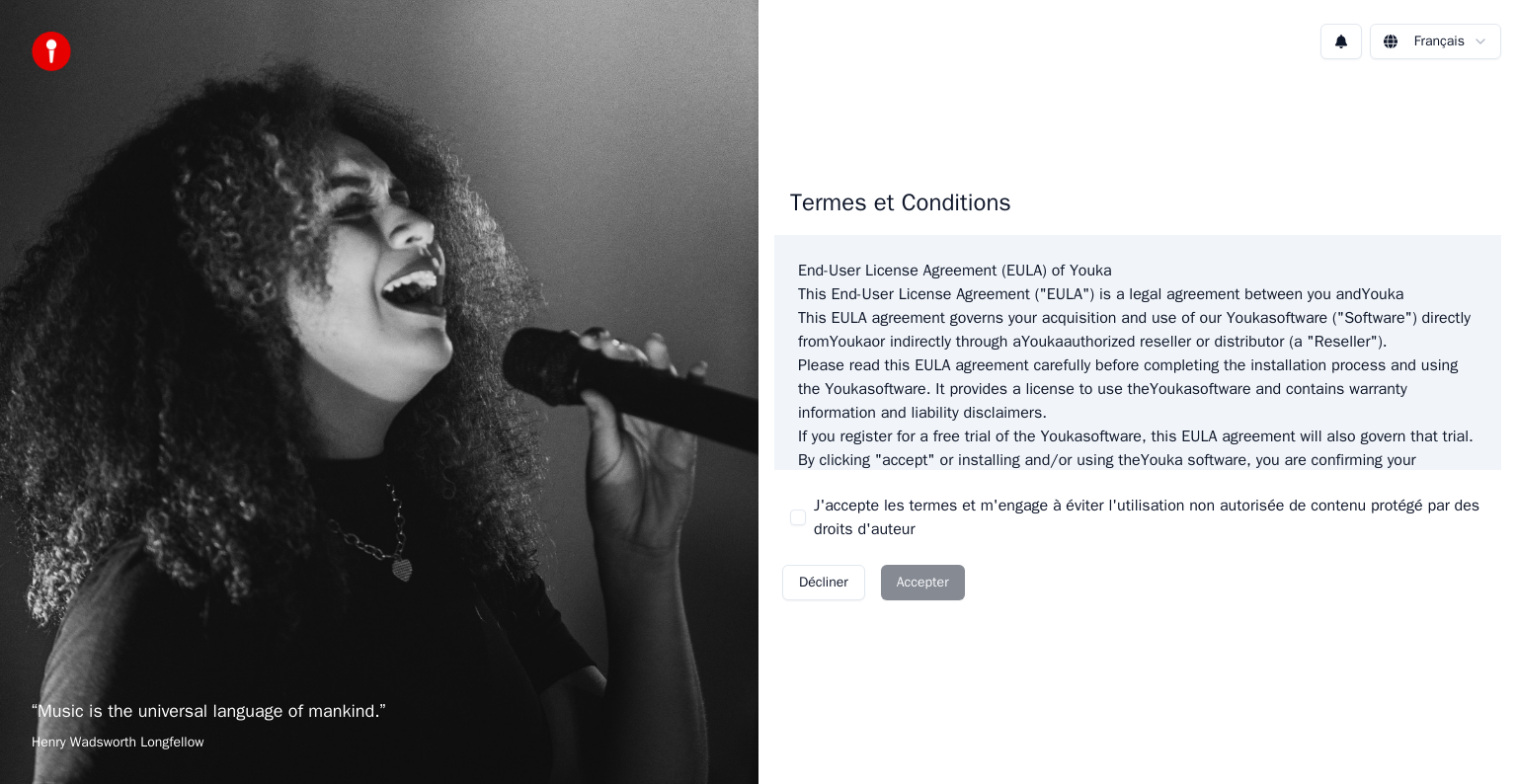 click on "“ Music is the universal language of mankind. ” [PERSON] Français Termes et Conditions End-User License Agreement (EULA) of   Youka This End-User License Agreement ("EULA") is a legal agreement between you and  Youka This EULA agreement governs your acquisition and use of our   Youka  software ("Software") directly from  Youka  or indirectly through a  Youka  authorized reseller or distributor (a "Reseller"). Please read this EULA agreement carefully before completing the installation process and using the   Youka  software. It provides a license to use the  Youka  software and contains warranty information and liability disclaimers. If you register for a free trial of the   Youka  software, this EULA agreement will also govern that trial. By clicking "accept" or installing and/or using the  Youka   software, you are confirming your acceptance of the Software and agreeing to become bound by the terms of this EULA agreement.   Youka Youka   EULA Template  for   Youka . License Grant" at bounding box center (758, 392) 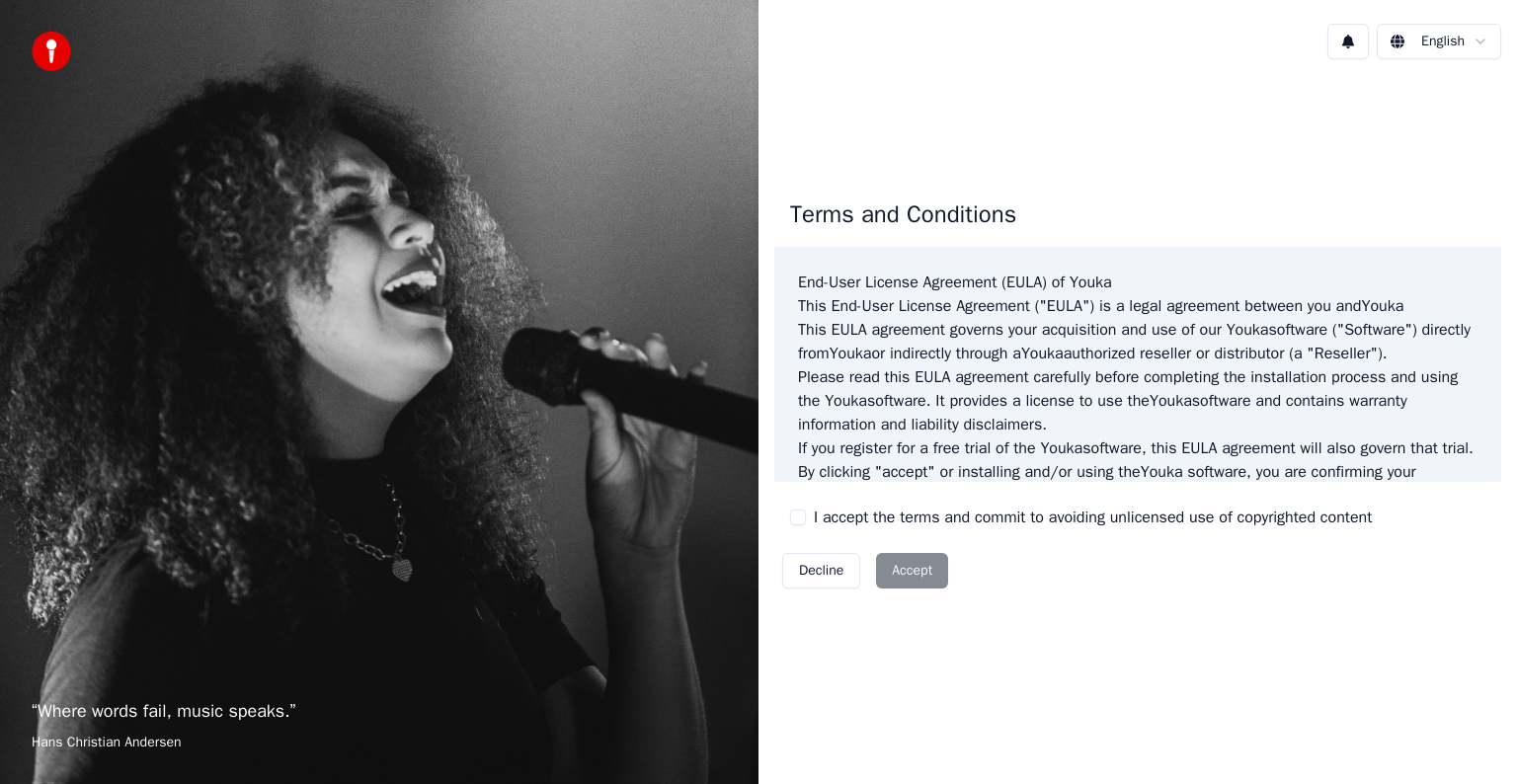 click on "“ Where words fail, music speaks. ” [PERSON] English Terms and Conditions End-User License Agreement (EULA) of   Youka This End-User License Agreement ("EULA") is a legal agreement between you and  Youka This EULA agreement governs your acquisition and use of our   Youka  software ("Software") directly from  Youka  or indirectly through a  Youka  authorized reseller or distributor (a "Reseller"). Please read this EULA agreement carefully before completing the installation process and using the   Youka  software. It provides a license to use the  Youka  software and contains warranty information and liability disclaimers. If you register for a free trial of the   Youka  software, this EULA agreement will also govern that trial. By clicking "accept" or installing and/or using the  Youka   software, you are confirming your acceptance of the Software and agreeing to become bound by the terms of this EULA agreement. This EULA agreement shall apply only to the Software supplied by   Youka Youka" at bounding box center [758, 392] 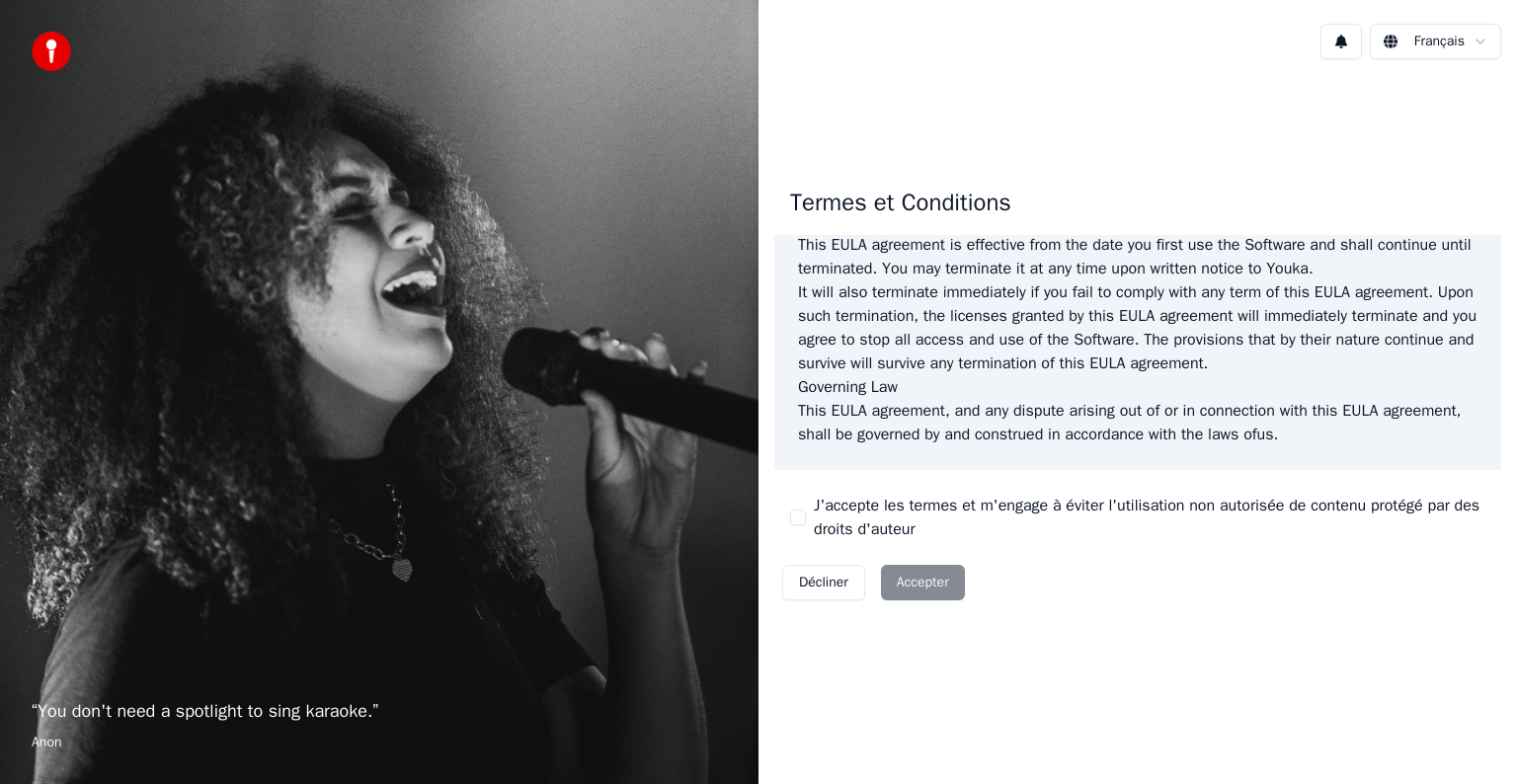 scroll, scrollTop: 1067, scrollLeft: 0, axis: vertical 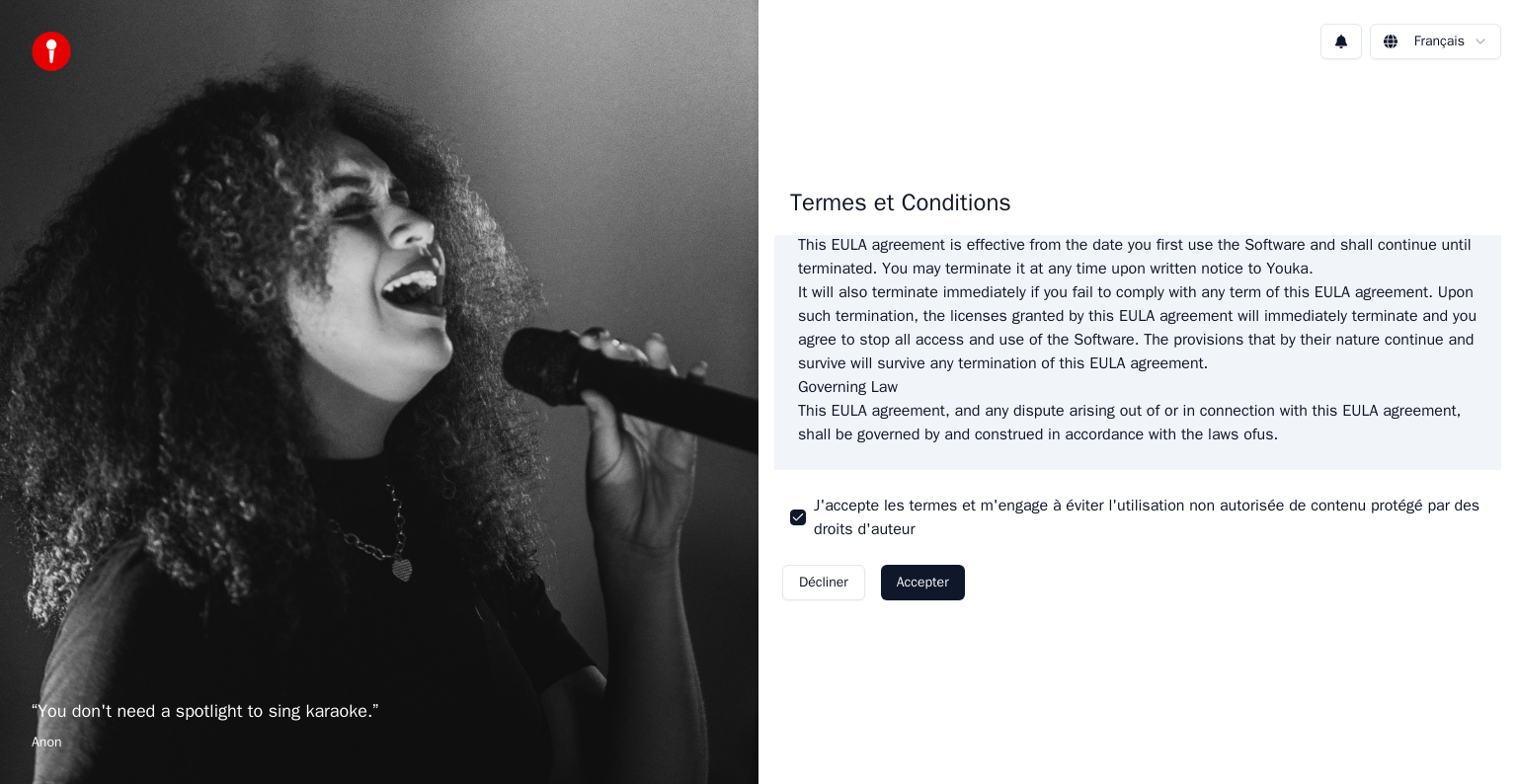 click on "Accepter" at bounding box center (922, 583) 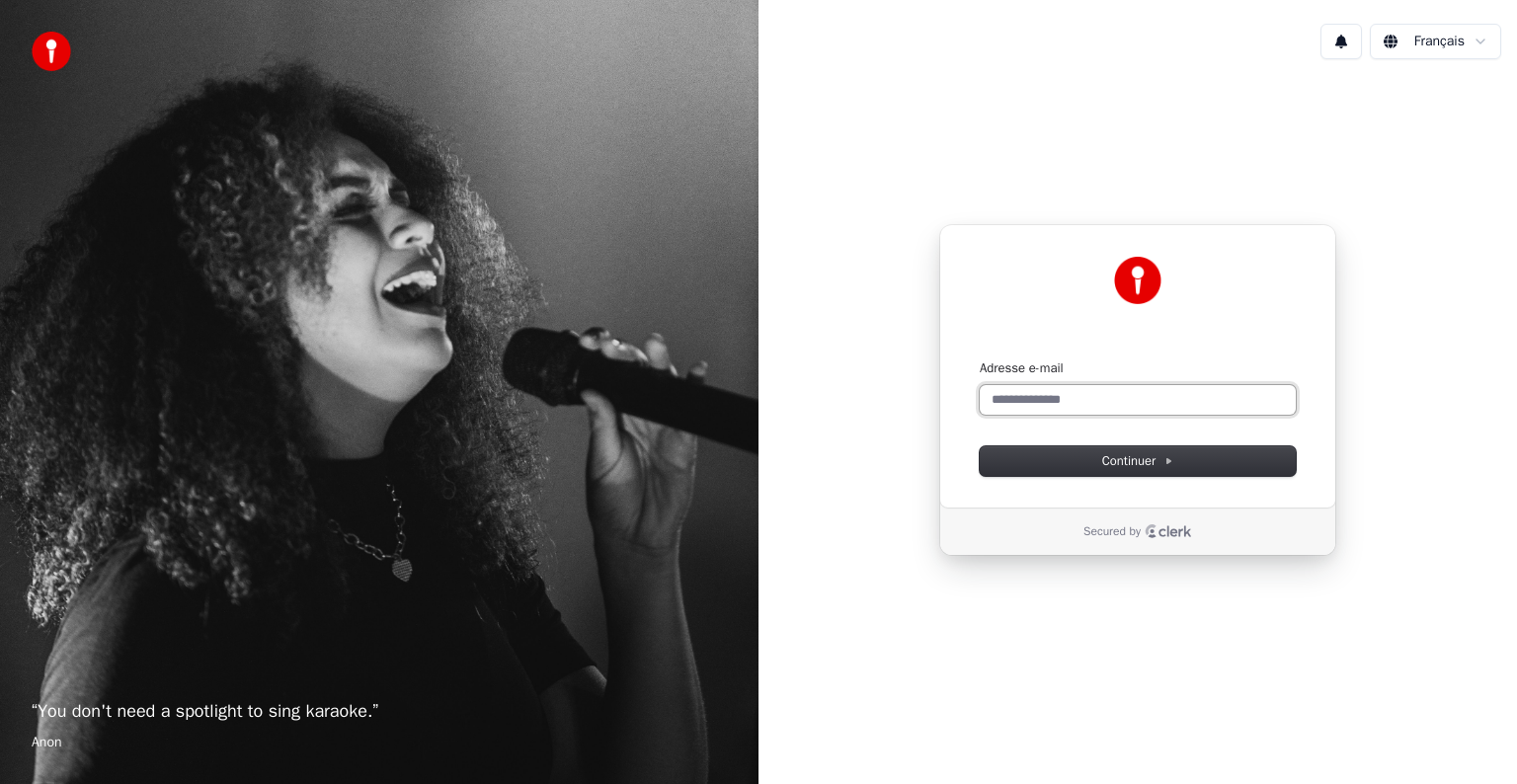 click on "Adresse e-mail" at bounding box center (1138, 400) 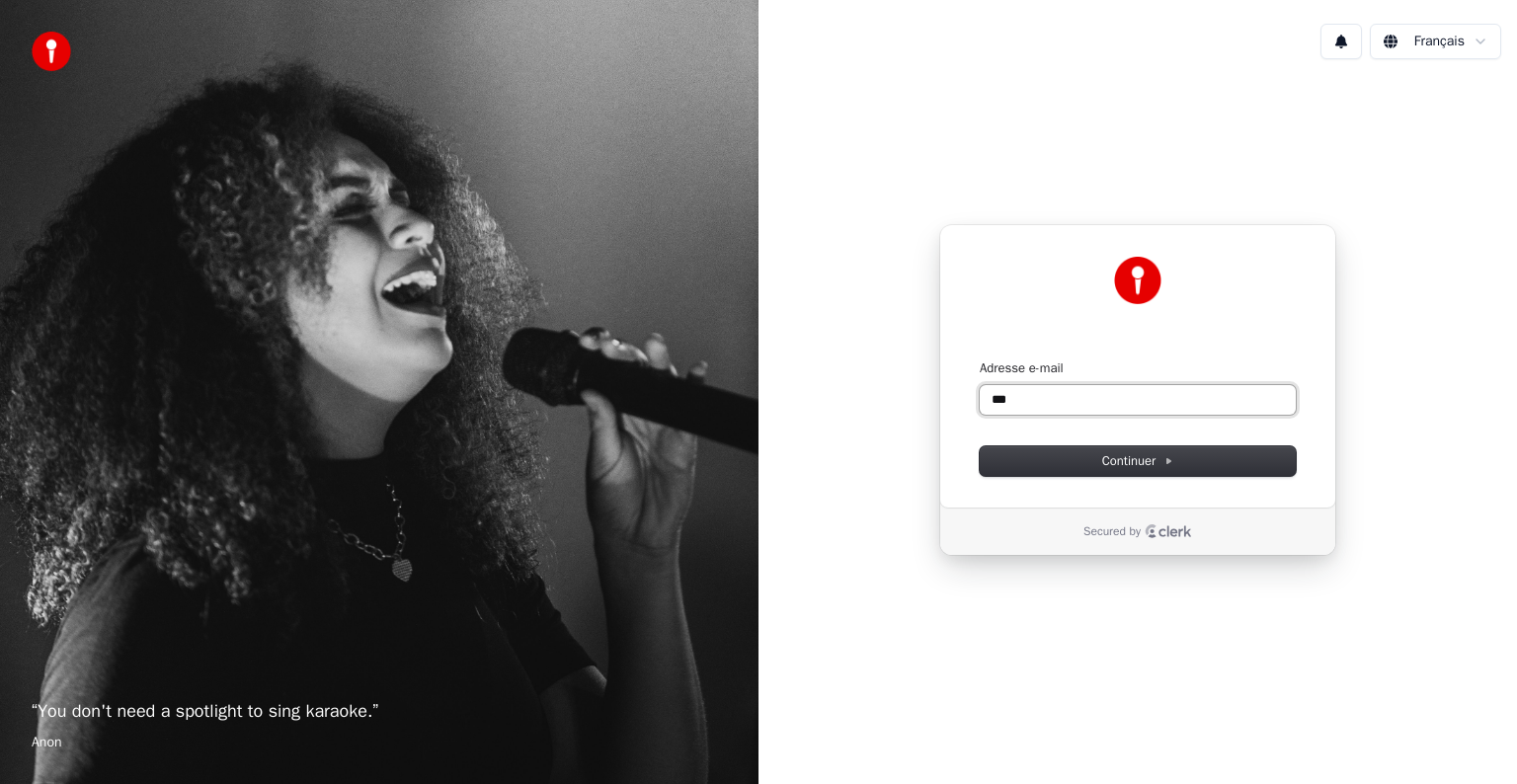 click on "***" at bounding box center (1138, 400) 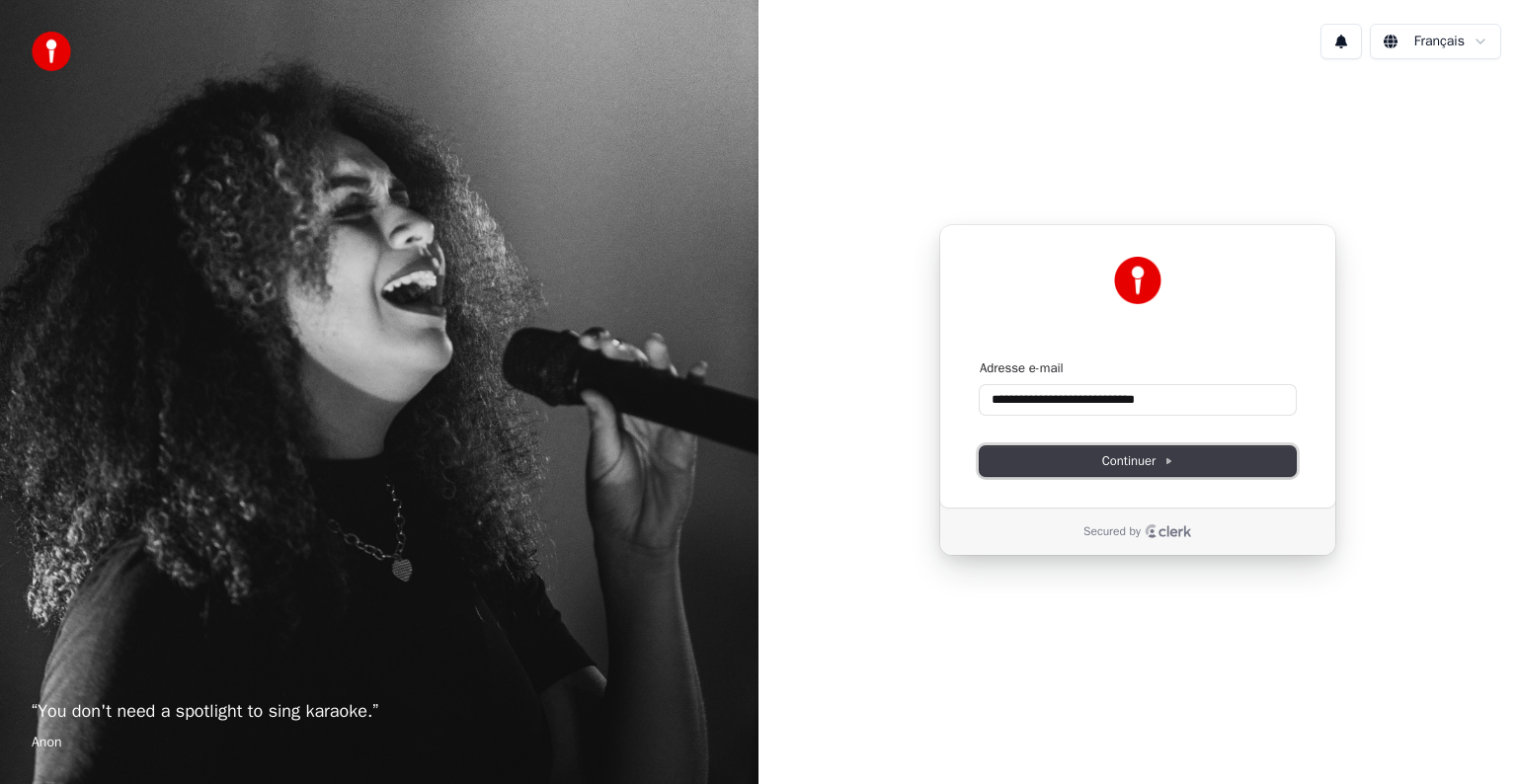 click on "Continuer" at bounding box center (1138, 461) 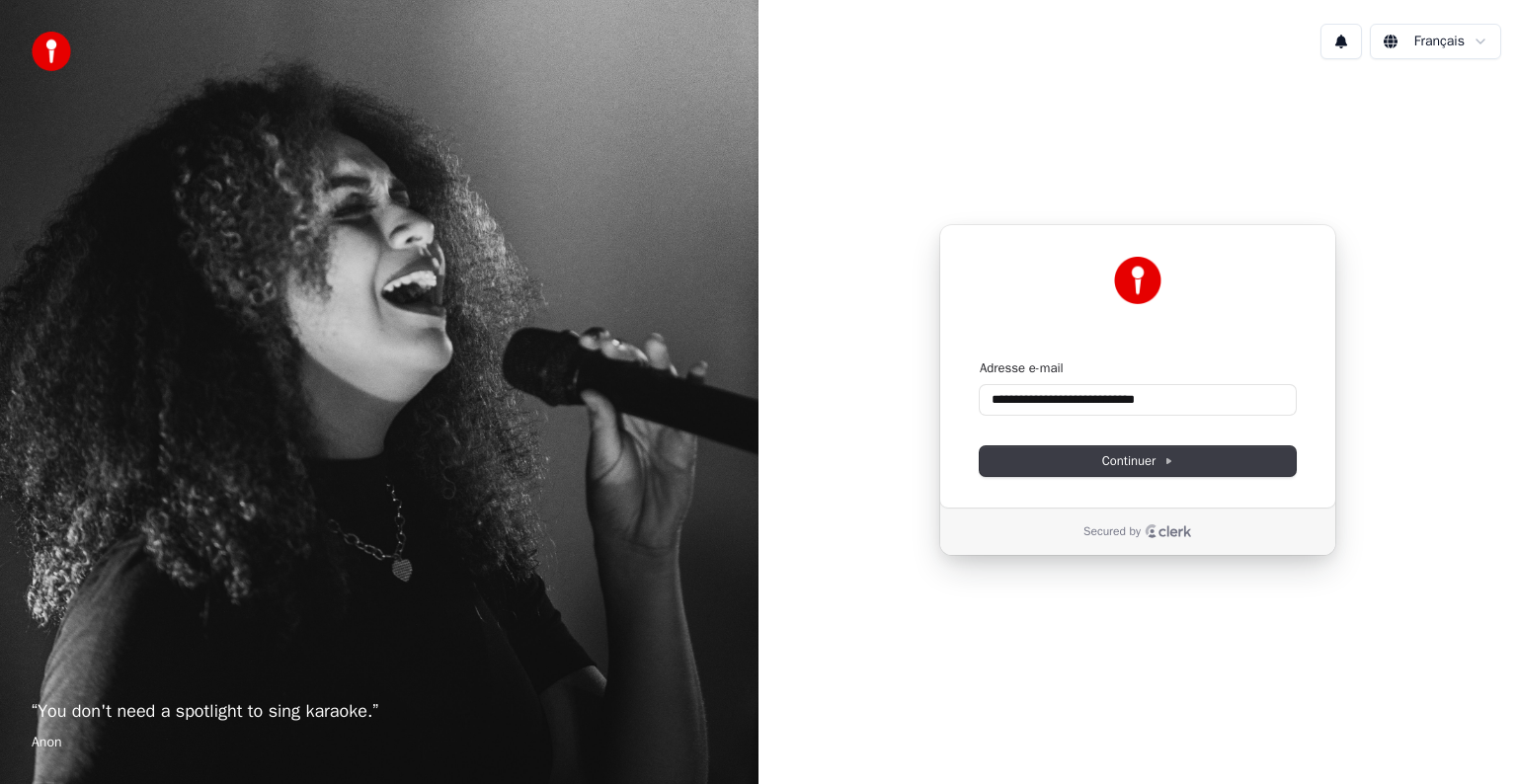 type on "**********" 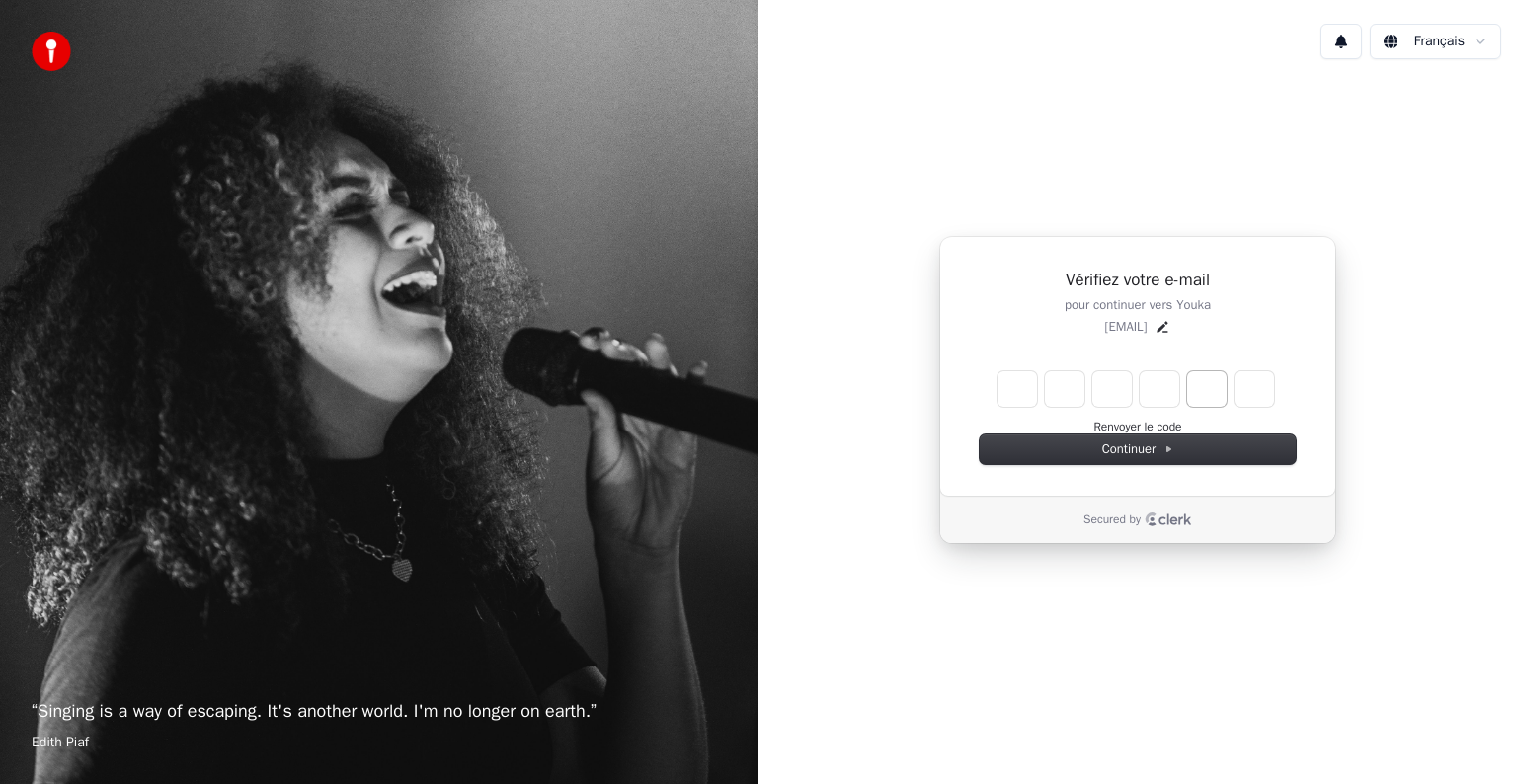 type on "*" 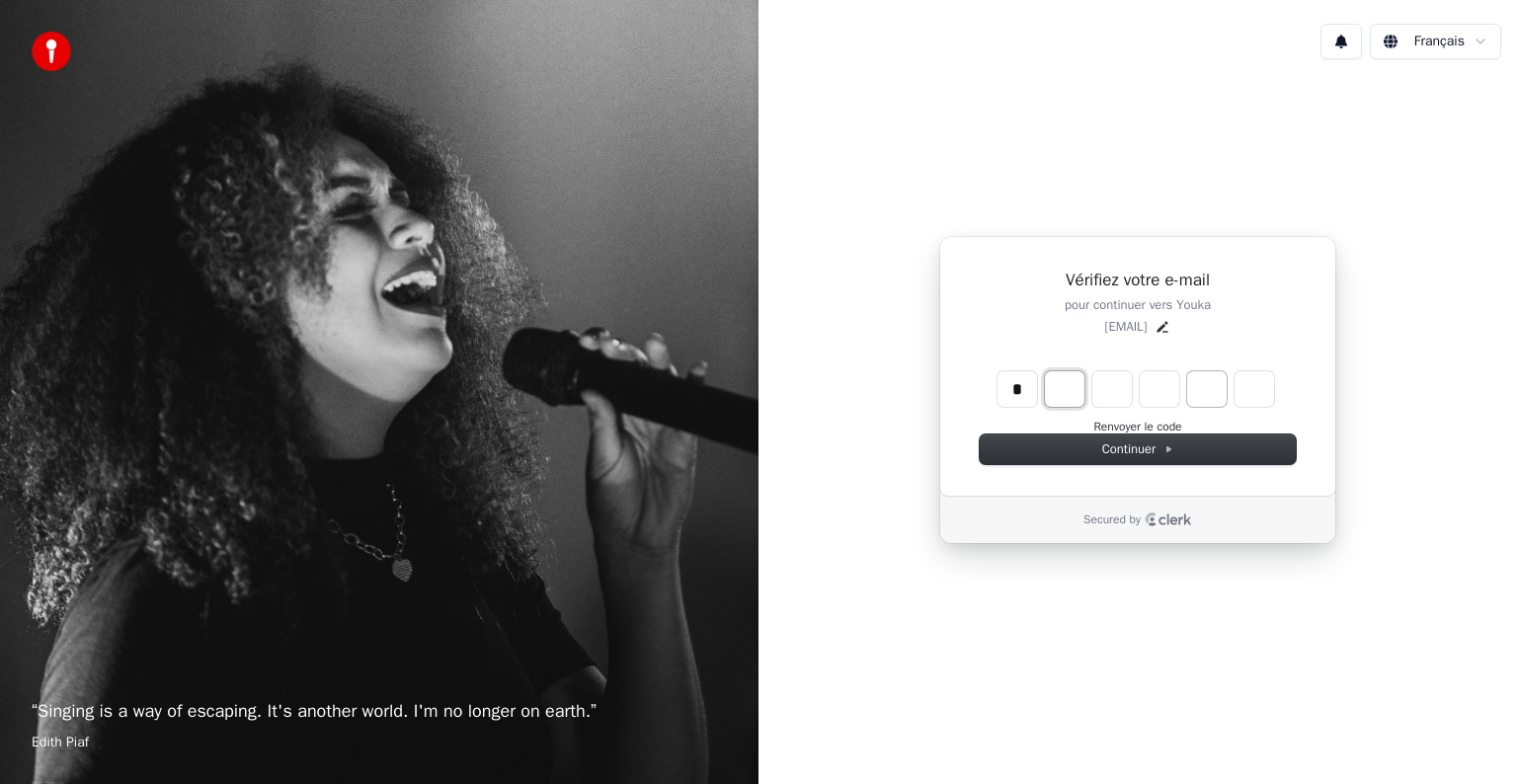 type on "*" 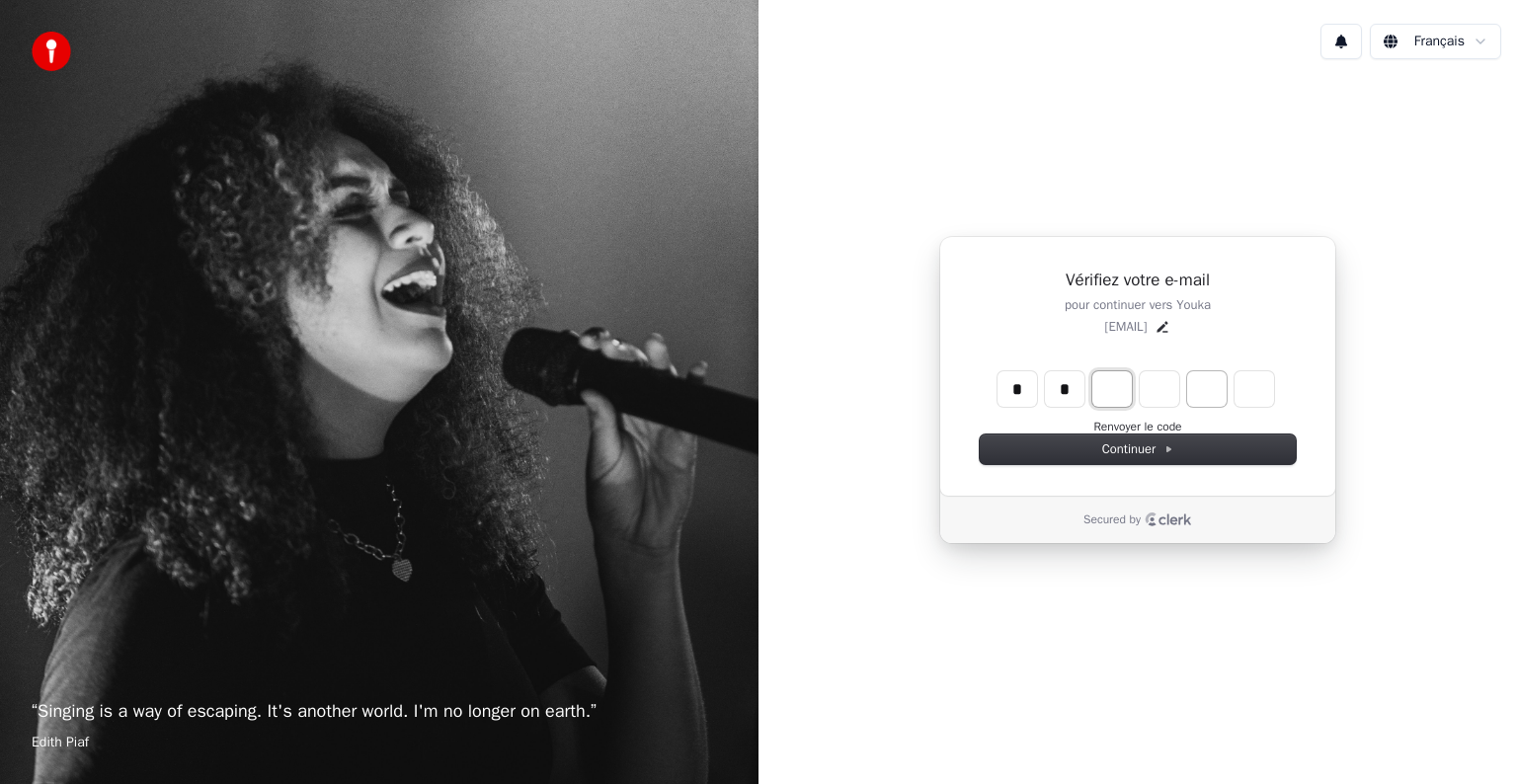 type on "**" 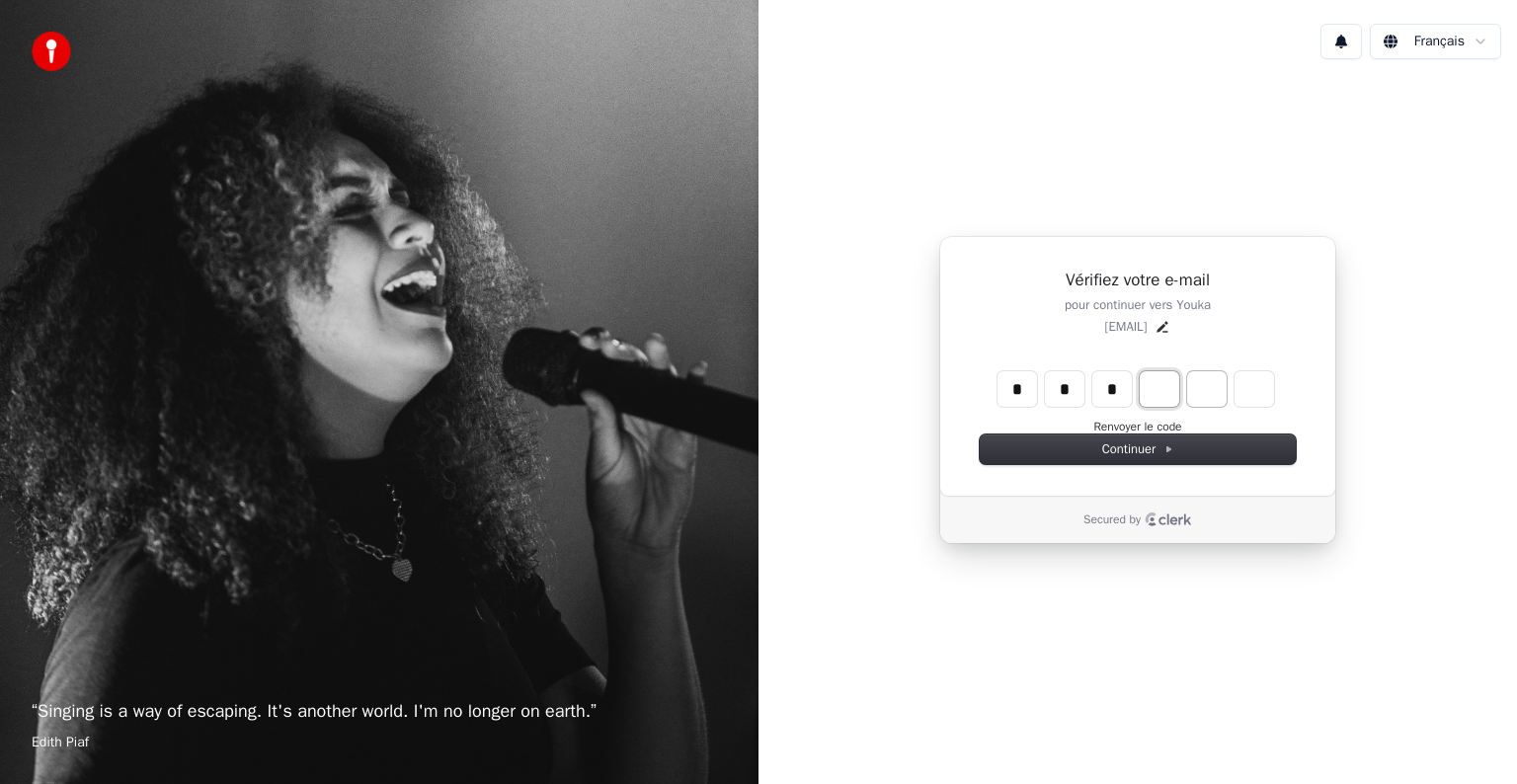 type on "***" 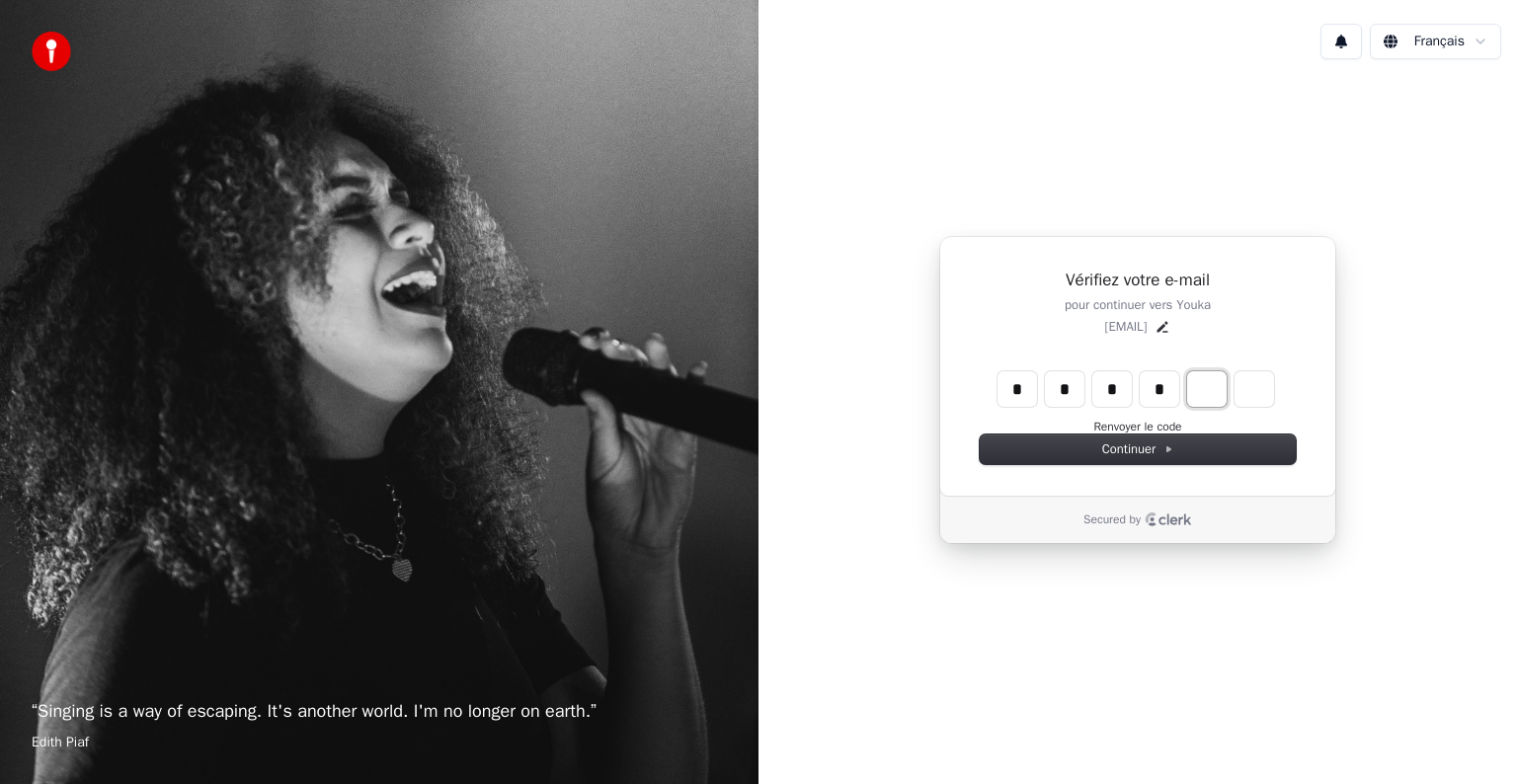 type on "****" 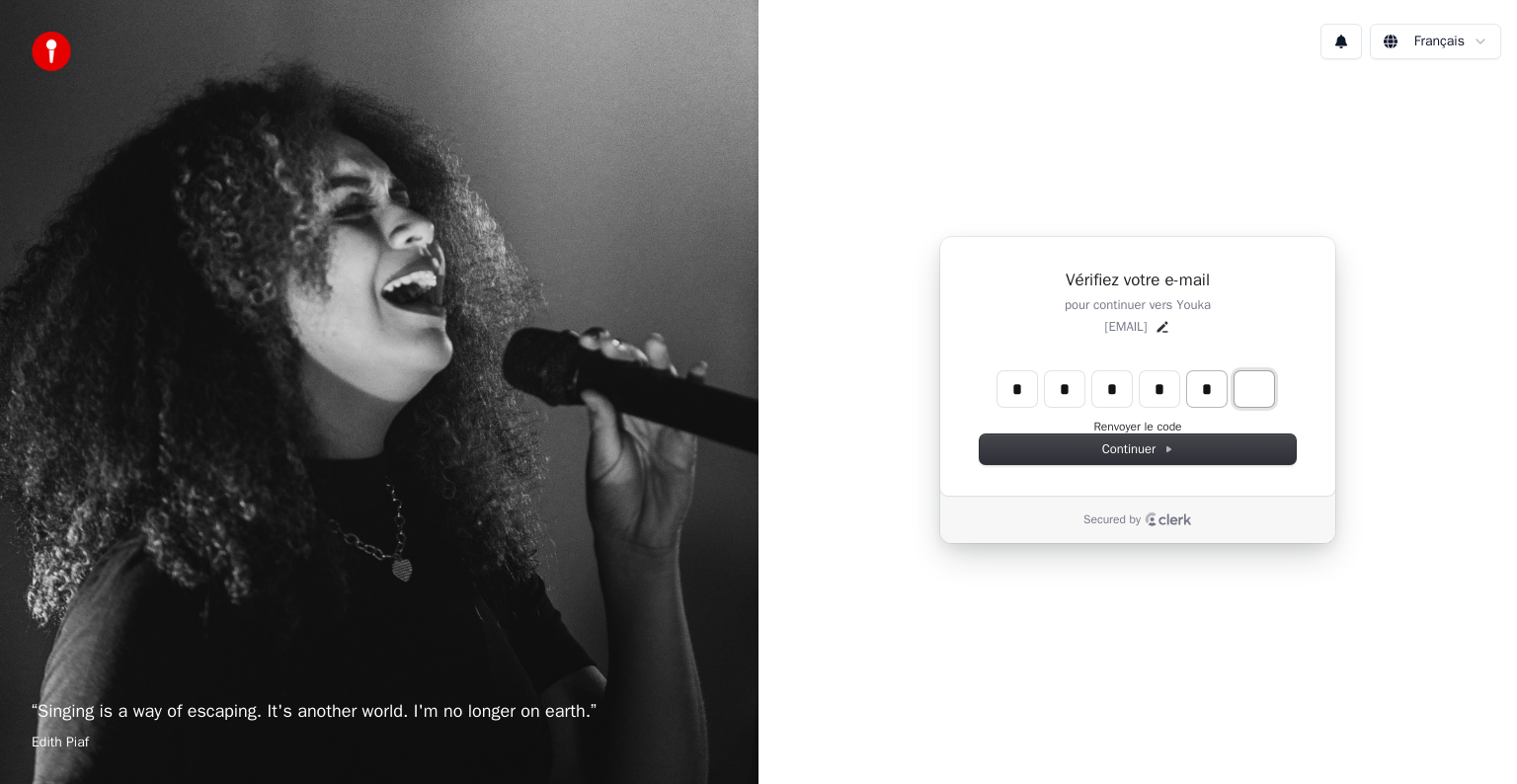 type on "******" 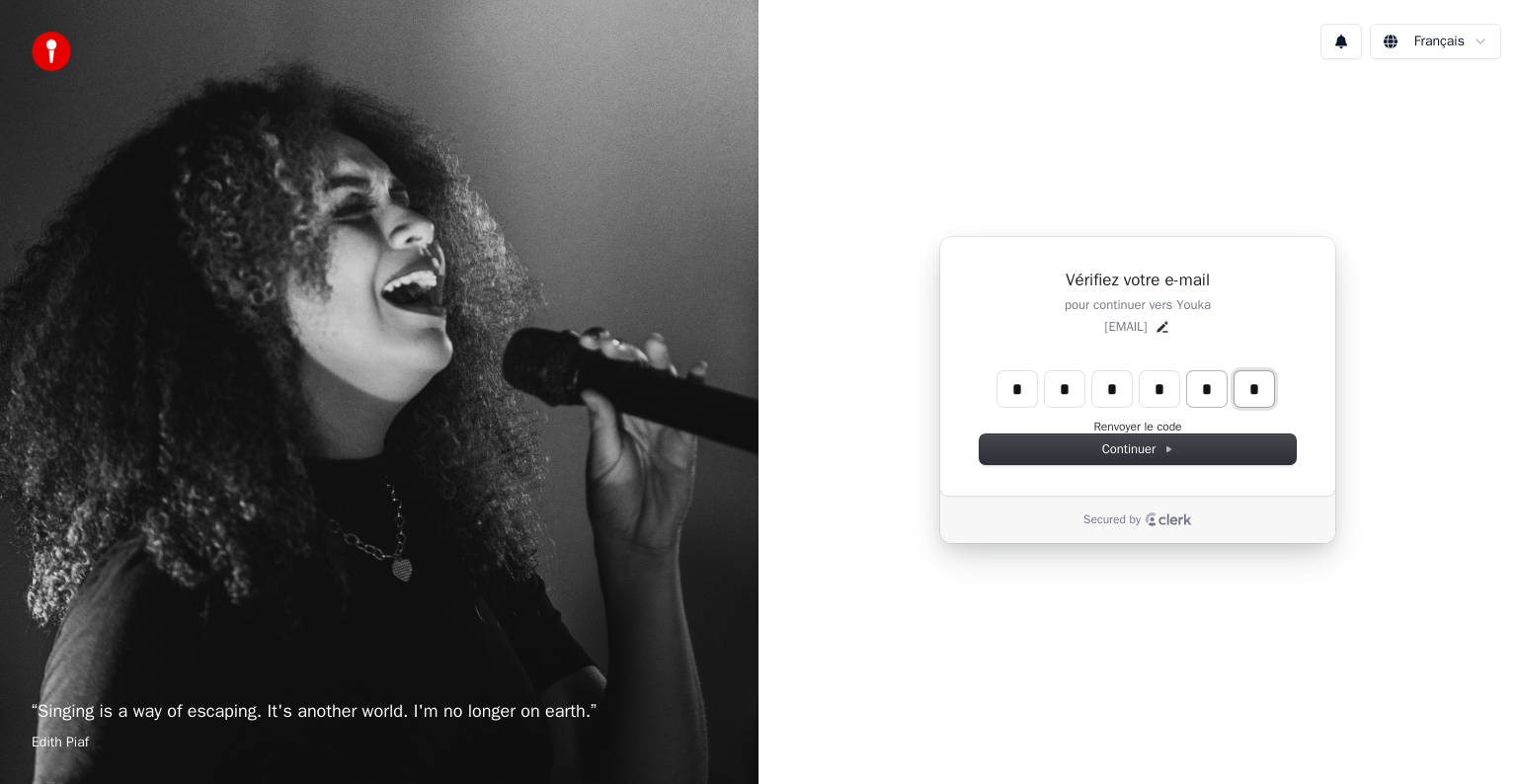 type on "*" 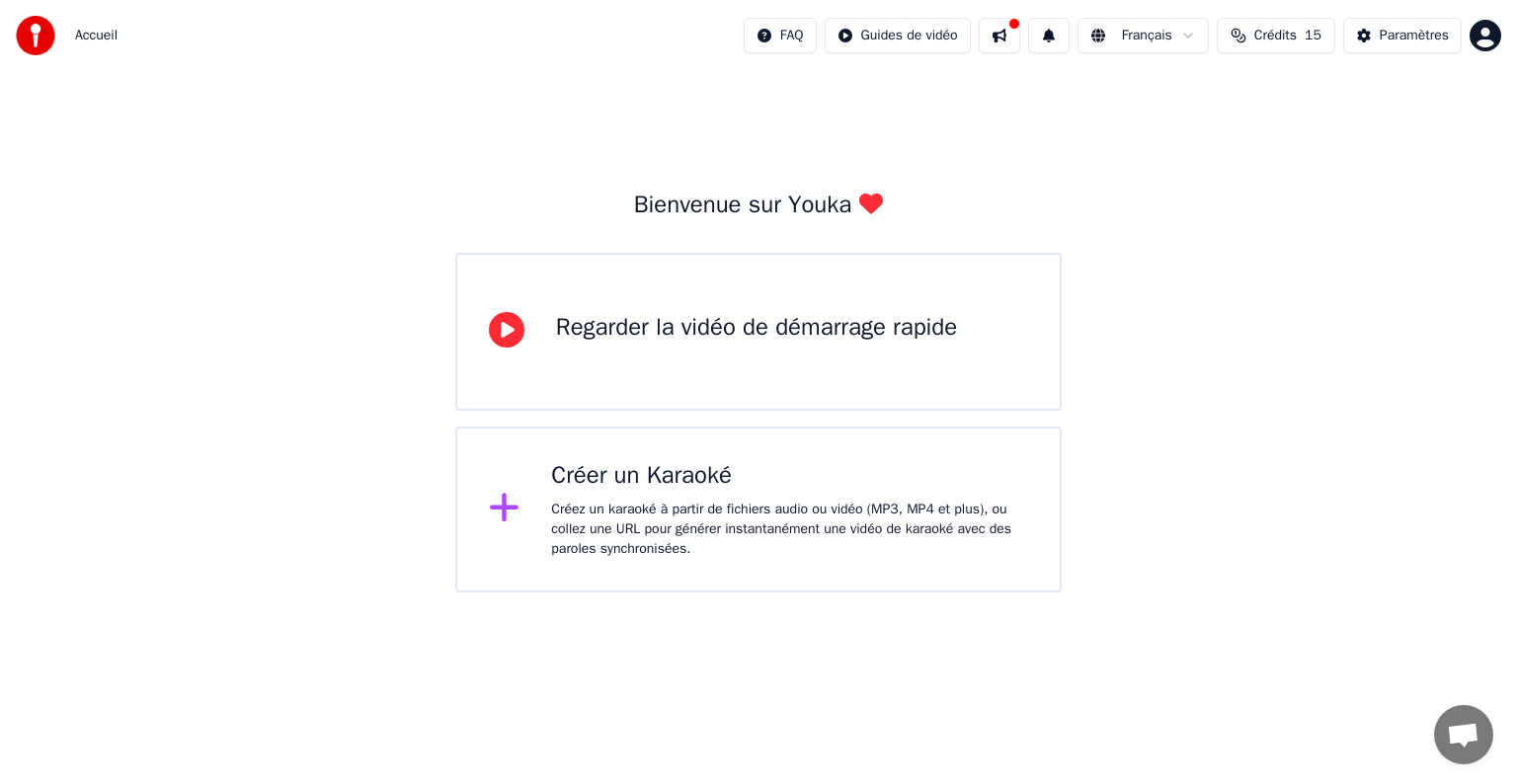 click on "Regarder la vidéo de démarrage rapide" at bounding box center [757, 328] 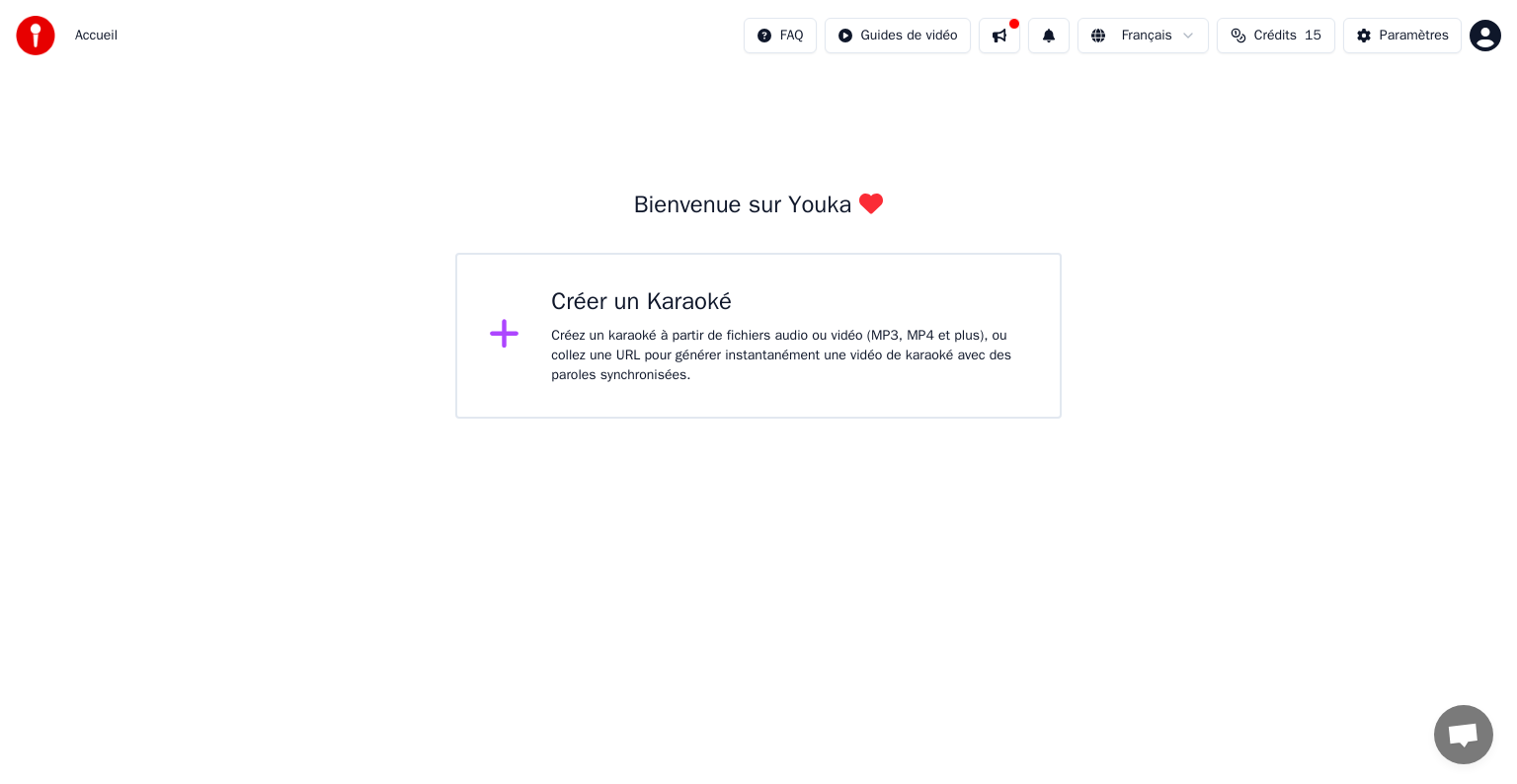 click on "Créez un karaoké à partir de fichiers audio ou vidéo (MP3, MP4 et plus), ou collez une URL pour générer instantanément une vidéo de karaoké avec des paroles synchronisées." at bounding box center [789, 355] 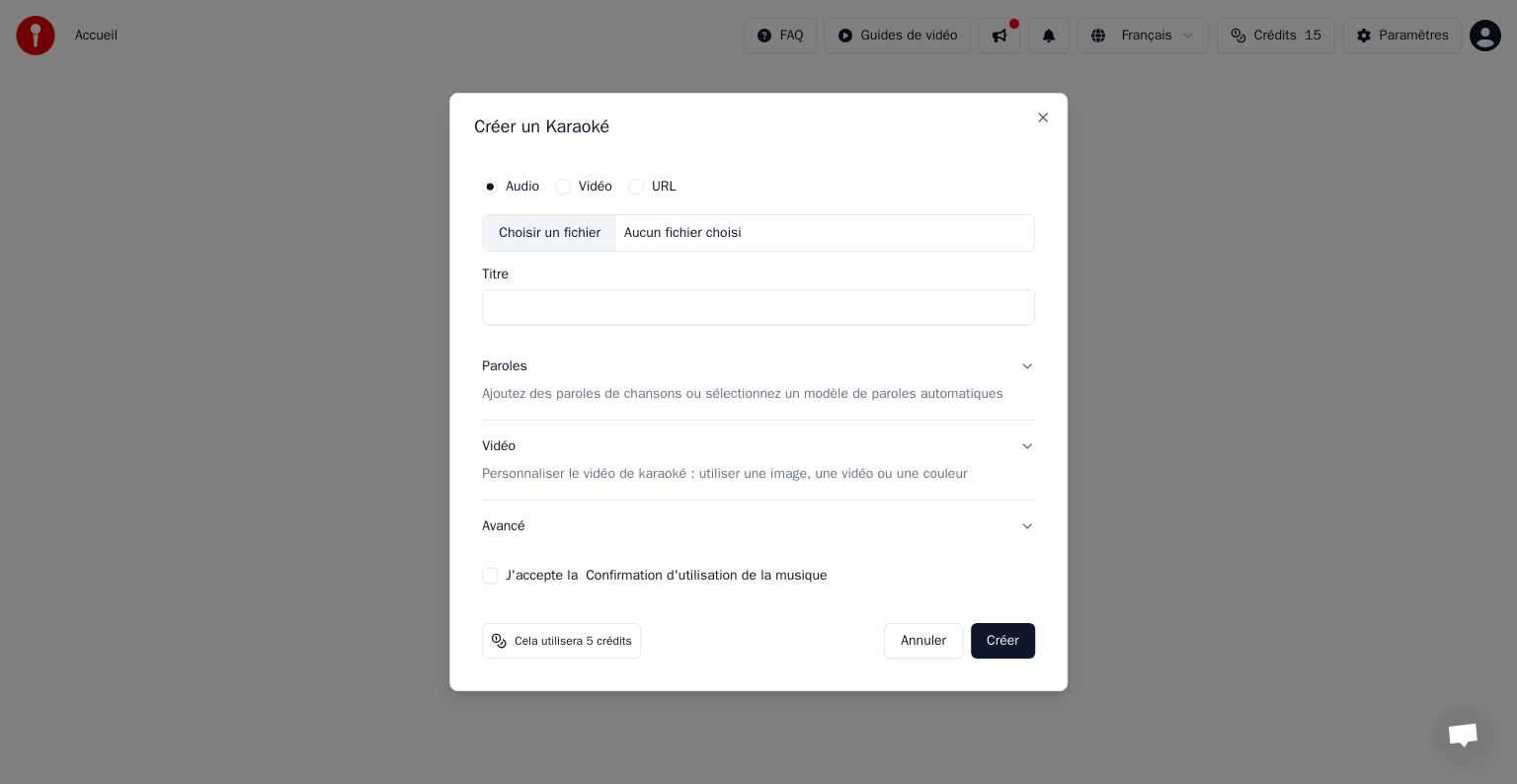 click on "Aucun fichier choisi" at bounding box center (682, 233) 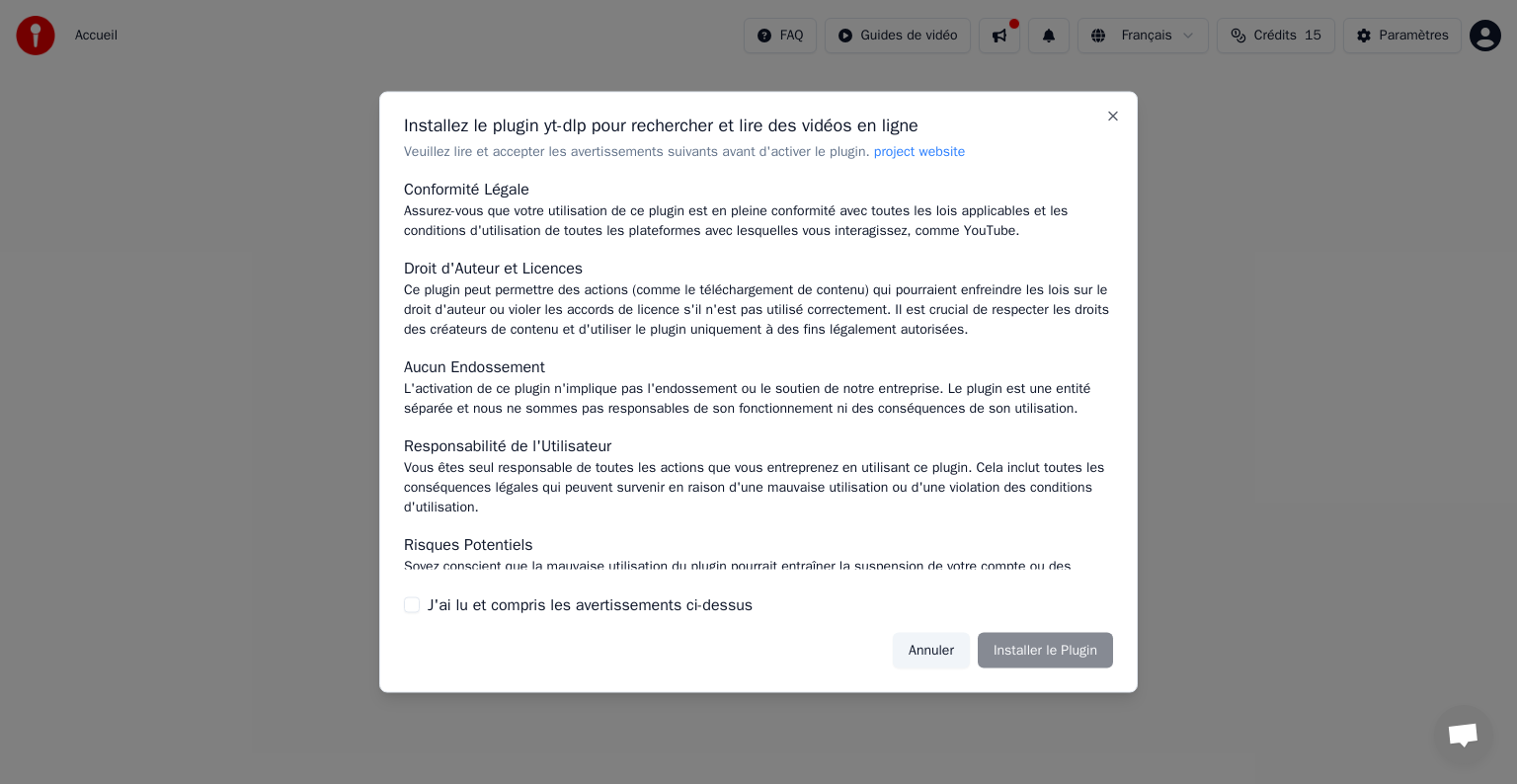 click on "Annuler Installer le Plugin" at bounding box center (1002, 650) 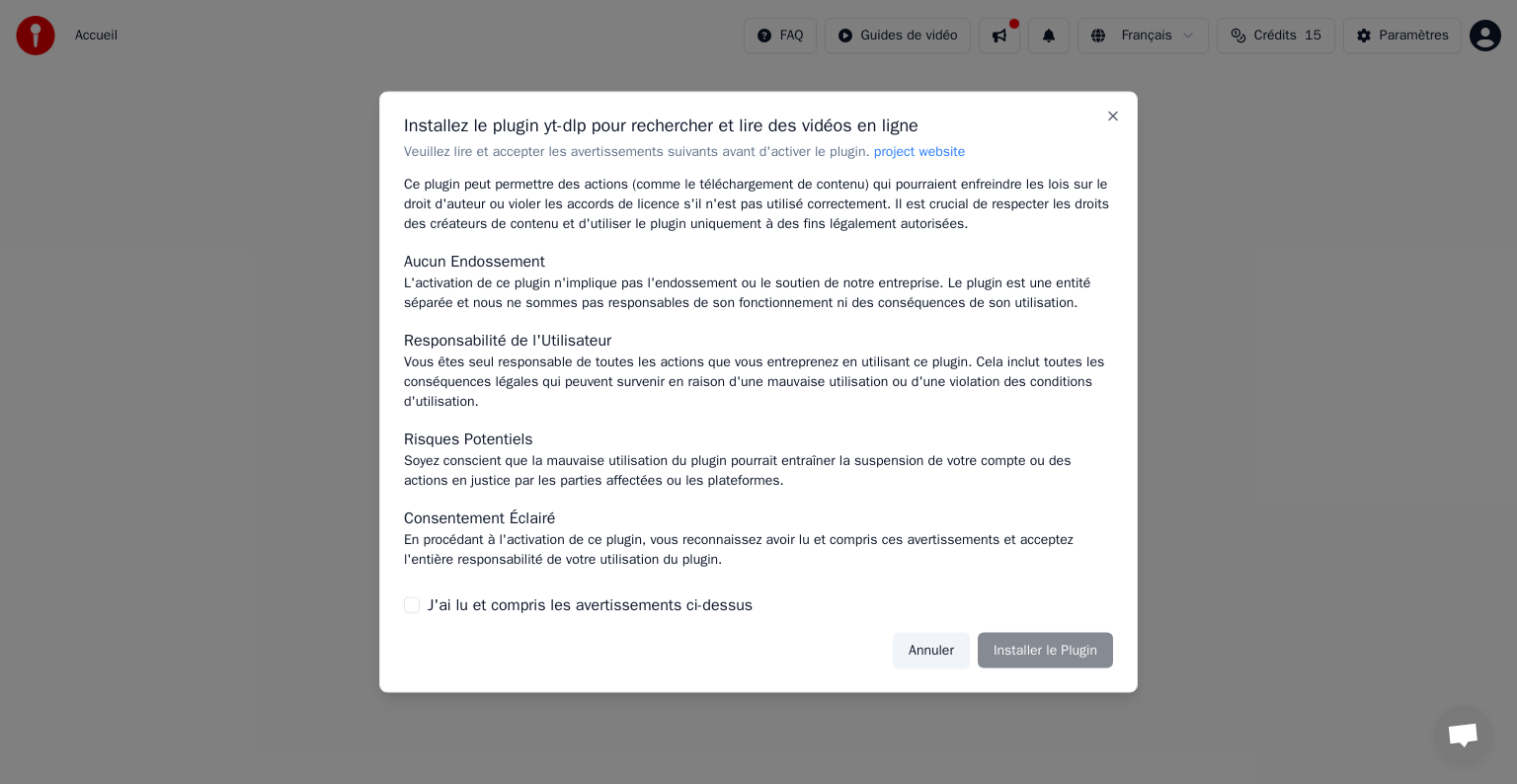 click on "Annuler Installer le Plugin" at bounding box center (1002, 650) 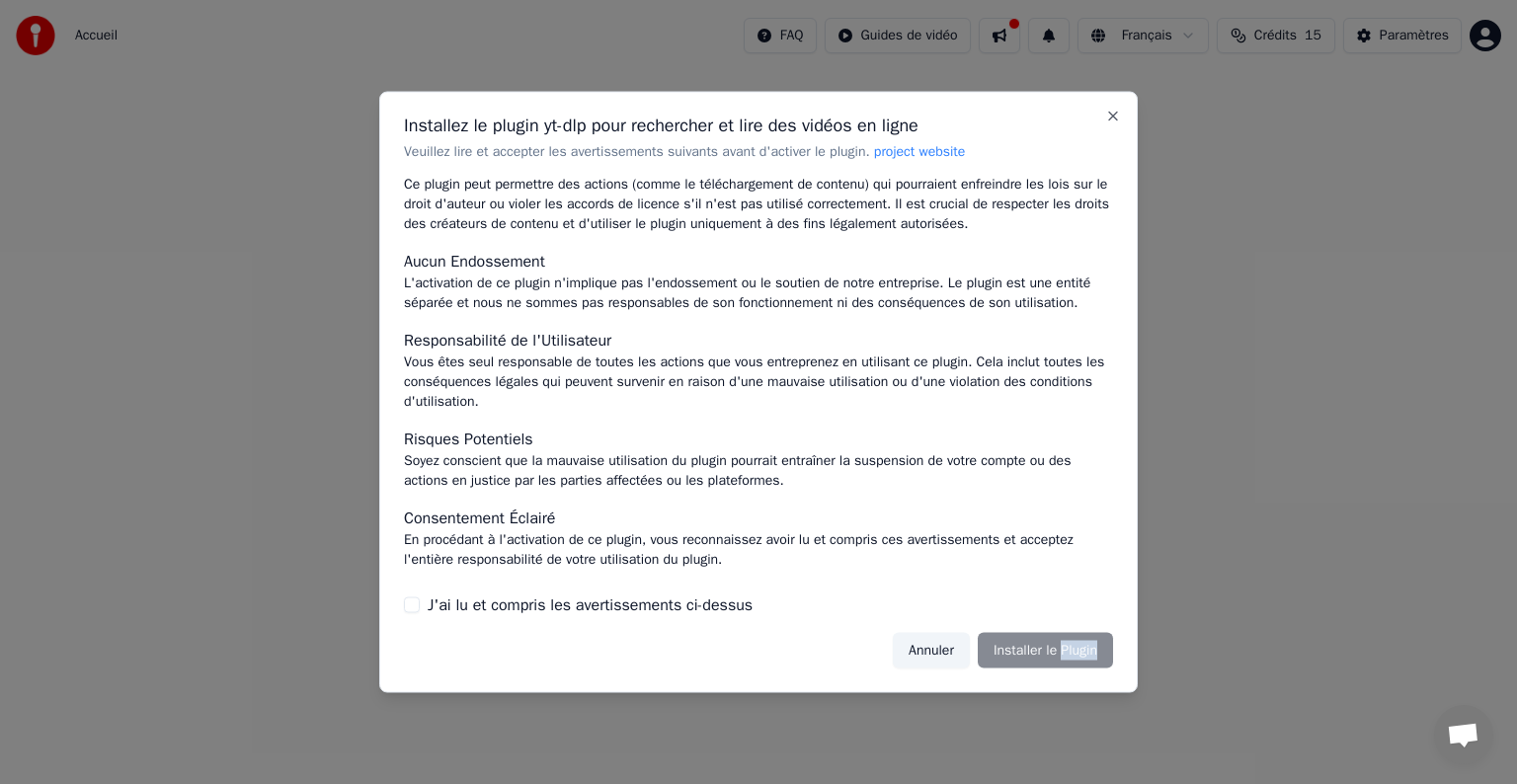 click on "Annuler Installer le Plugin" at bounding box center (1002, 650) 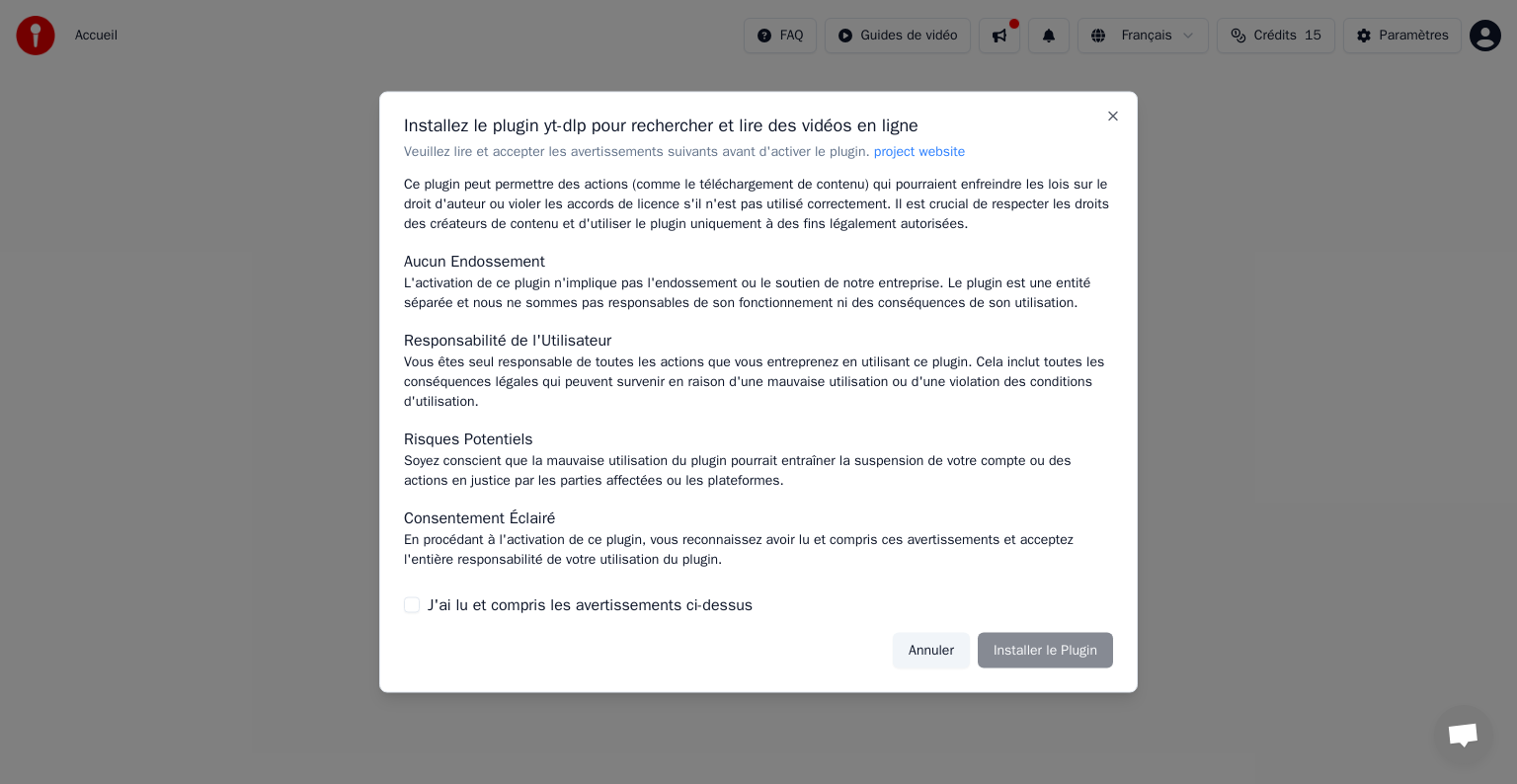 click on "Annuler Installer le Plugin" at bounding box center (1002, 650) 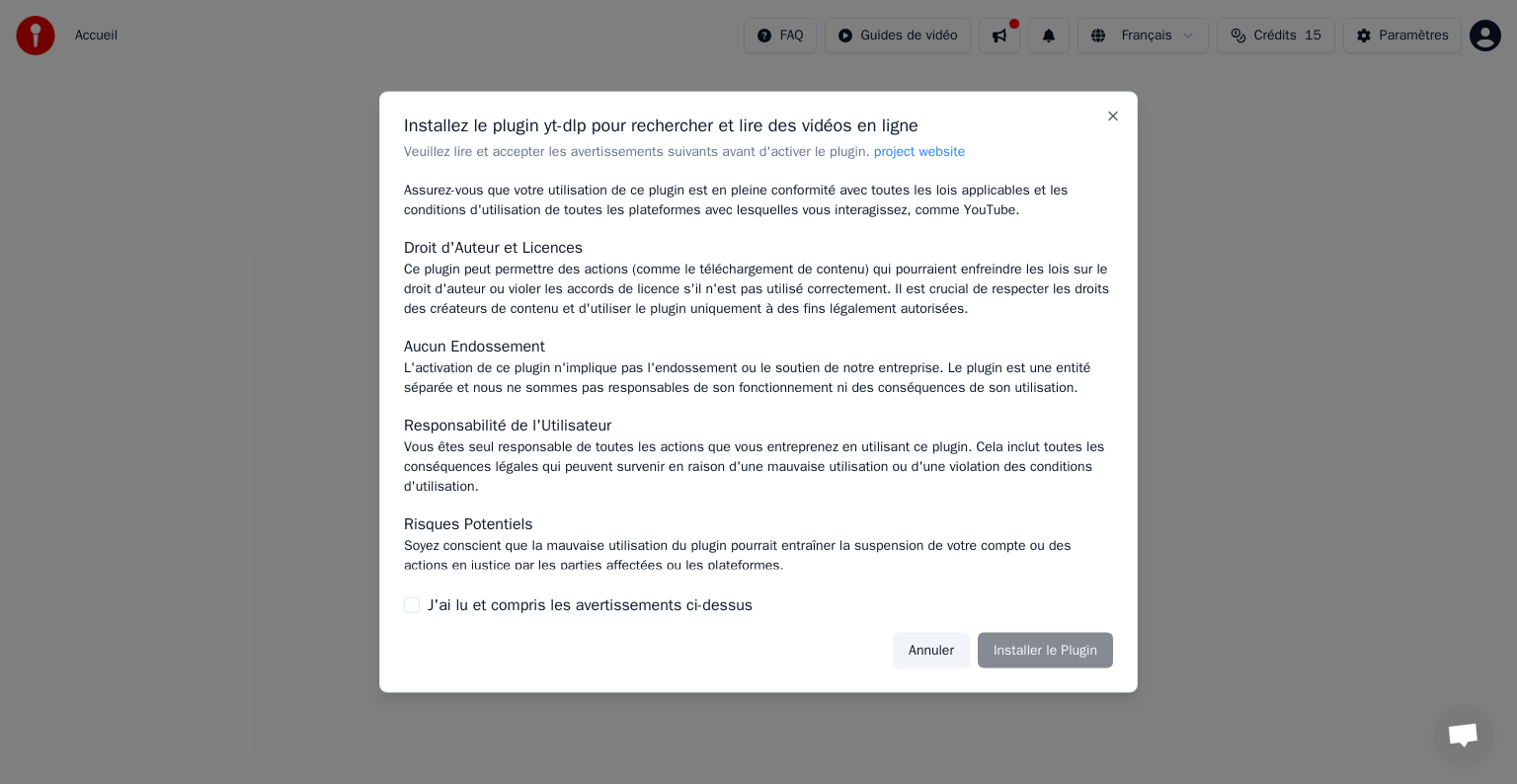 scroll, scrollTop: 0, scrollLeft: 0, axis: both 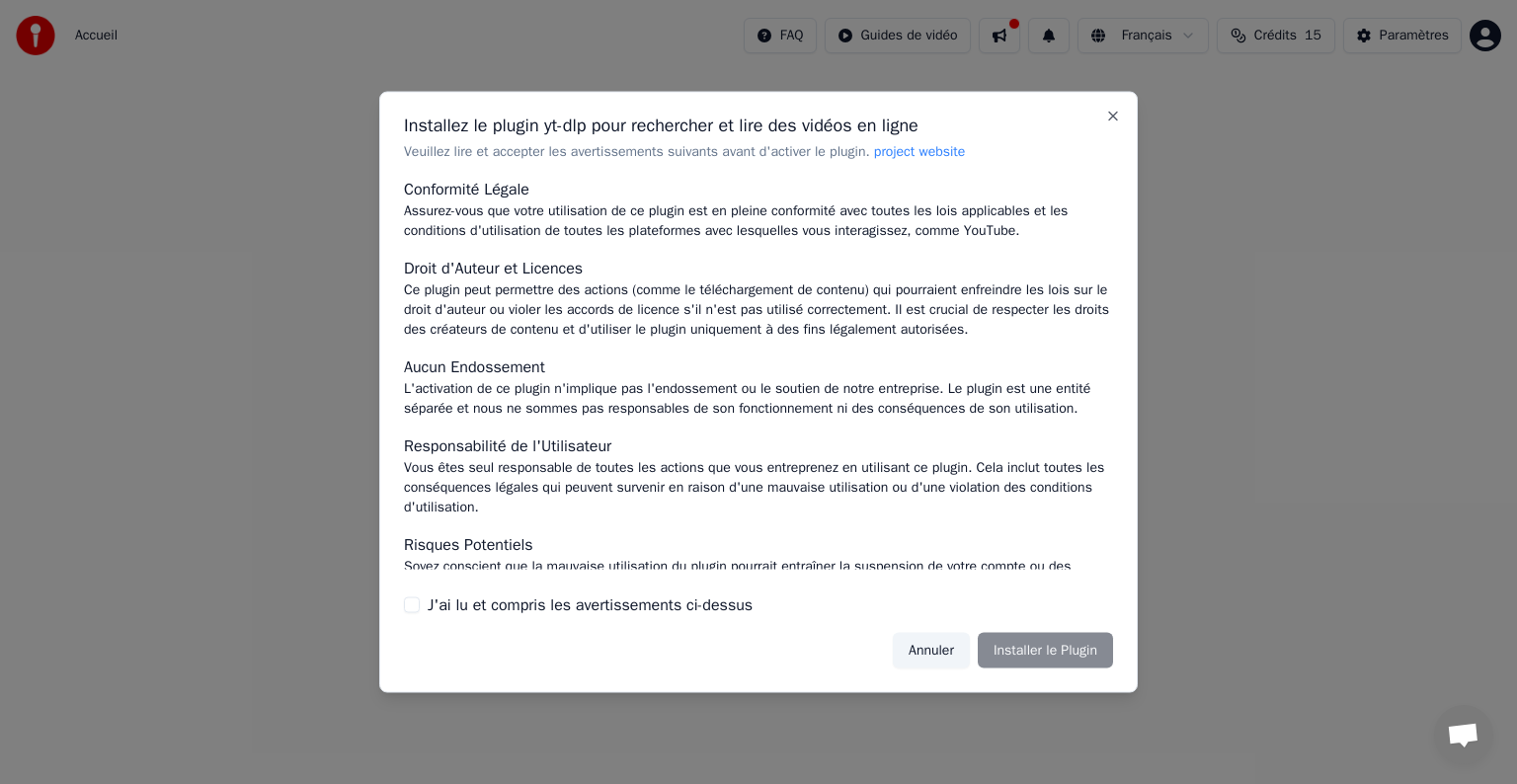 click on "Annuler" at bounding box center (931, 650) 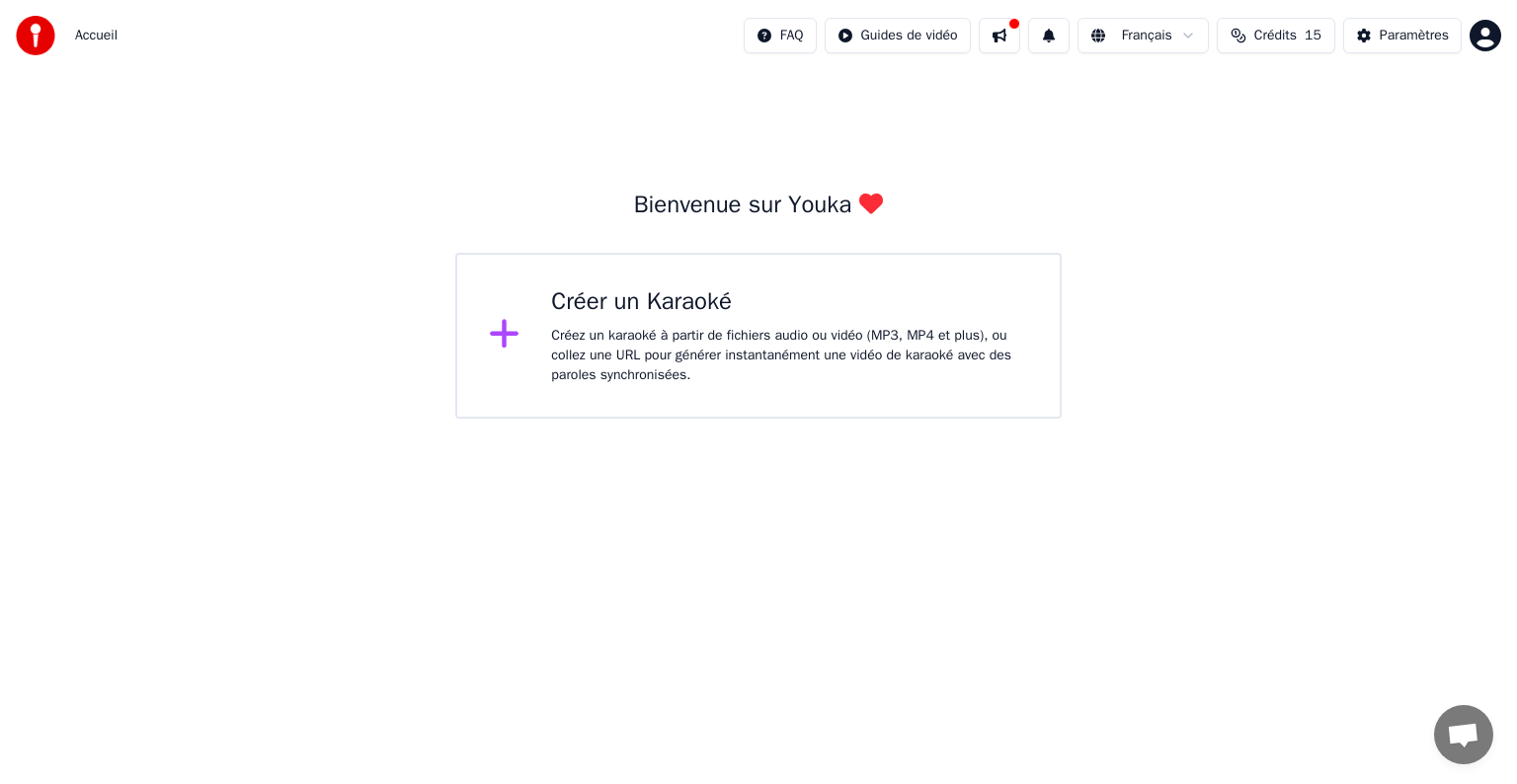 click on "Créez un karaoké à partir de fichiers audio ou vidéo (MP3, MP4 et plus), ou collez une URL pour générer instantanément une vidéo de karaoké avec des paroles synchronisées." at bounding box center (789, 355) 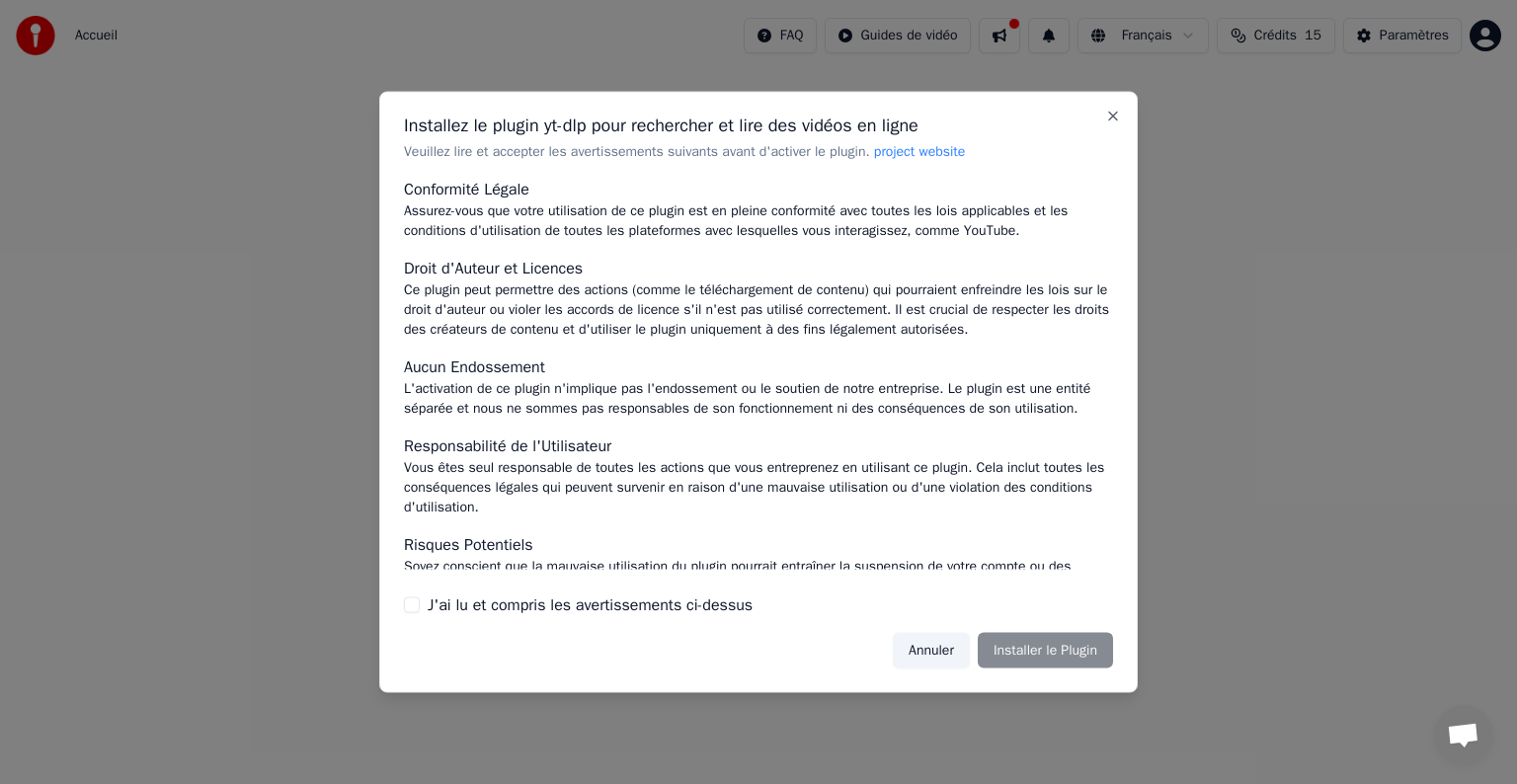 scroll, scrollTop: 106, scrollLeft: 0, axis: vertical 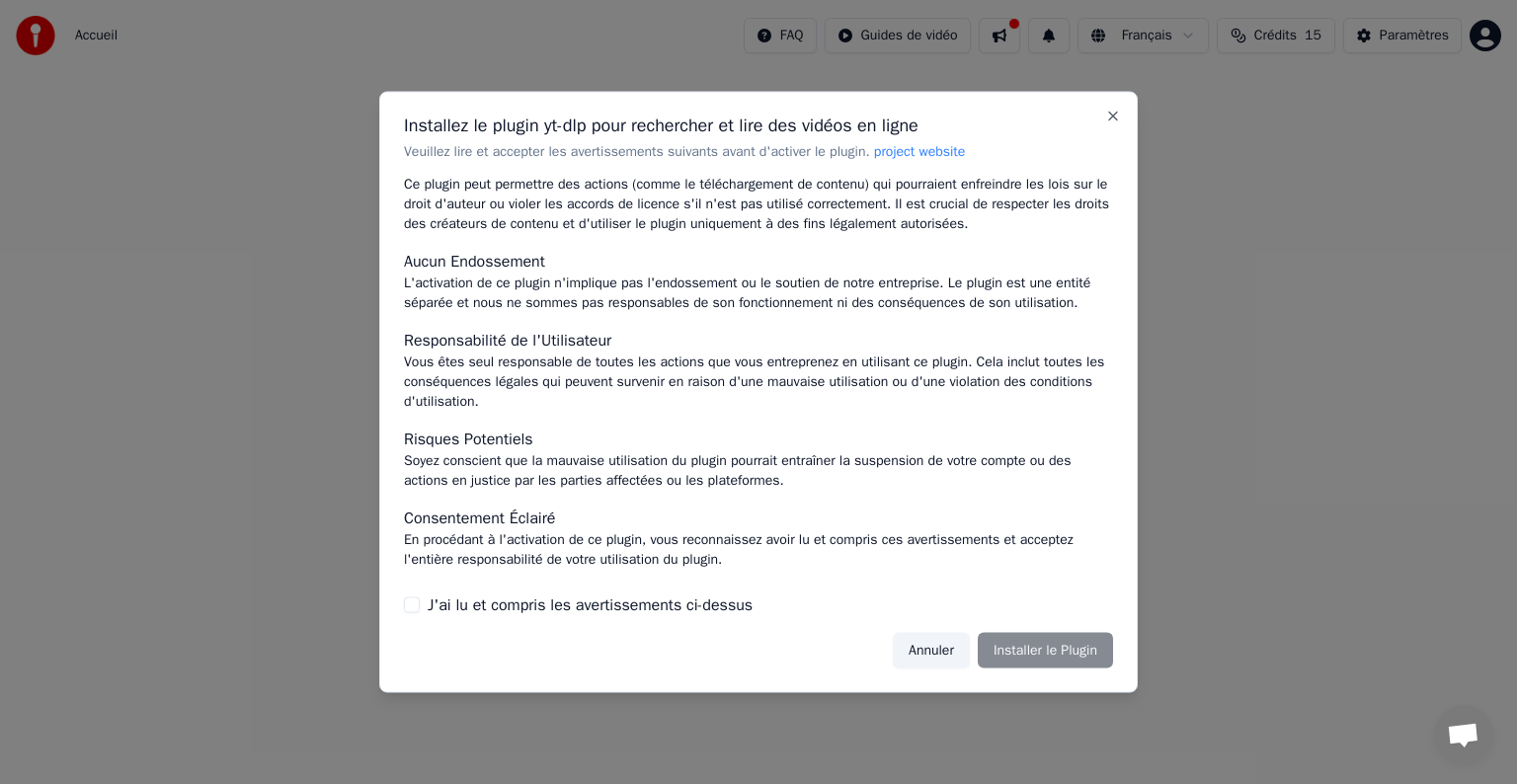 click on "J'ai lu et compris les avertissements ci-dessus" at bounding box center (412, 604) 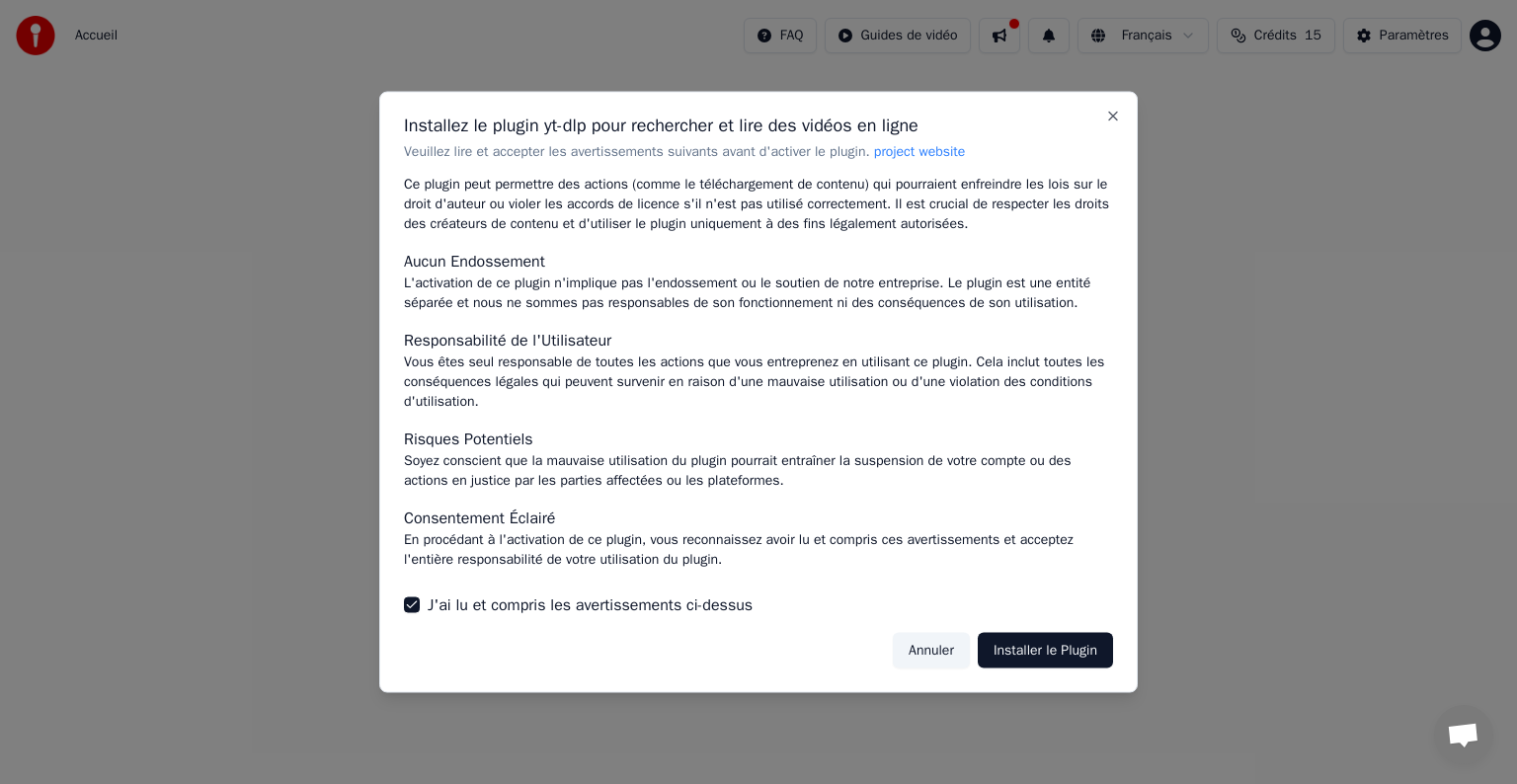 click on "Installer le Plugin" at bounding box center (1045, 650) 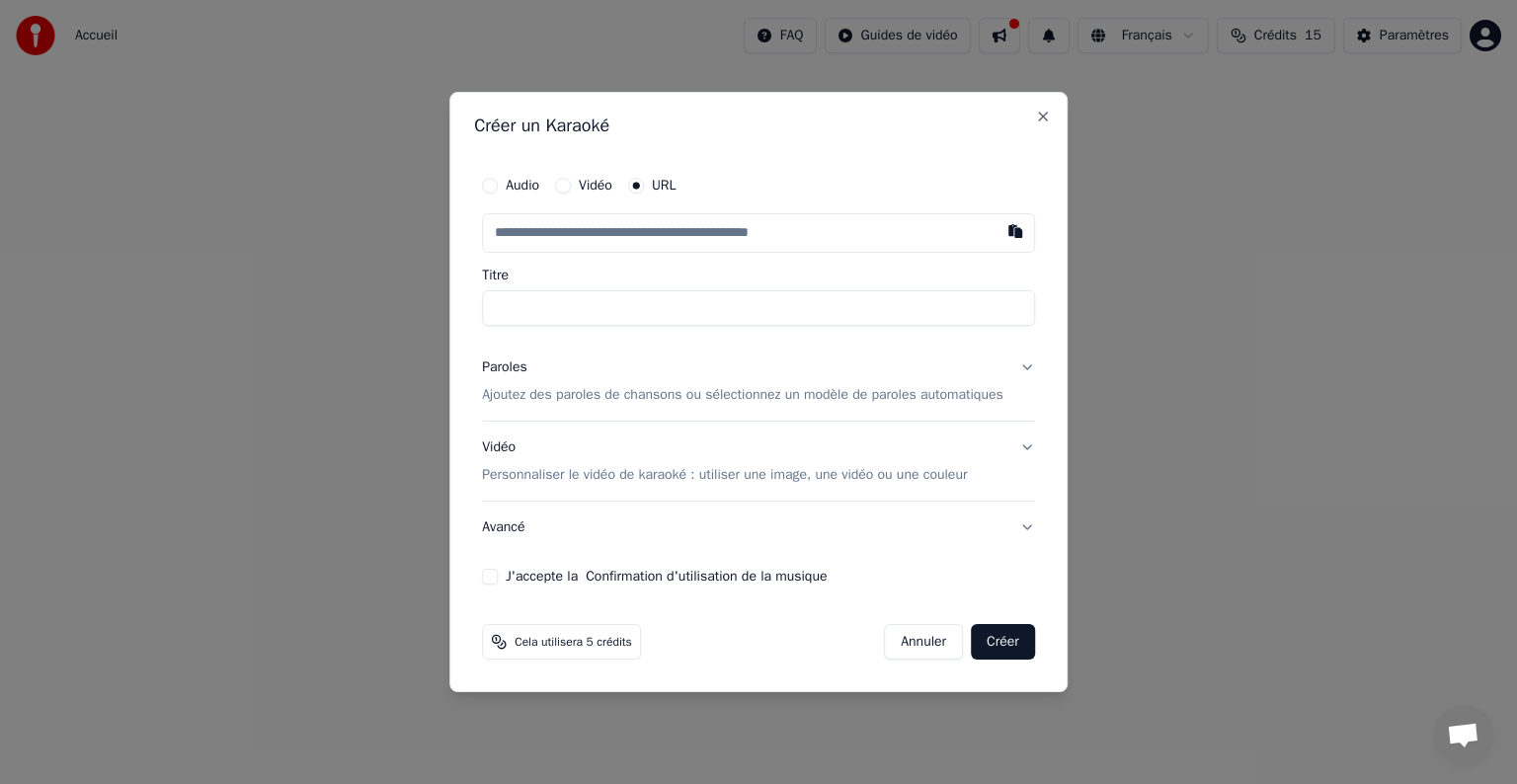 type on "**********" 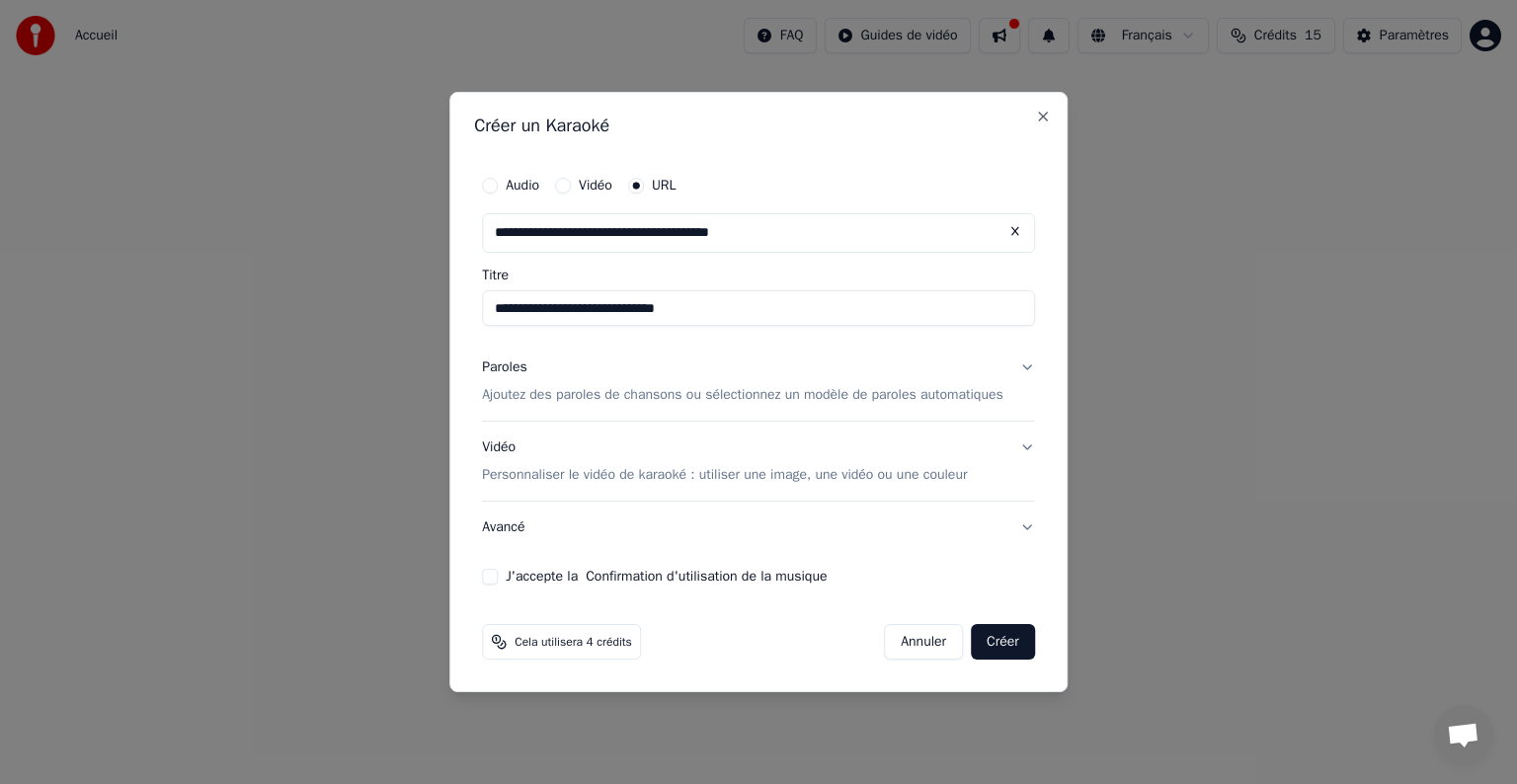 type on "**********" 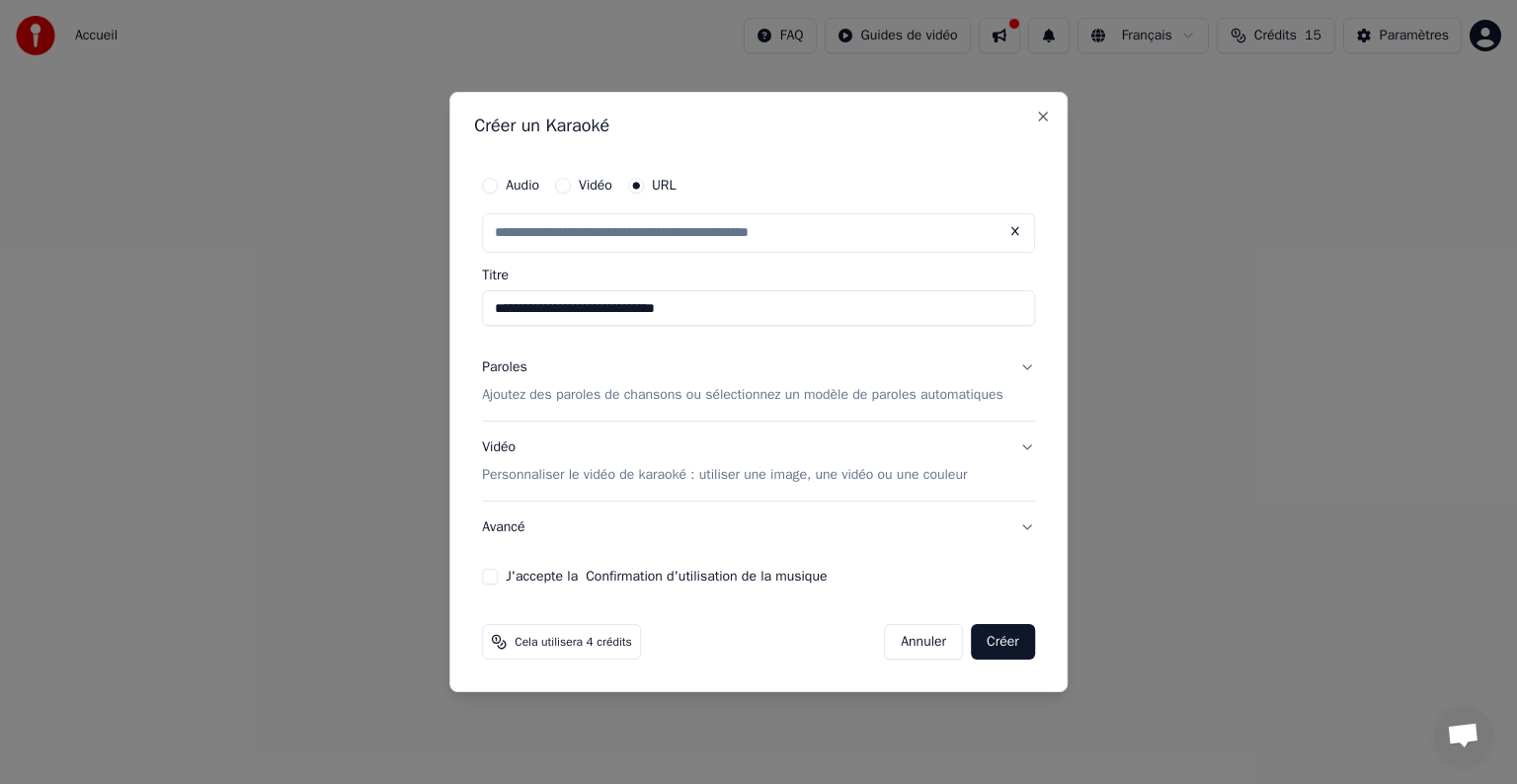 click on "Paroles Ajoutez des paroles de chansons ou sélectionnez un modèle de paroles automatiques" at bounding box center (758, 381) 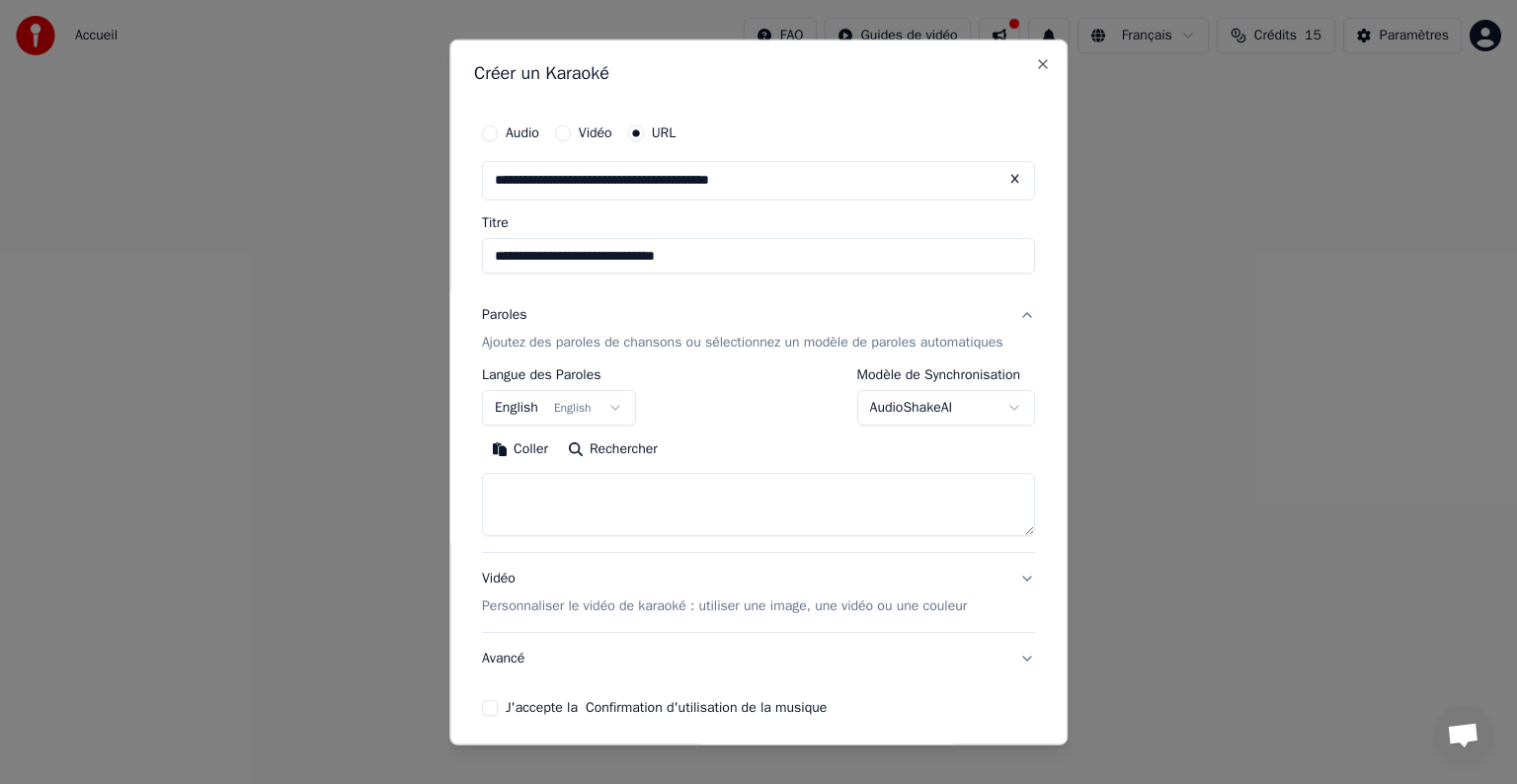 click on "English English" at bounding box center (559, 408) 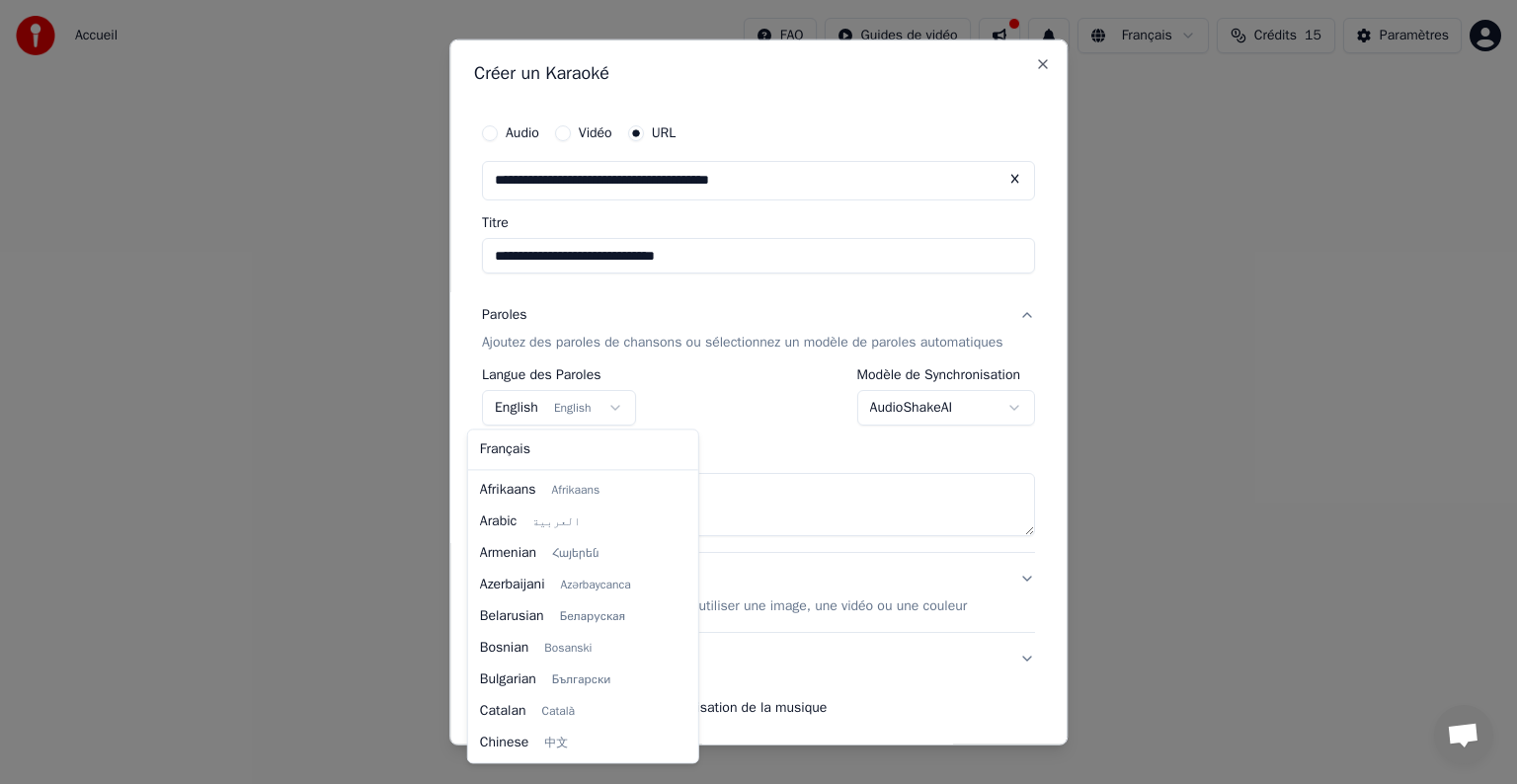 scroll, scrollTop: 158, scrollLeft: 0, axis: vertical 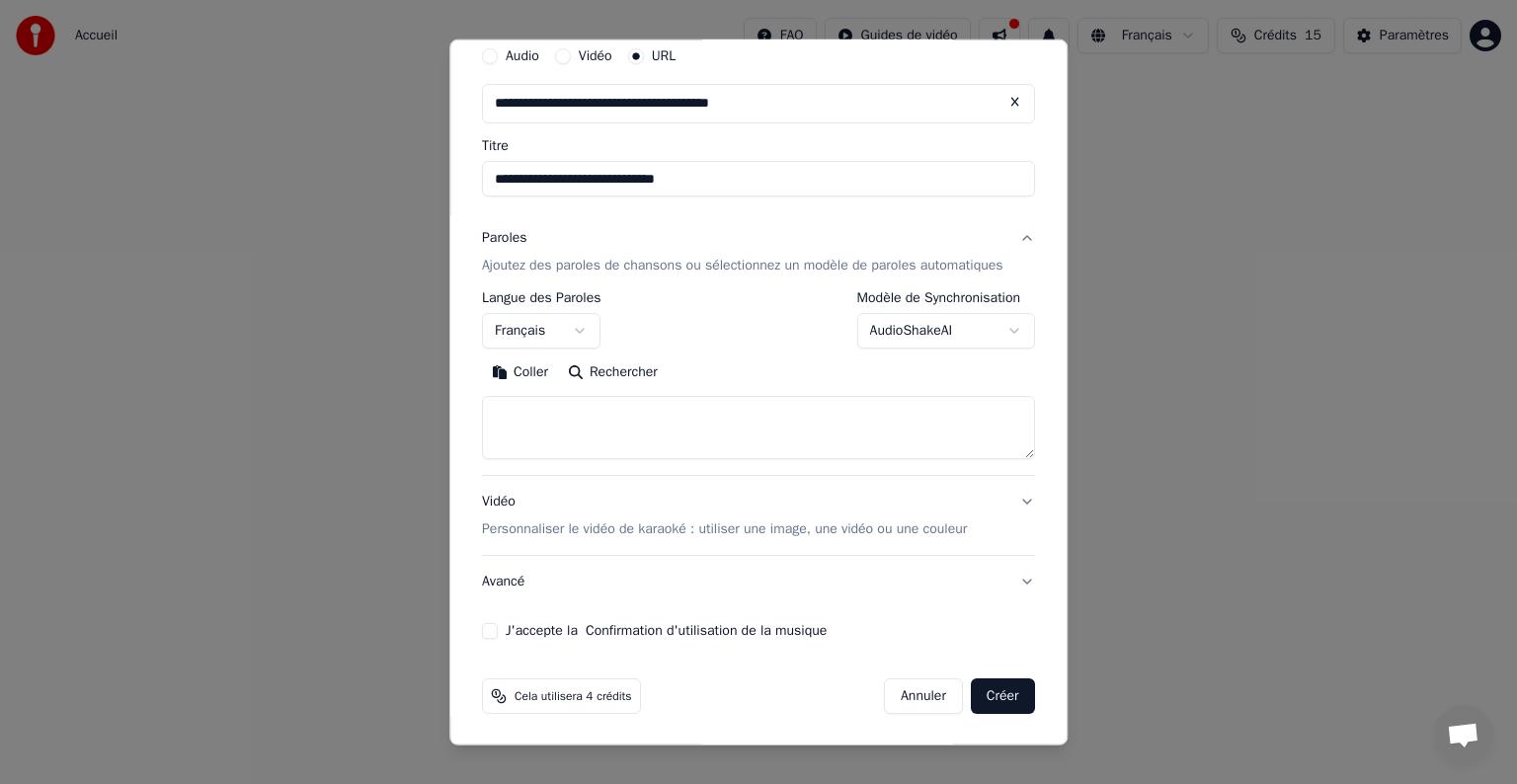 click on "J'accepte la   Confirmation d'utilisation de la musique" at bounding box center (490, 631) 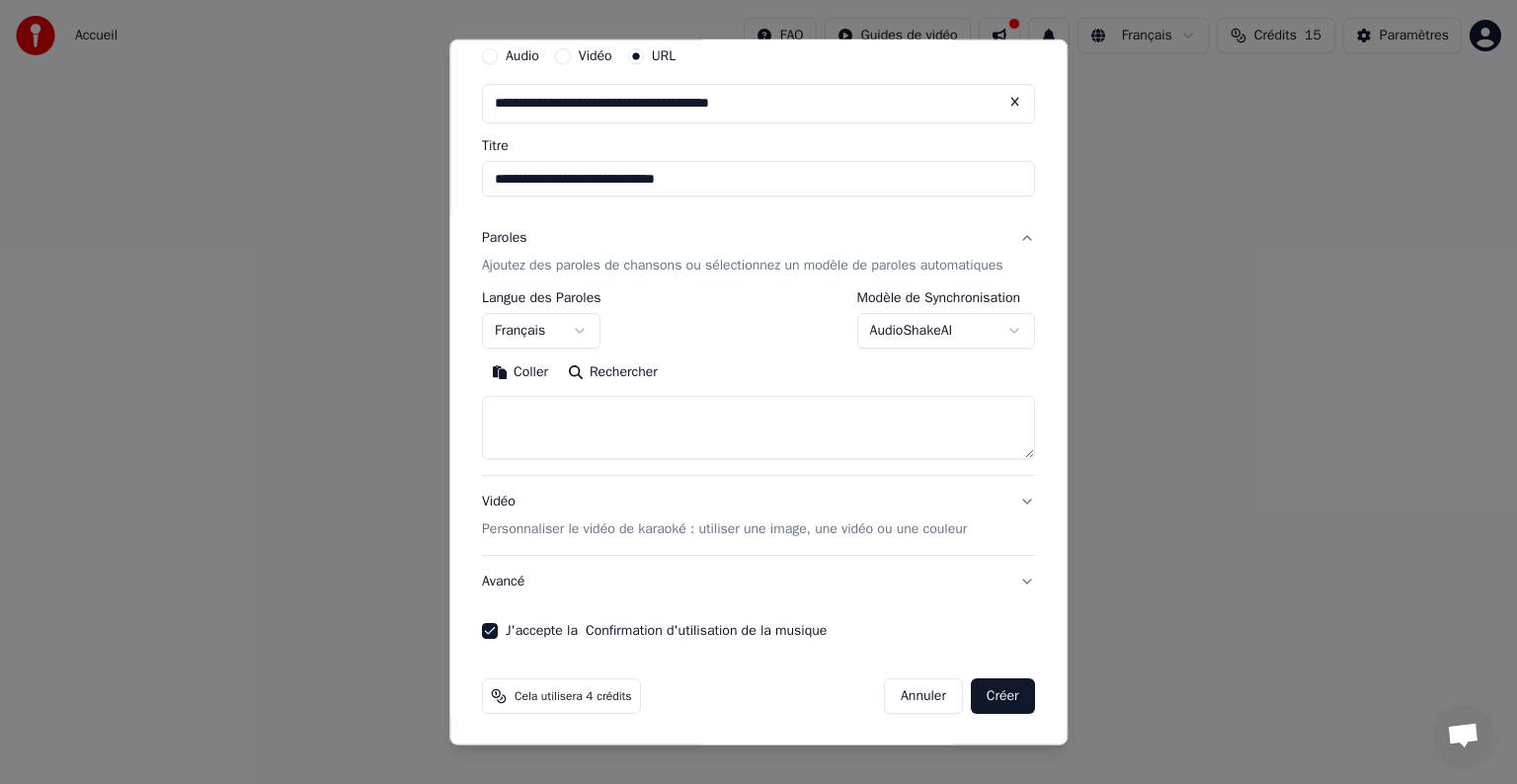 click on "Créer" at bounding box center (1002, 696) 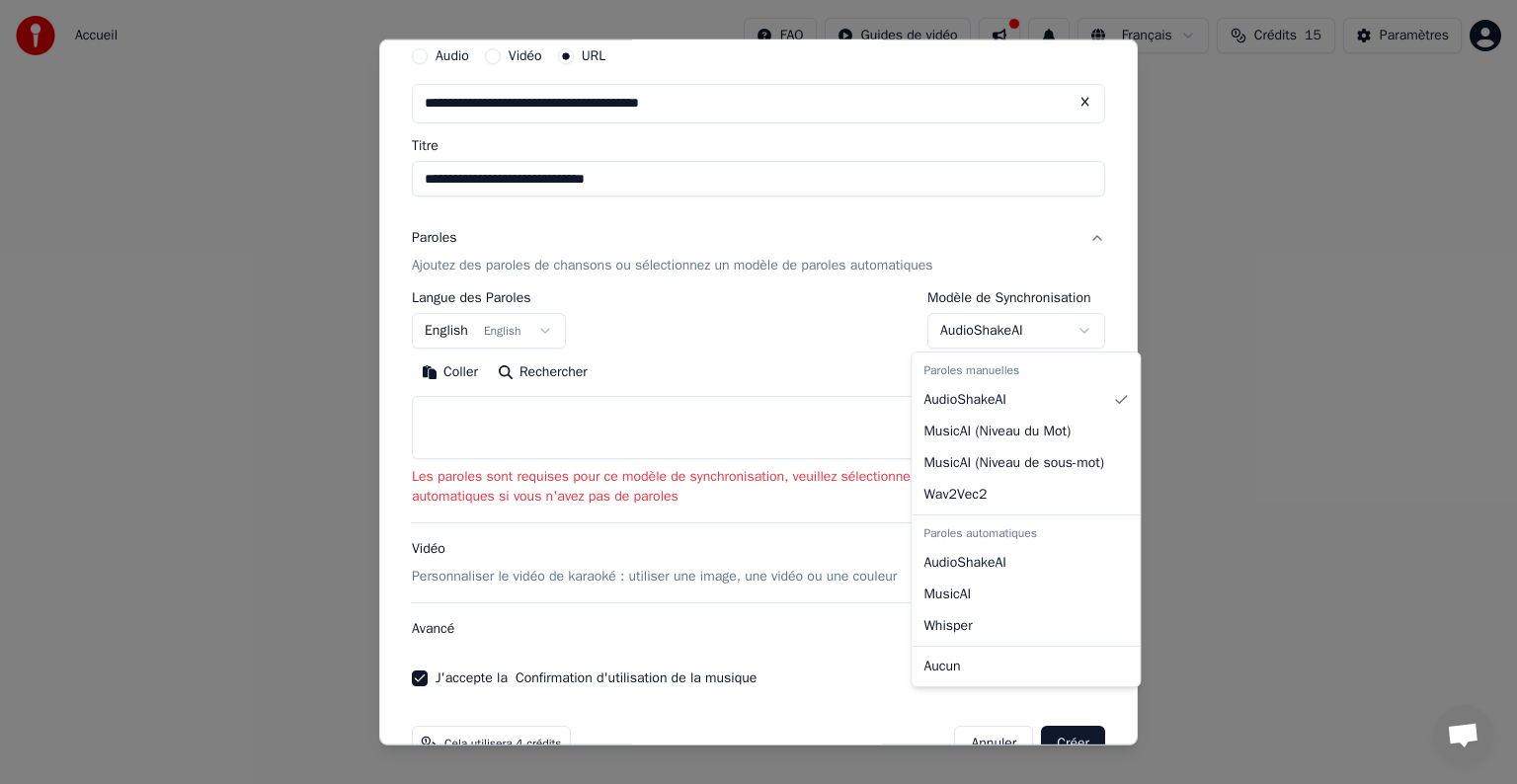 click on "**********" at bounding box center [758, 209] 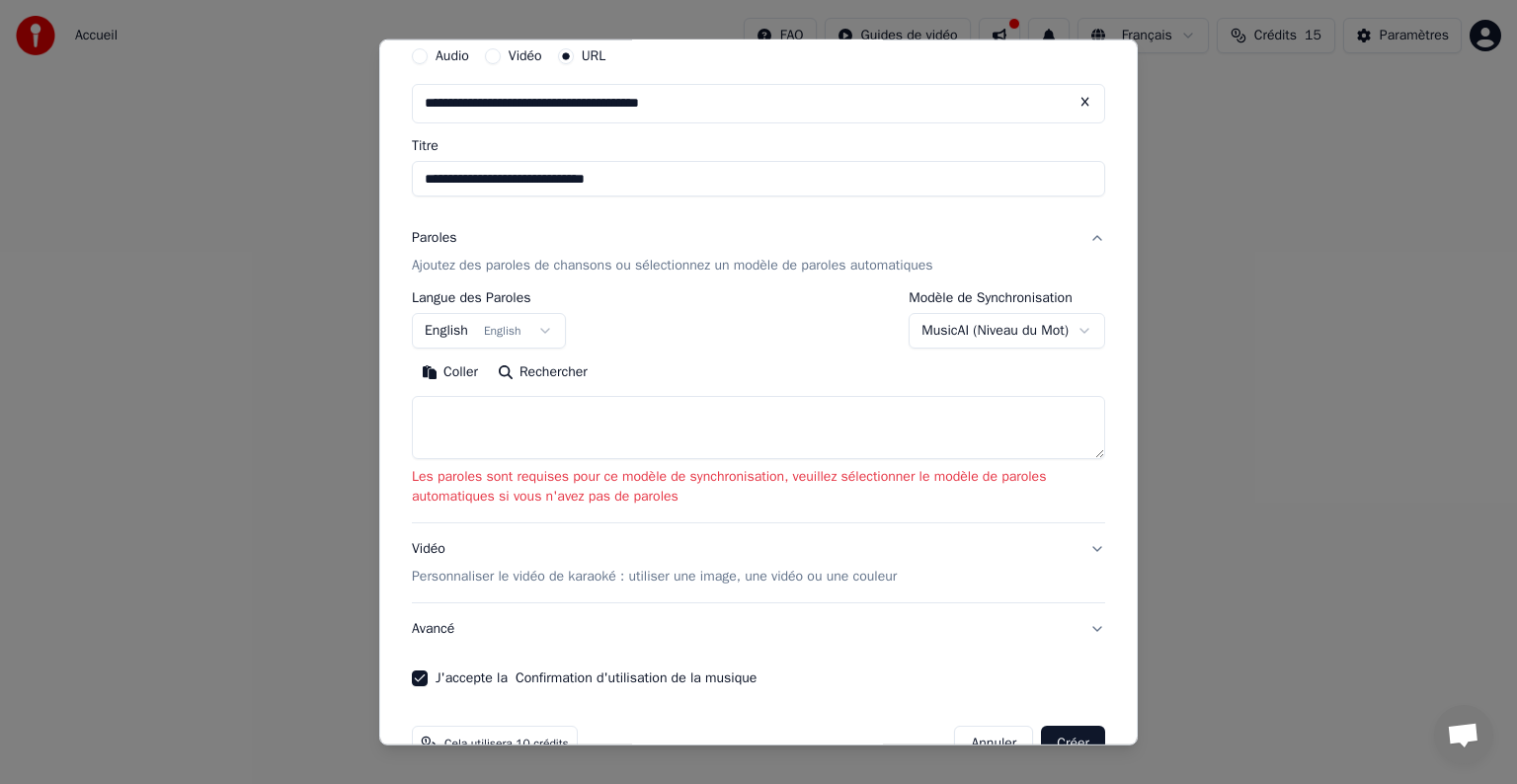 click on "Rechercher" at bounding box center [542, 372] 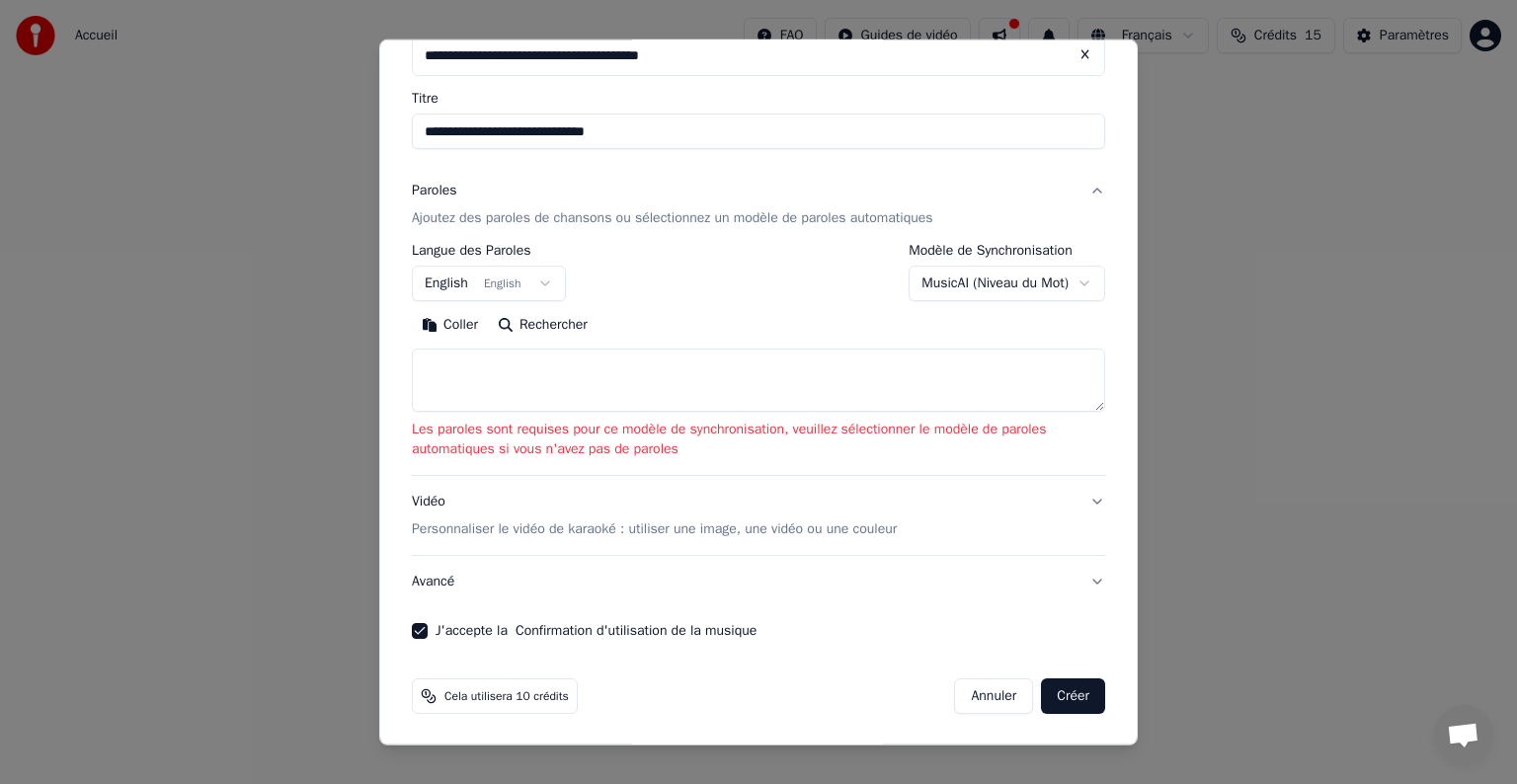 click on "Créer" at bounding box center (1073, 696) 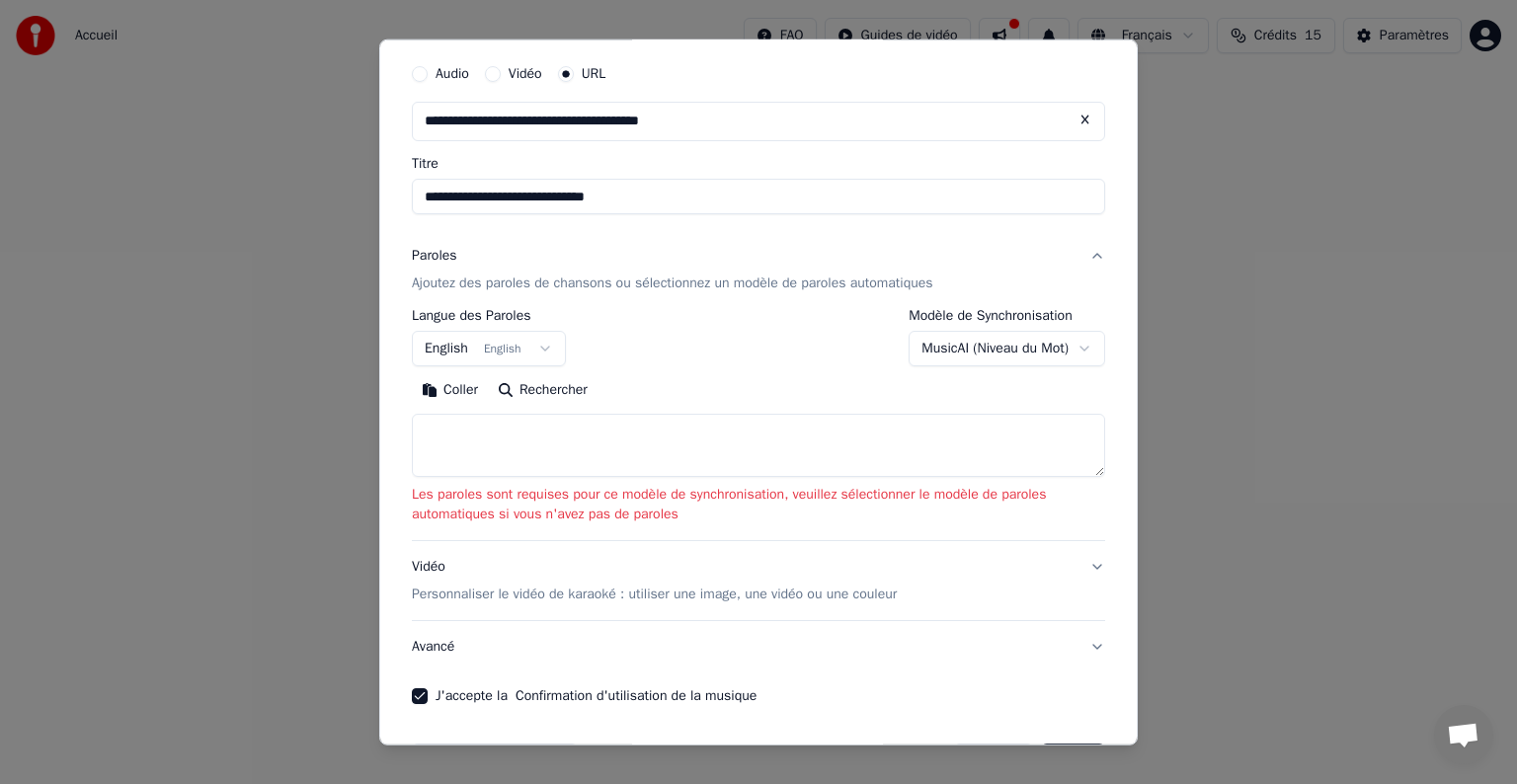 scroll, scrollTop: 0, scrollLeft: 0, axis: both 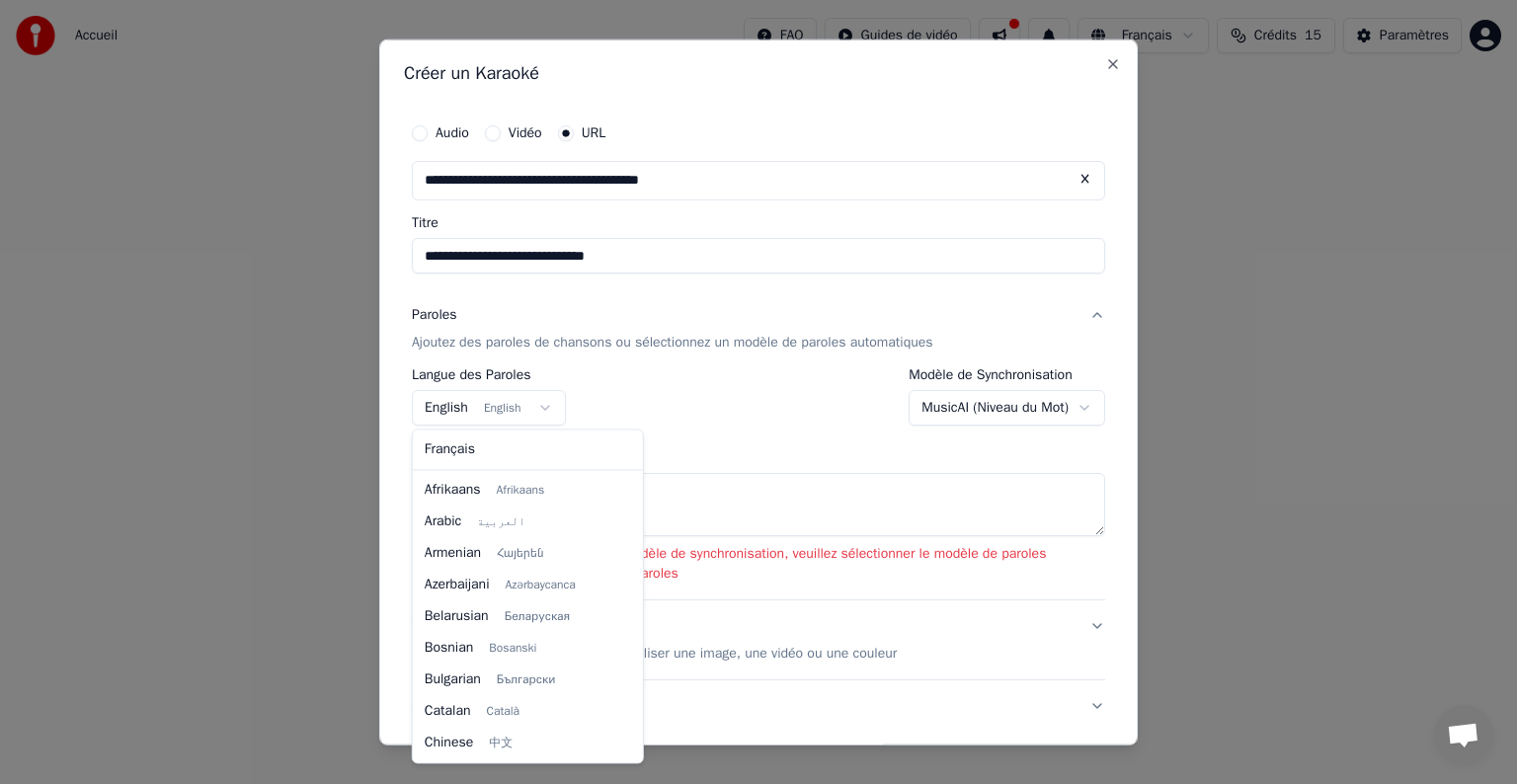 click on "**********" at bounding box center (758, 209) 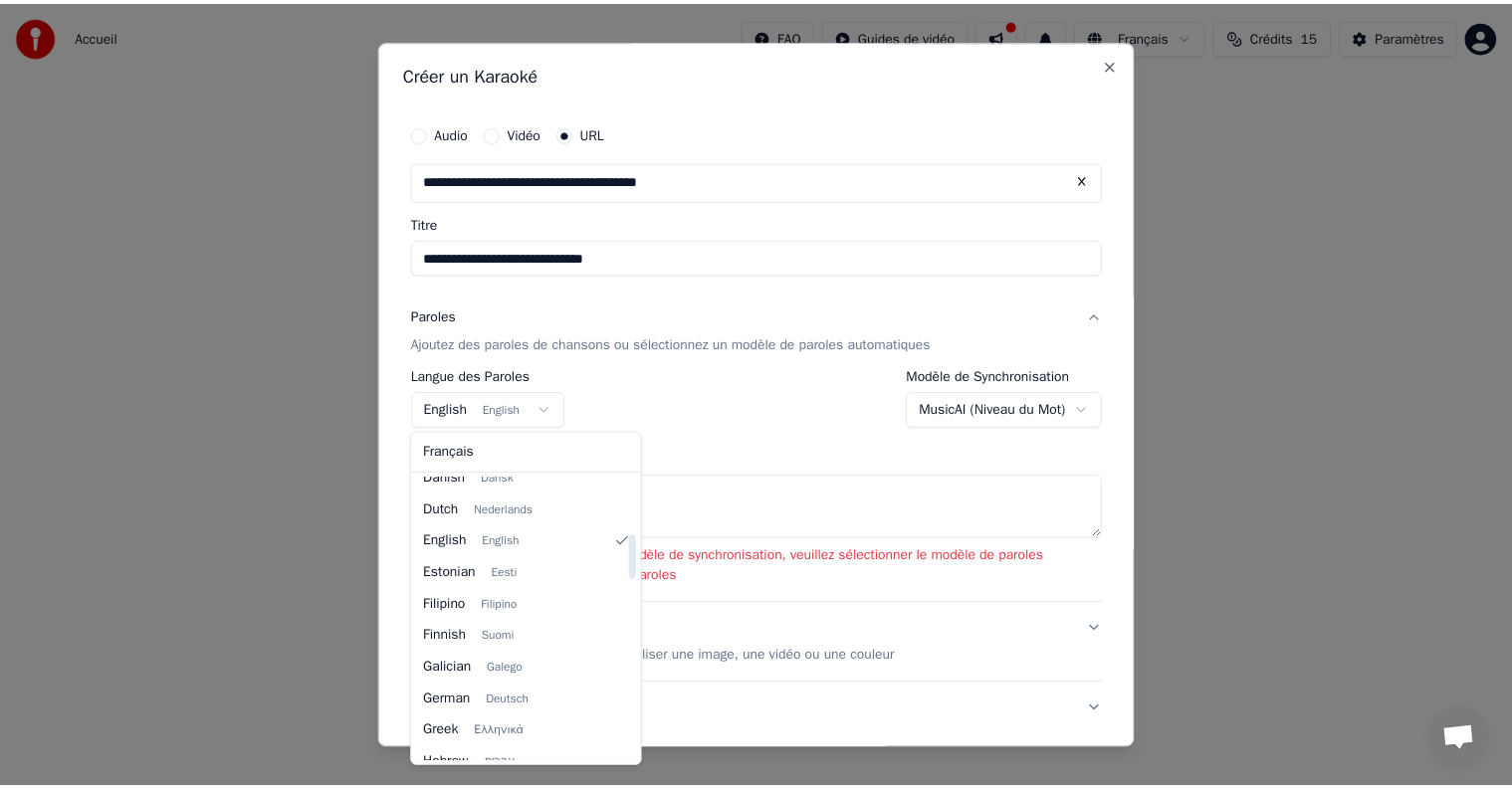 scroll, scrollTop: 366, scrollLeft: 0, axis: vertical 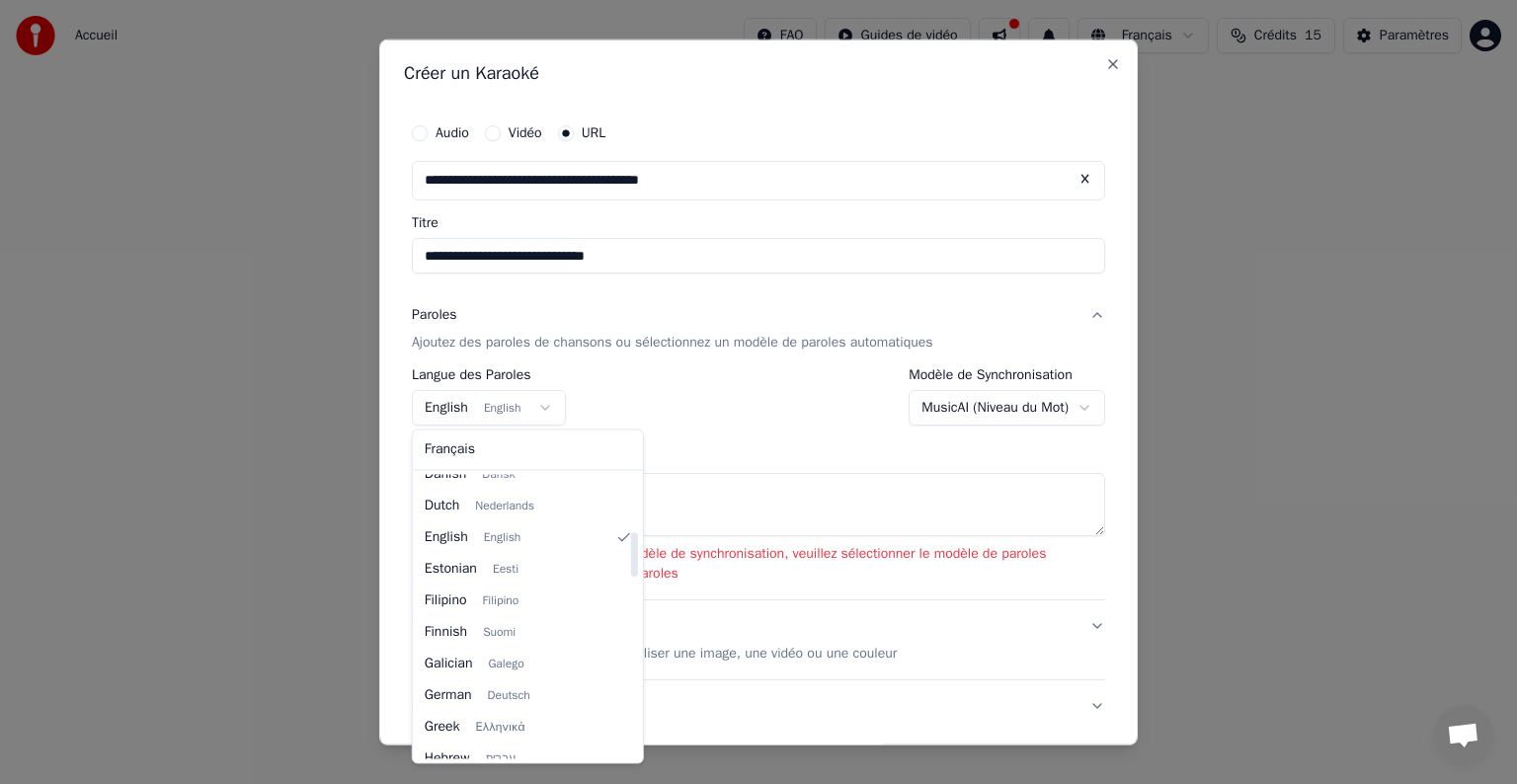 select on "**" 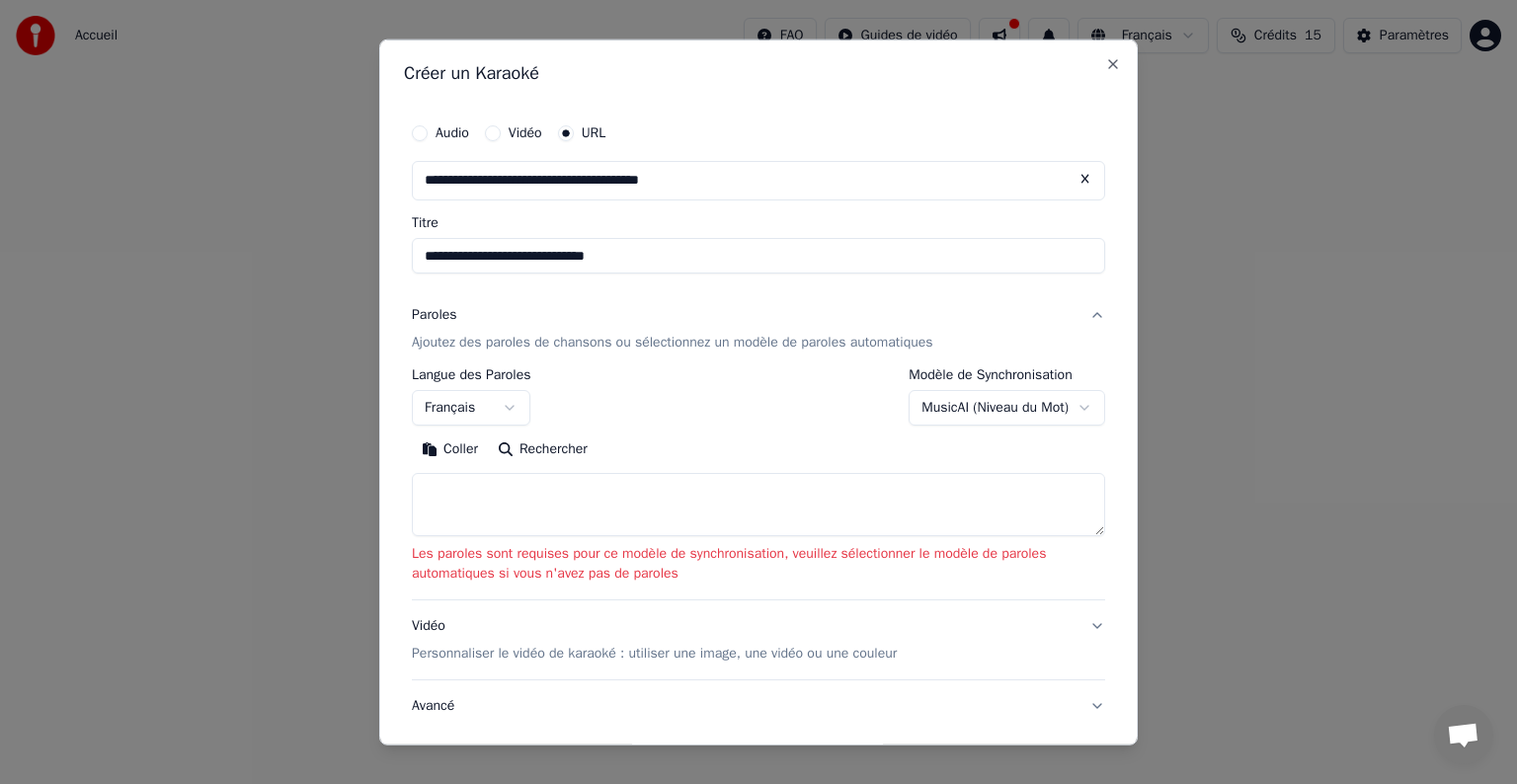 click on "Rechercher" at bounding box center (542, 449) 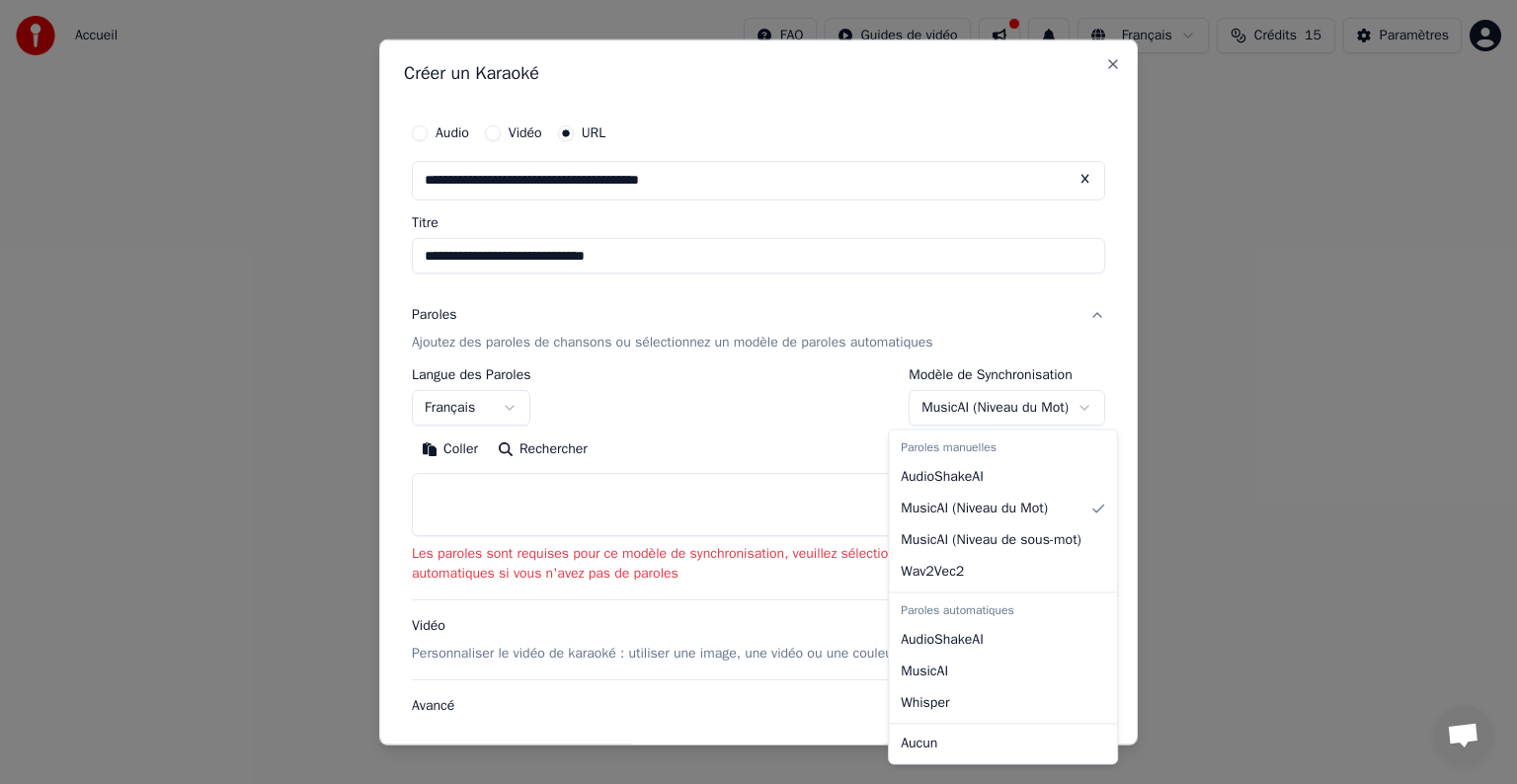 select on "**********" 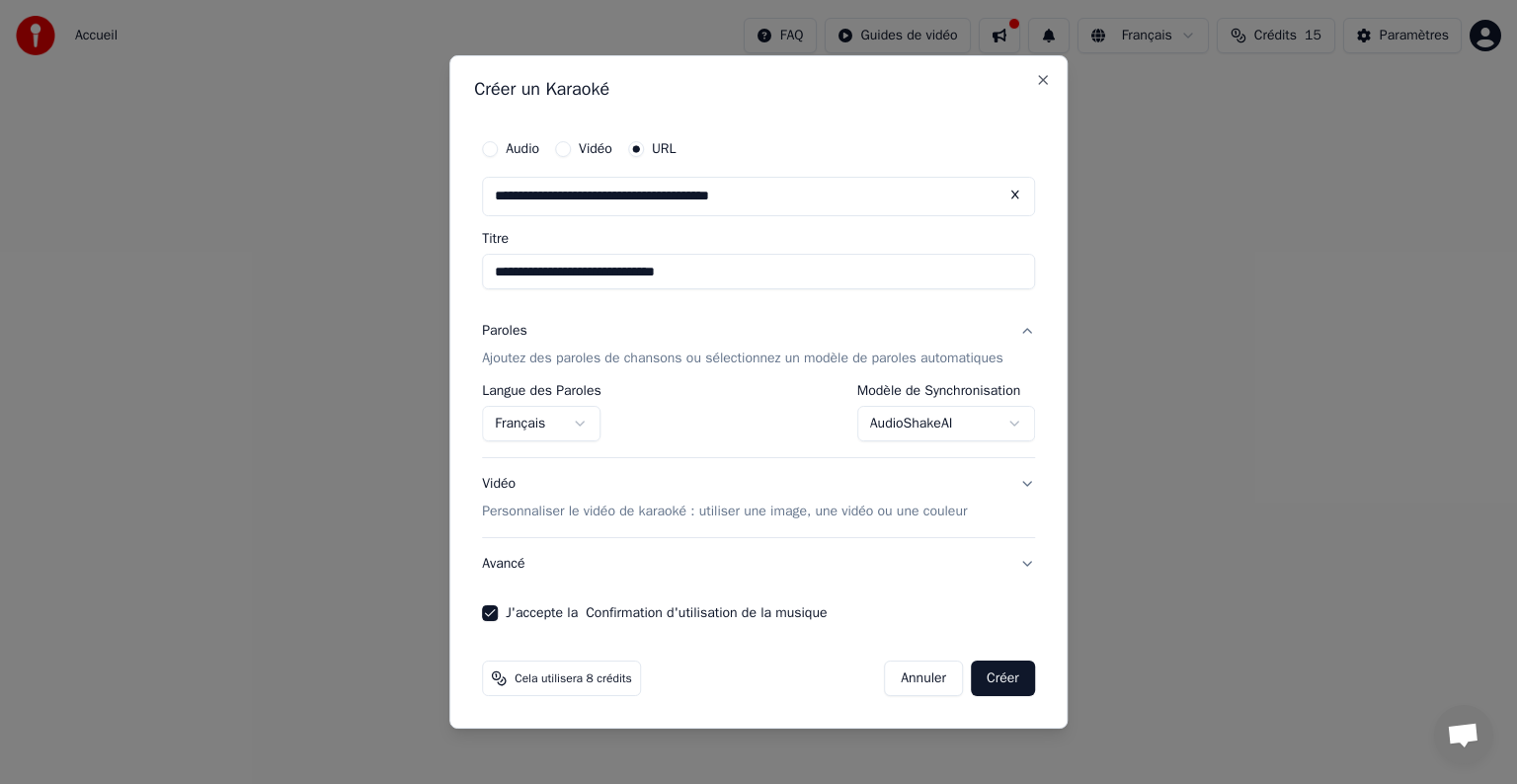 click on "Créer" at bounding box center (1002, 678) 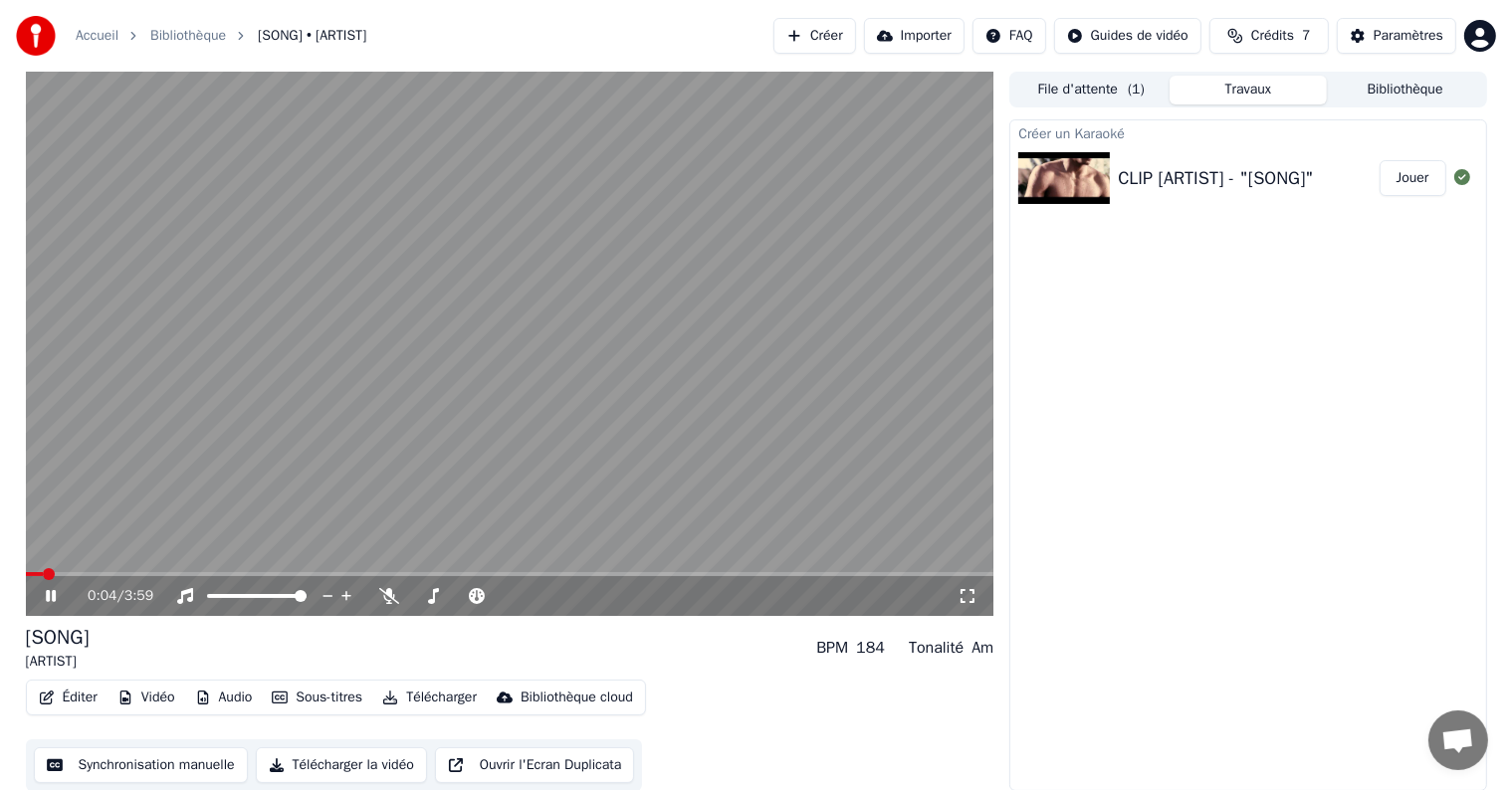 click 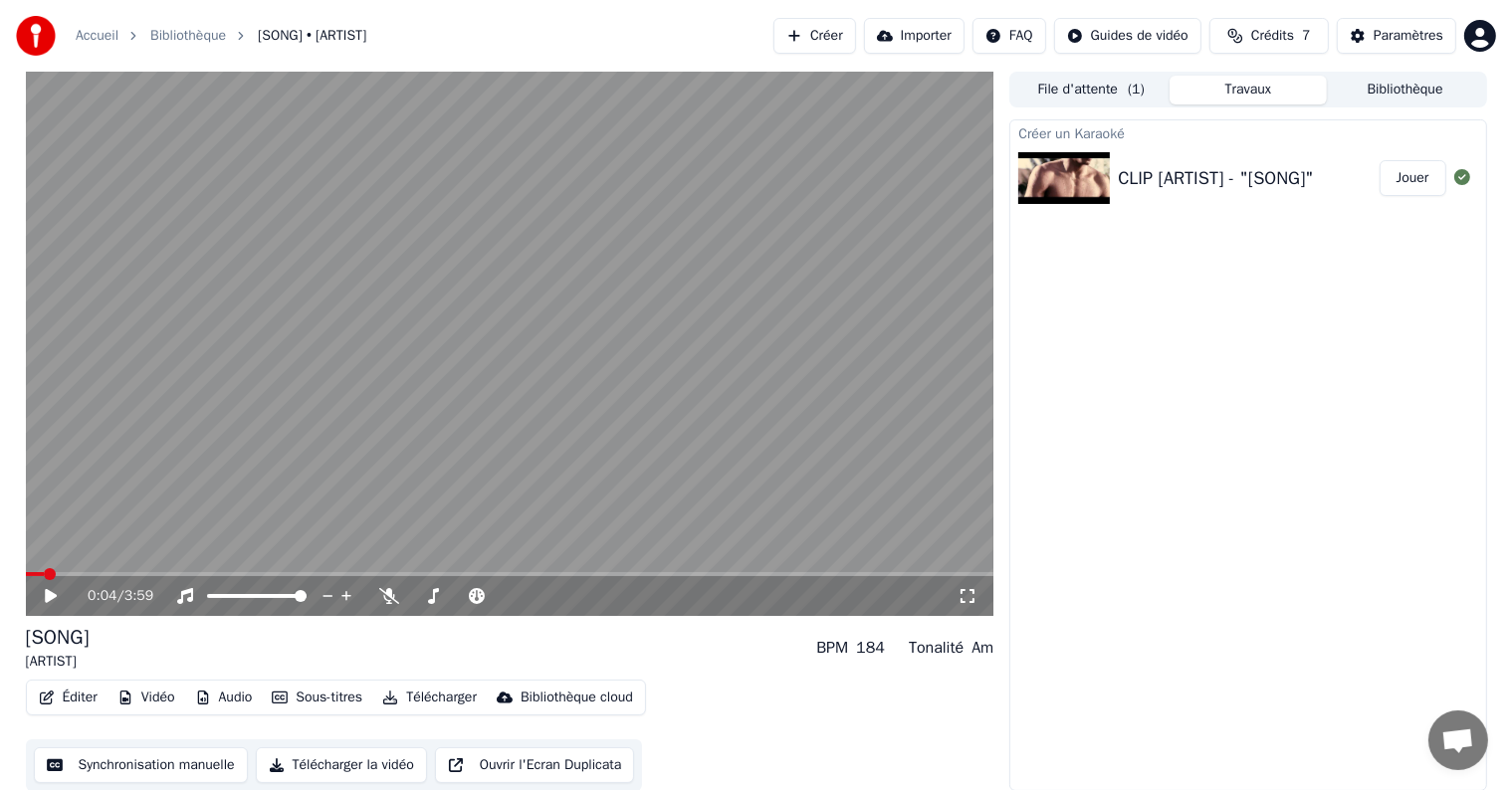 click 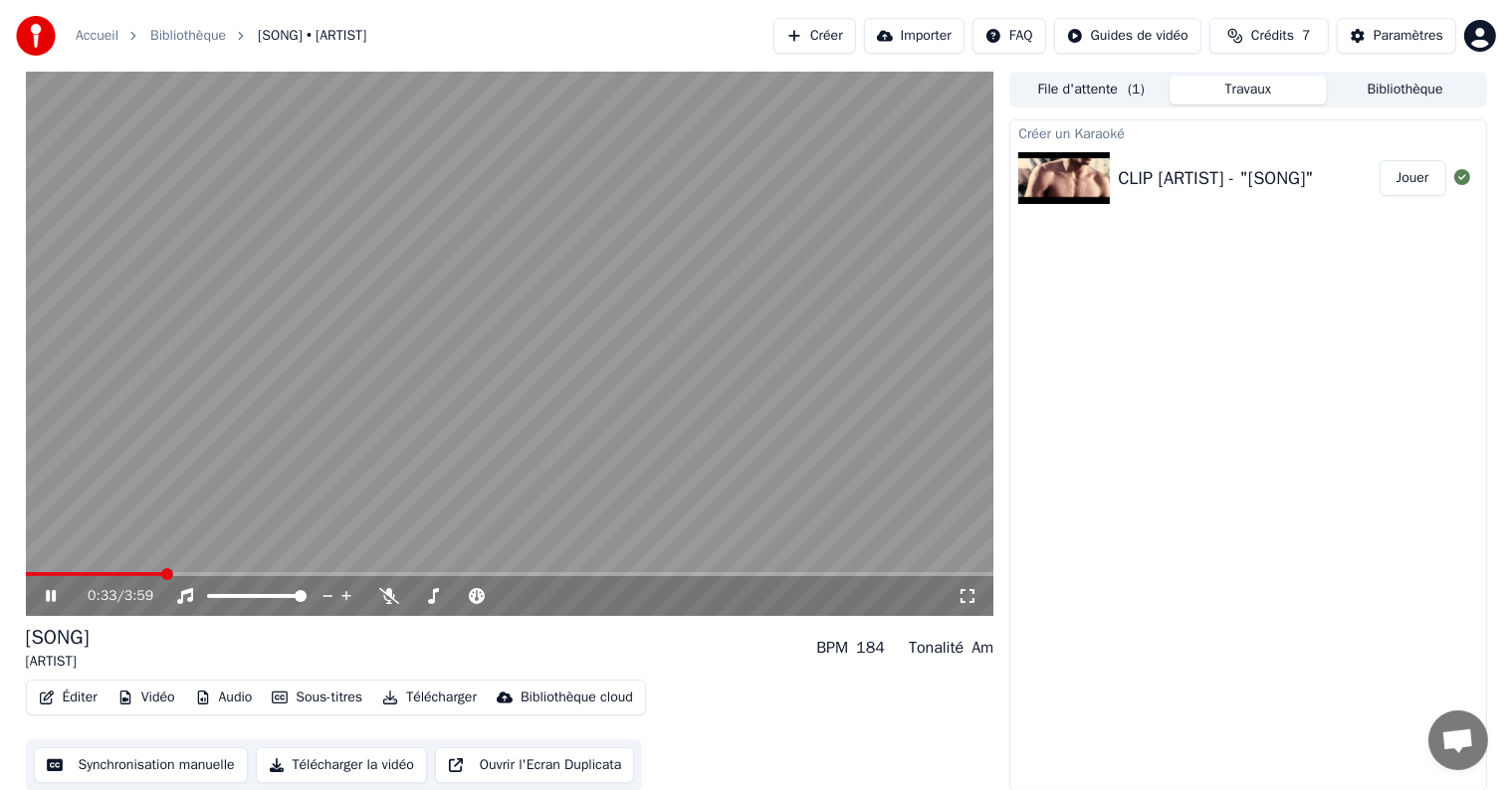 click 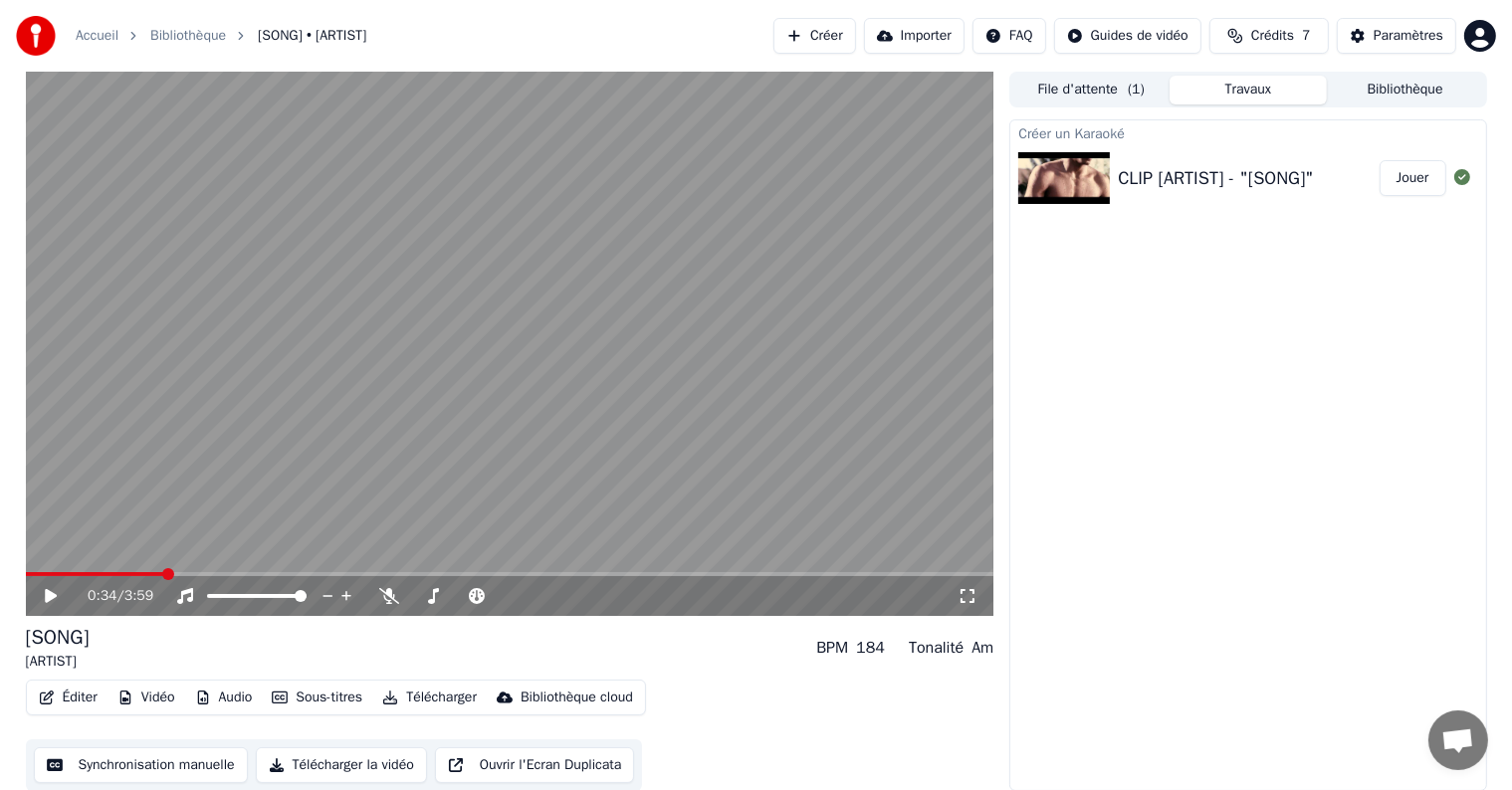 click 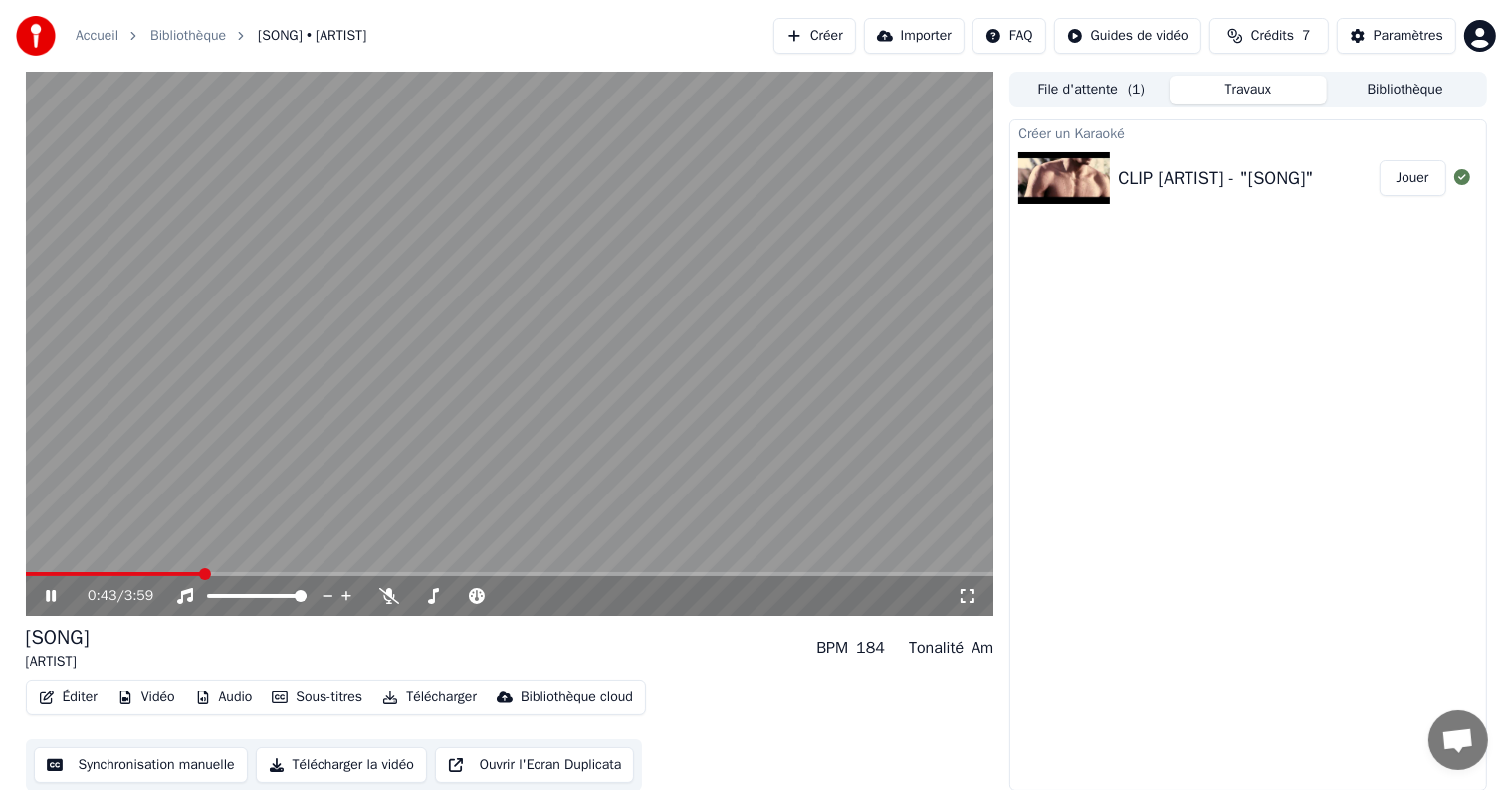 click 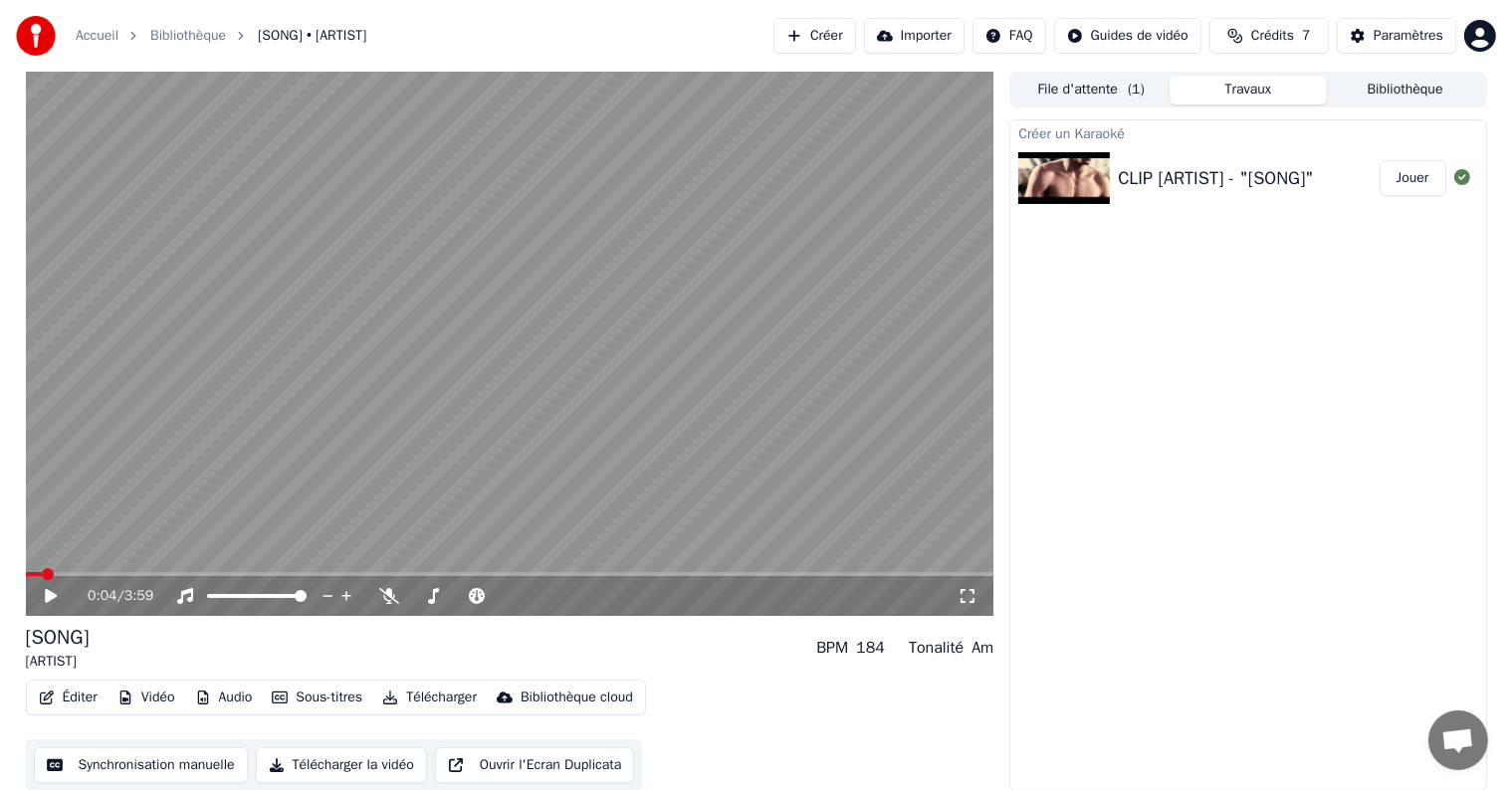 click at bounding box center (34, 574) 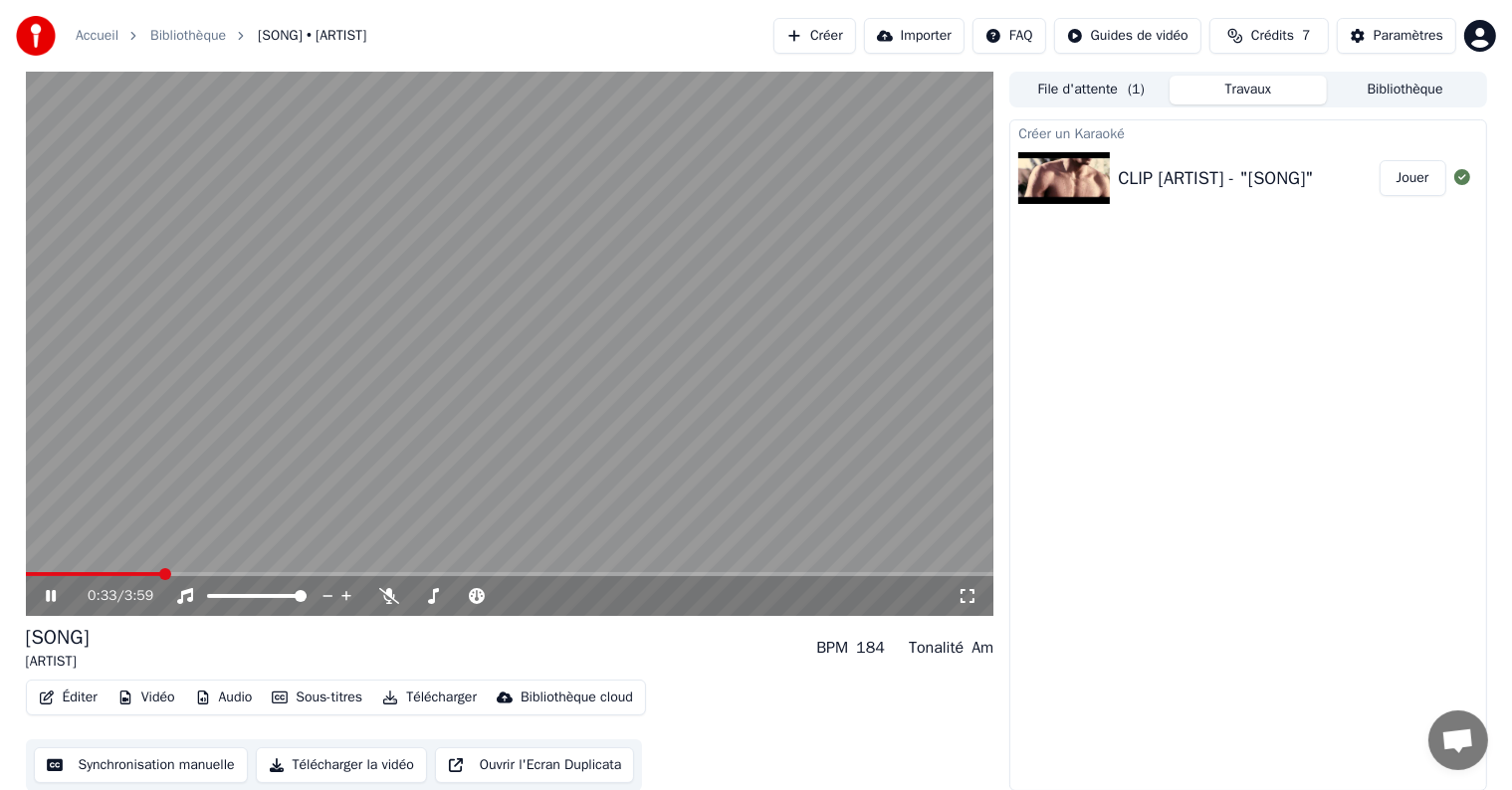 click 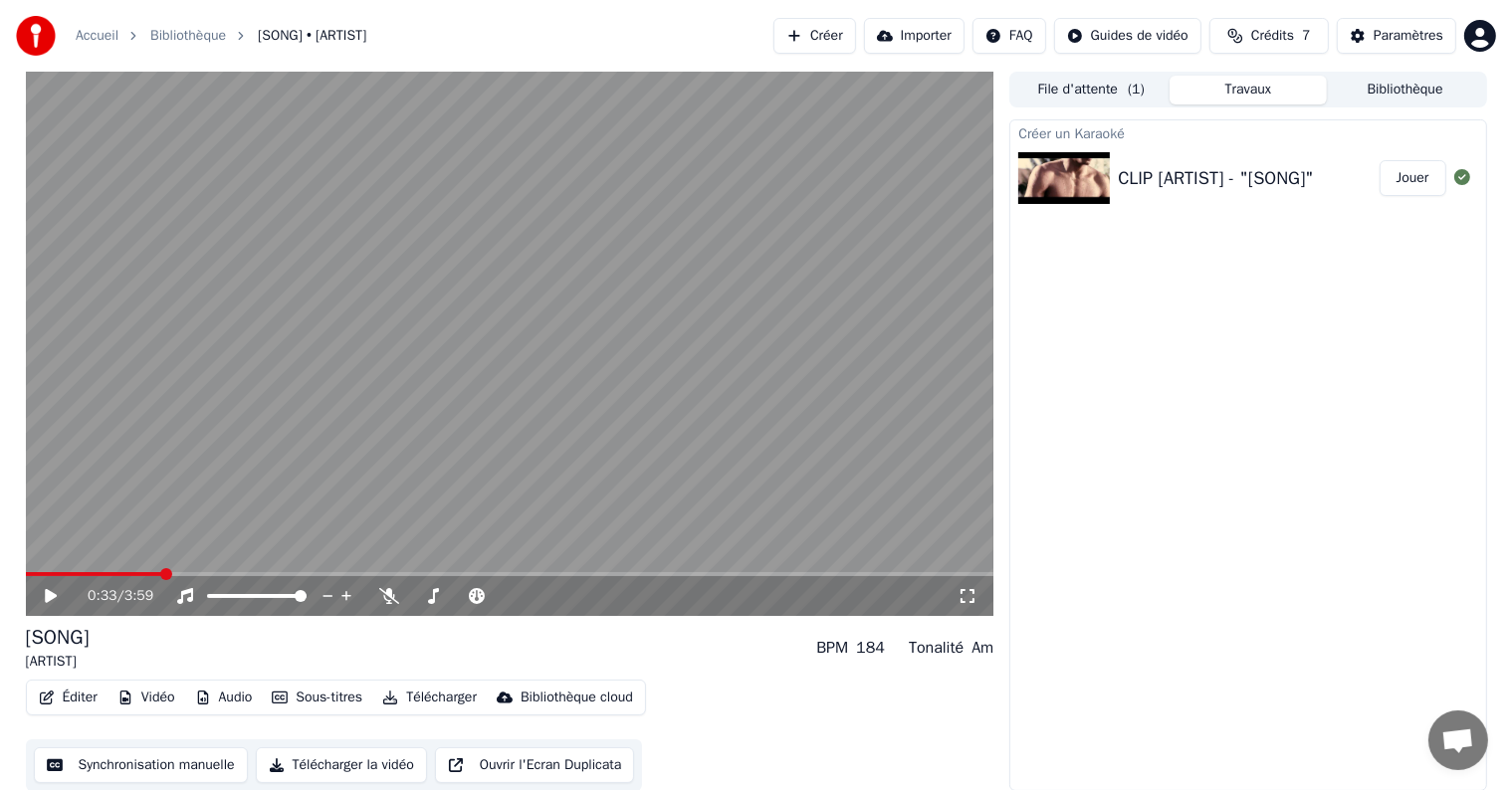 click 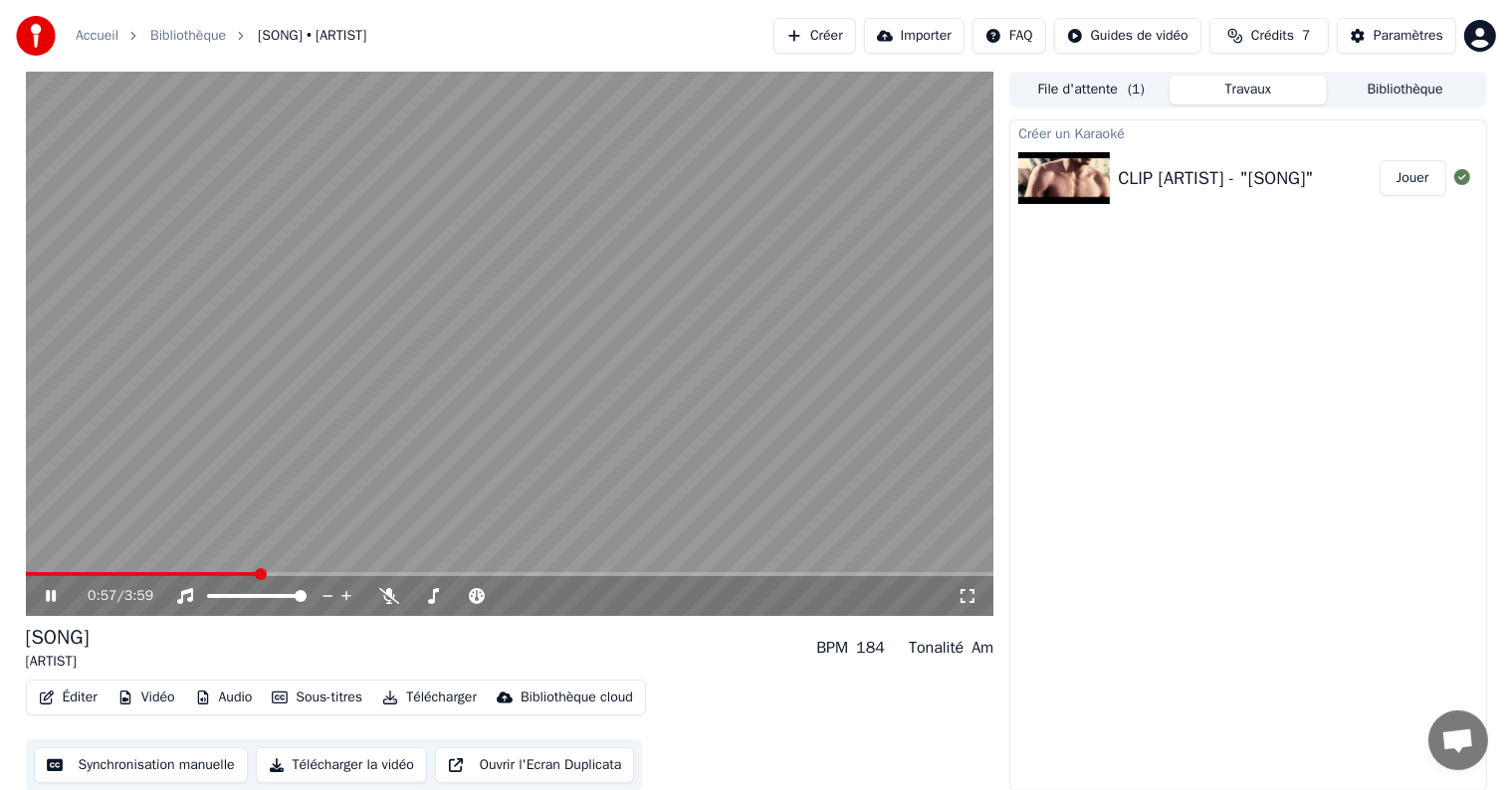 click 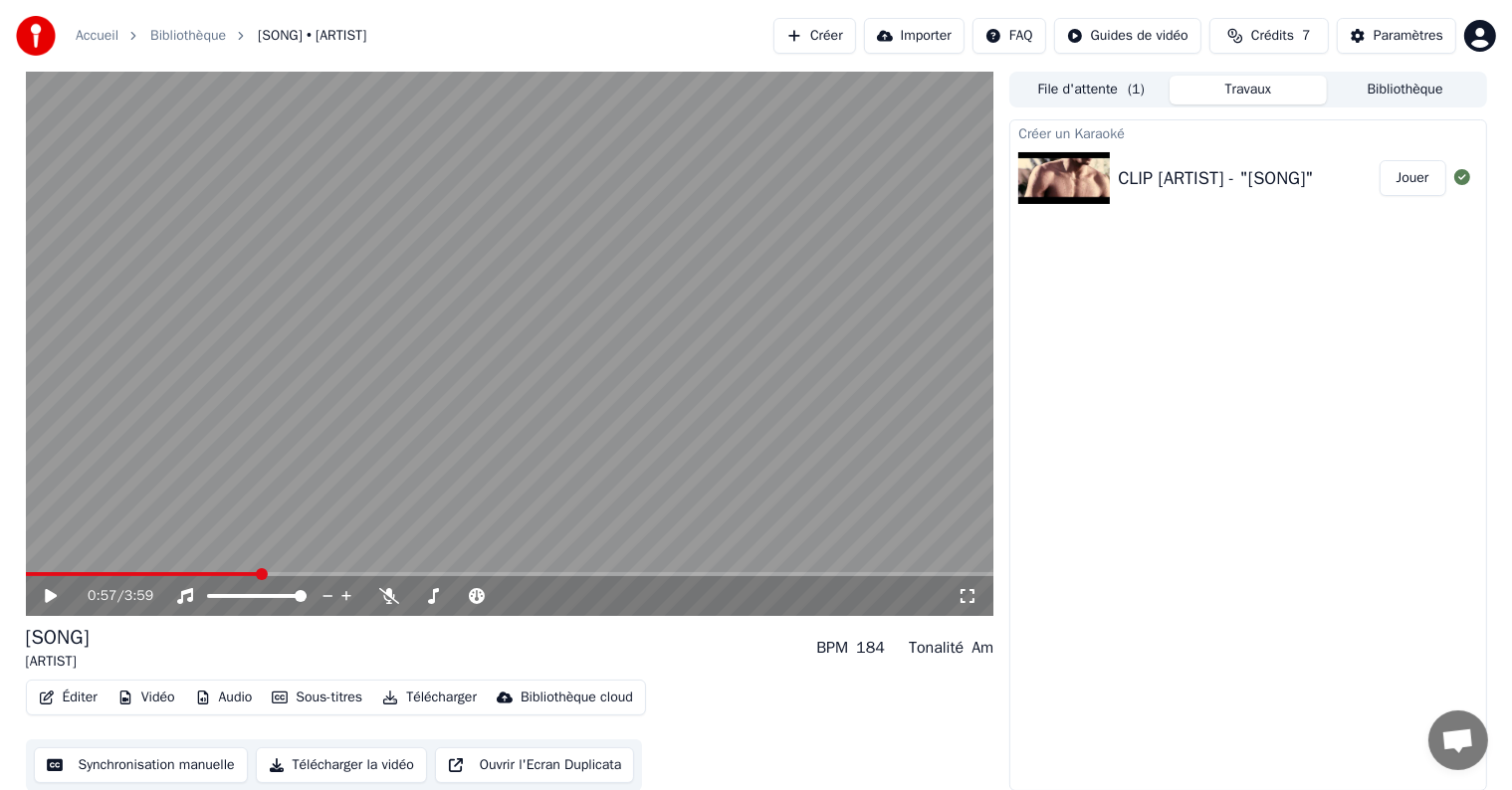 click 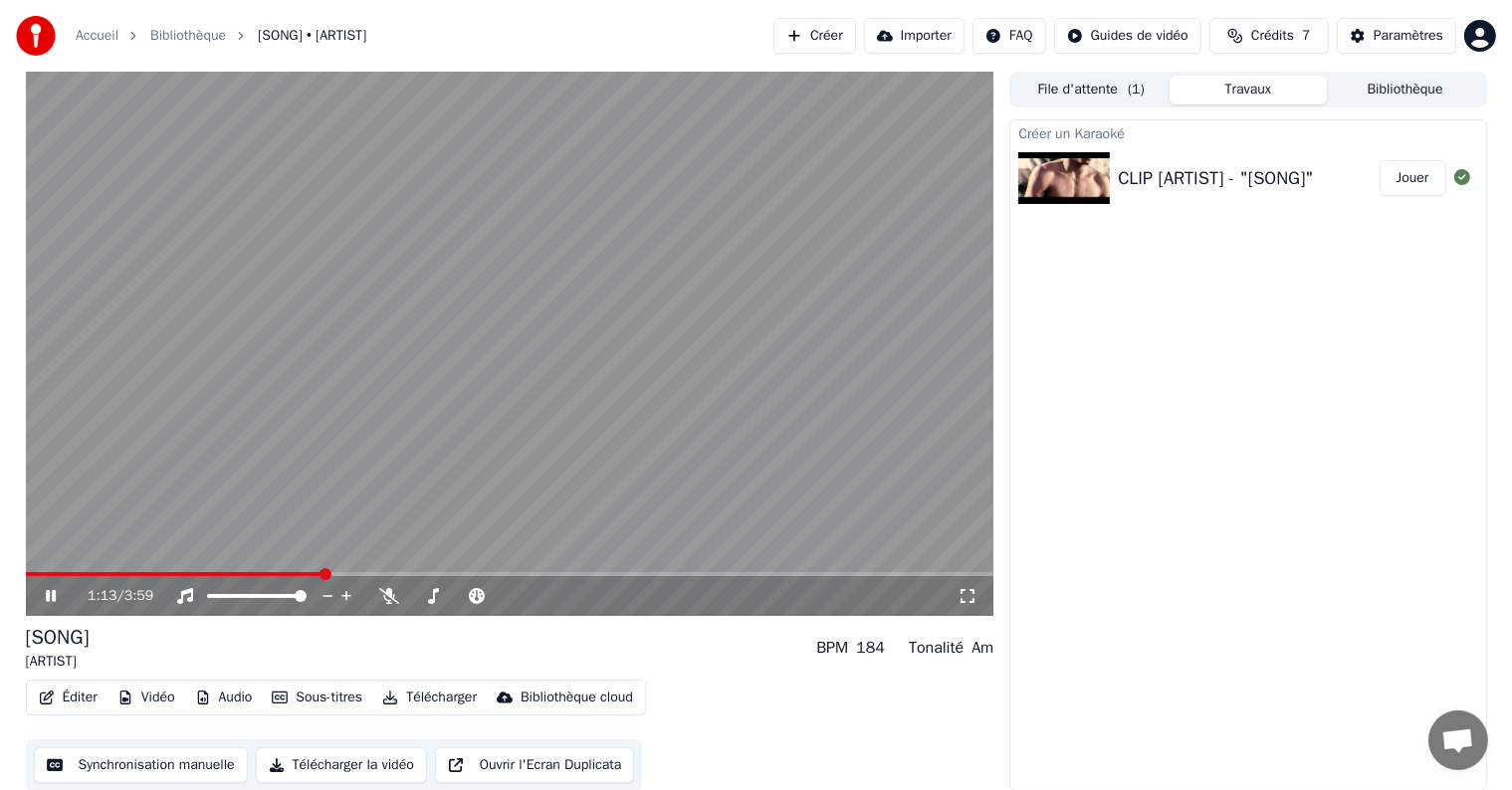 click 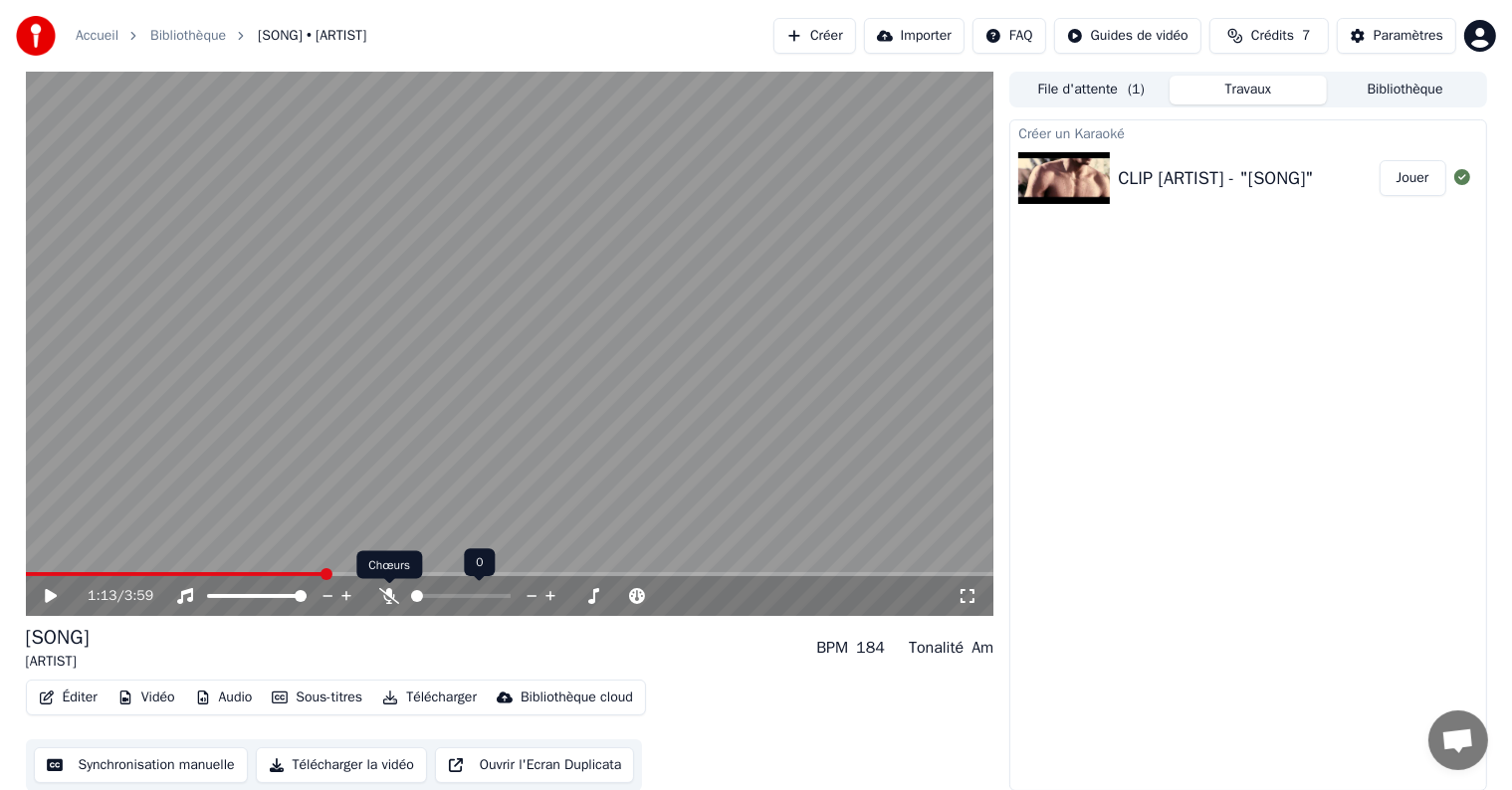 click 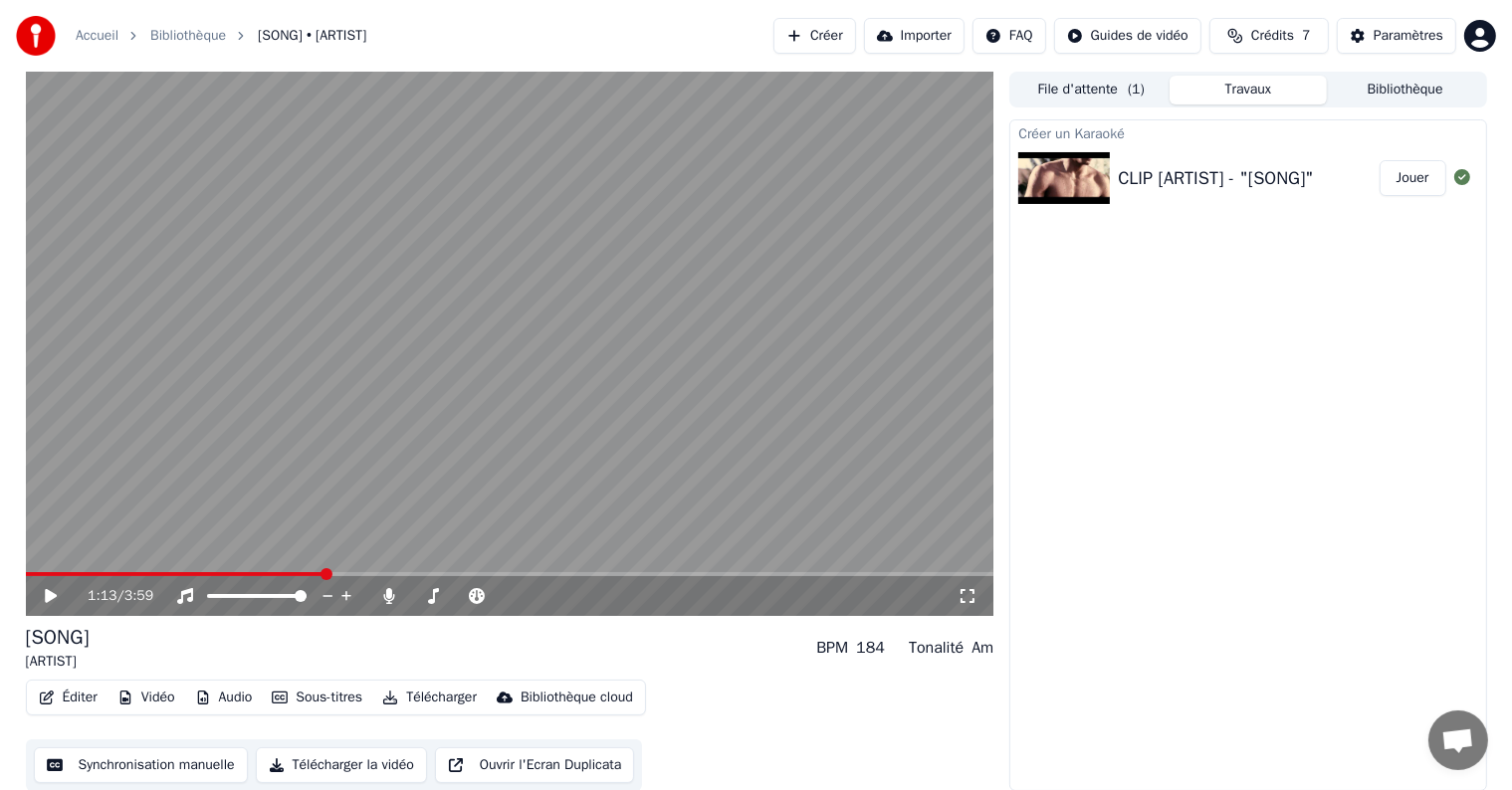 click 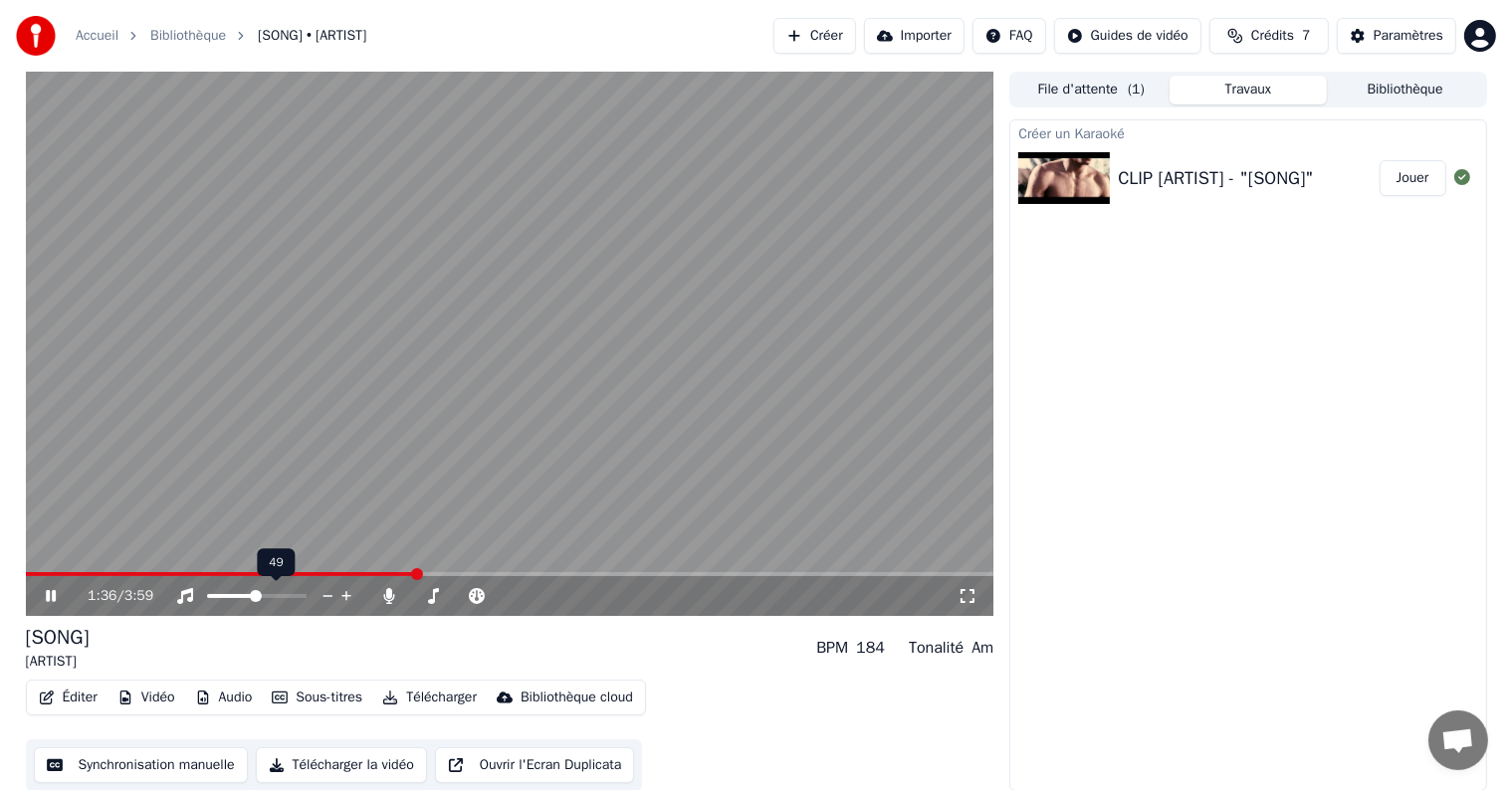 click at bounding box center (256, 596) 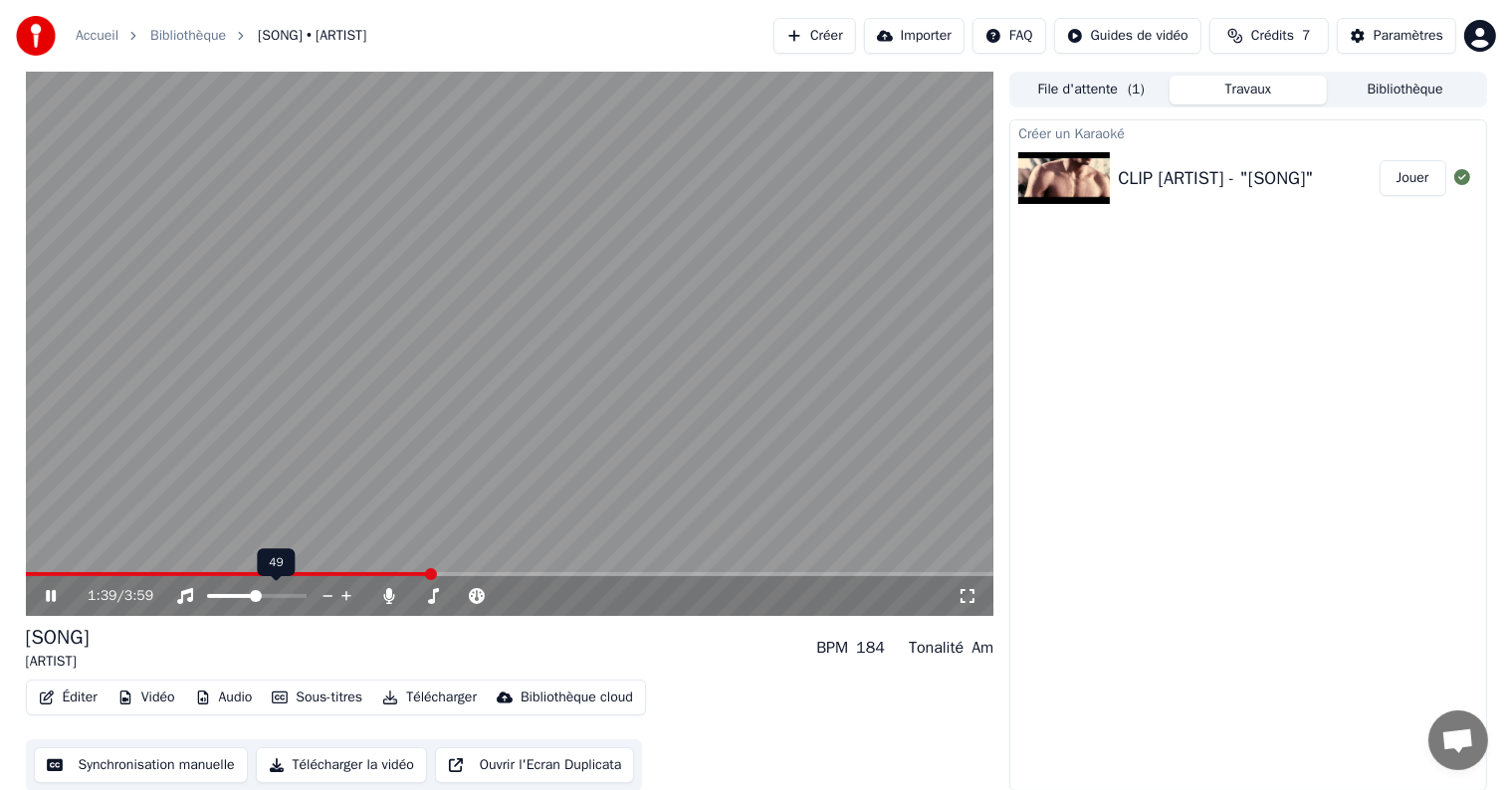 drag, startPoint x: 276, startPoint y: 593, endPoint x: 290, endPoint y: 593, distance: 14 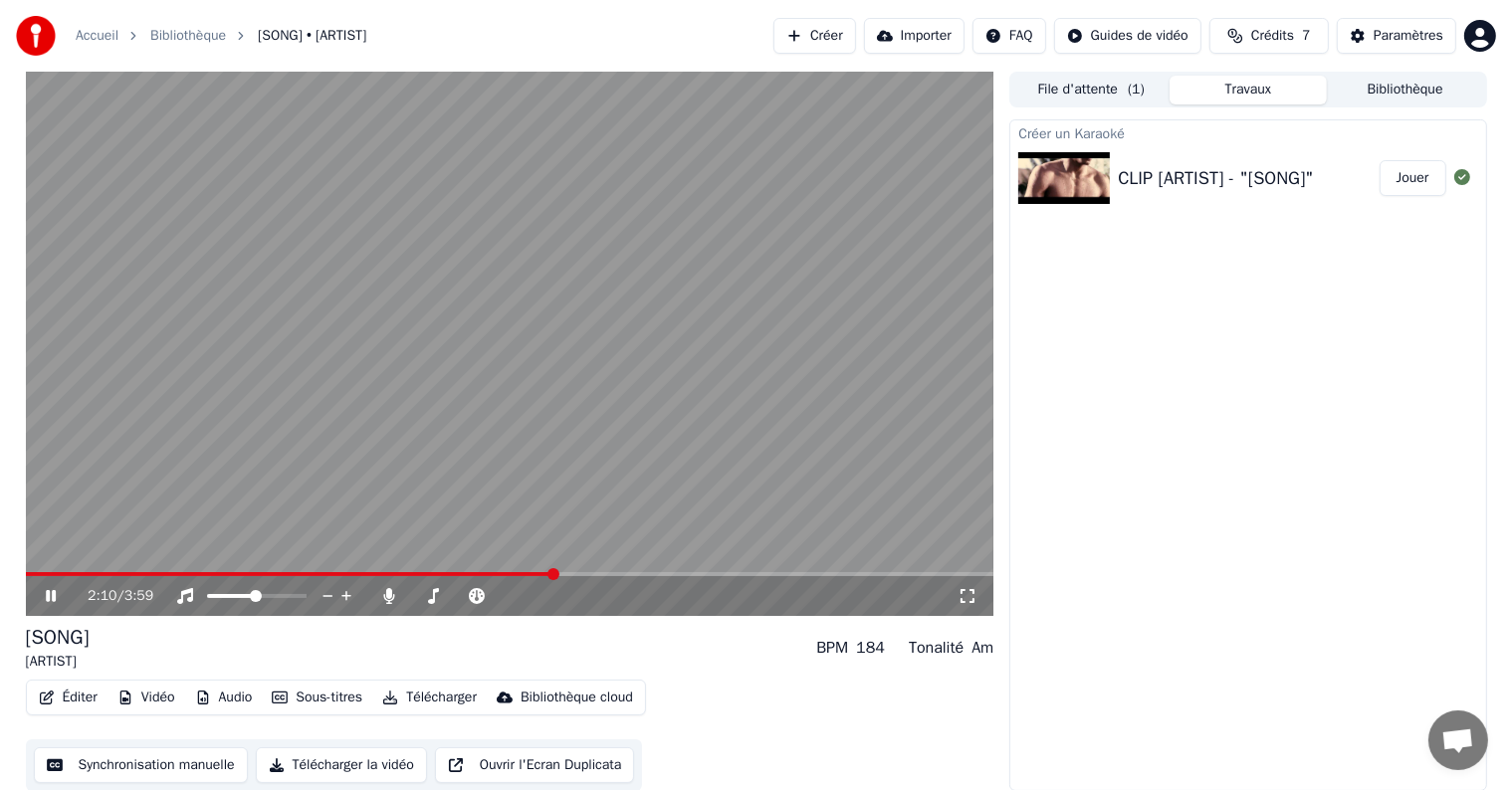 click 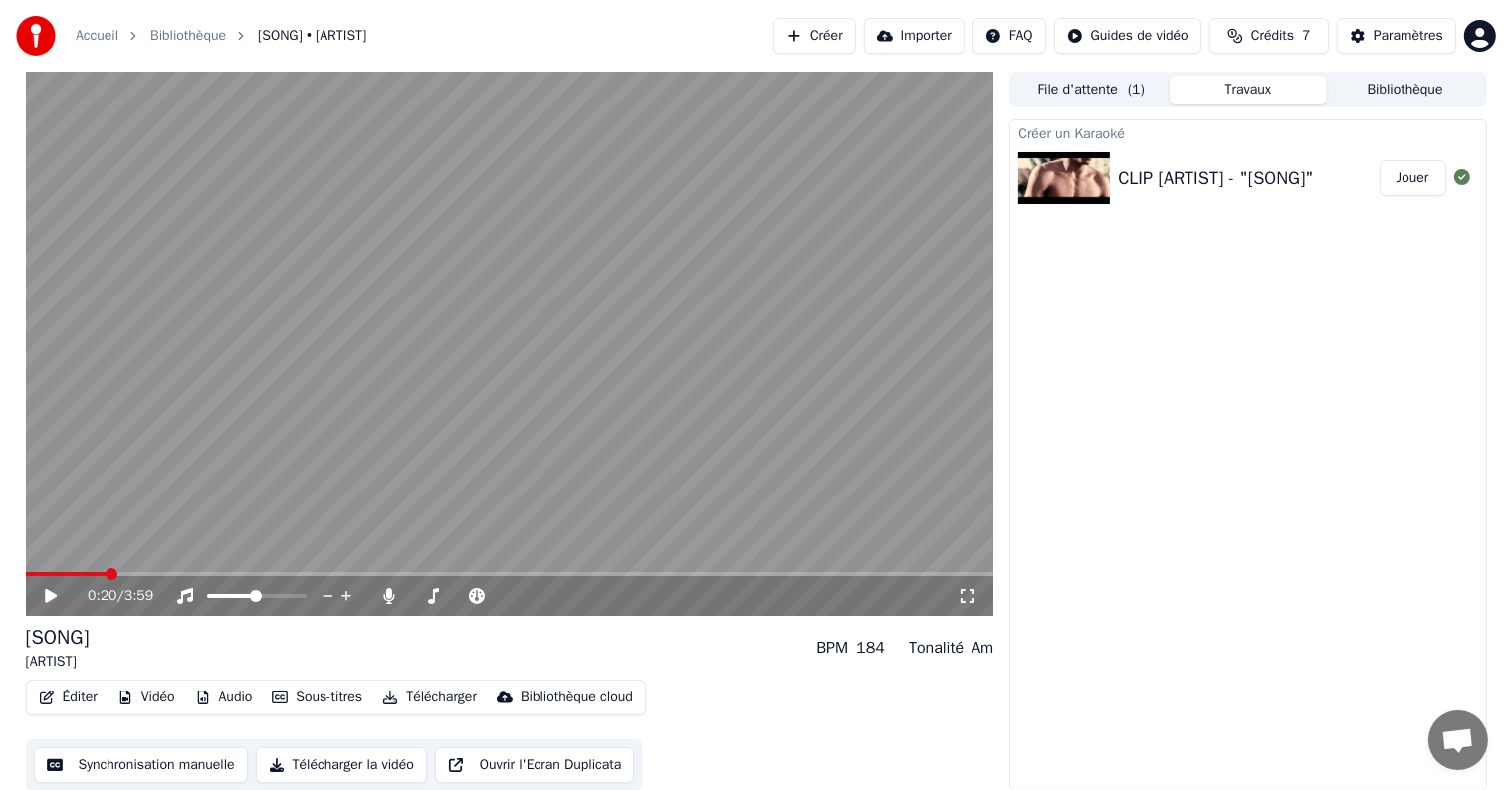 click at bounding box center (66, 574) 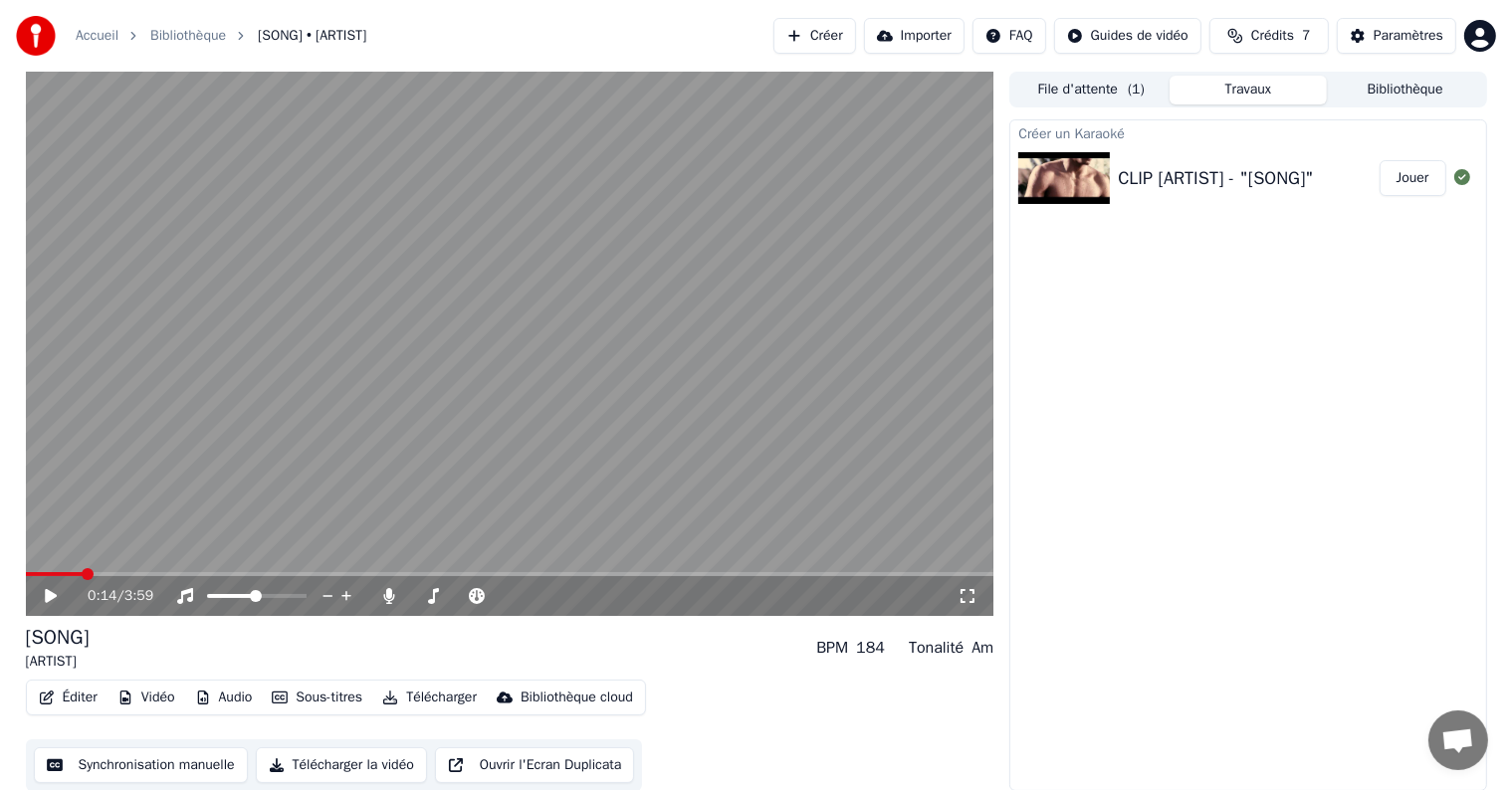 click at bounding box center (88, 574) 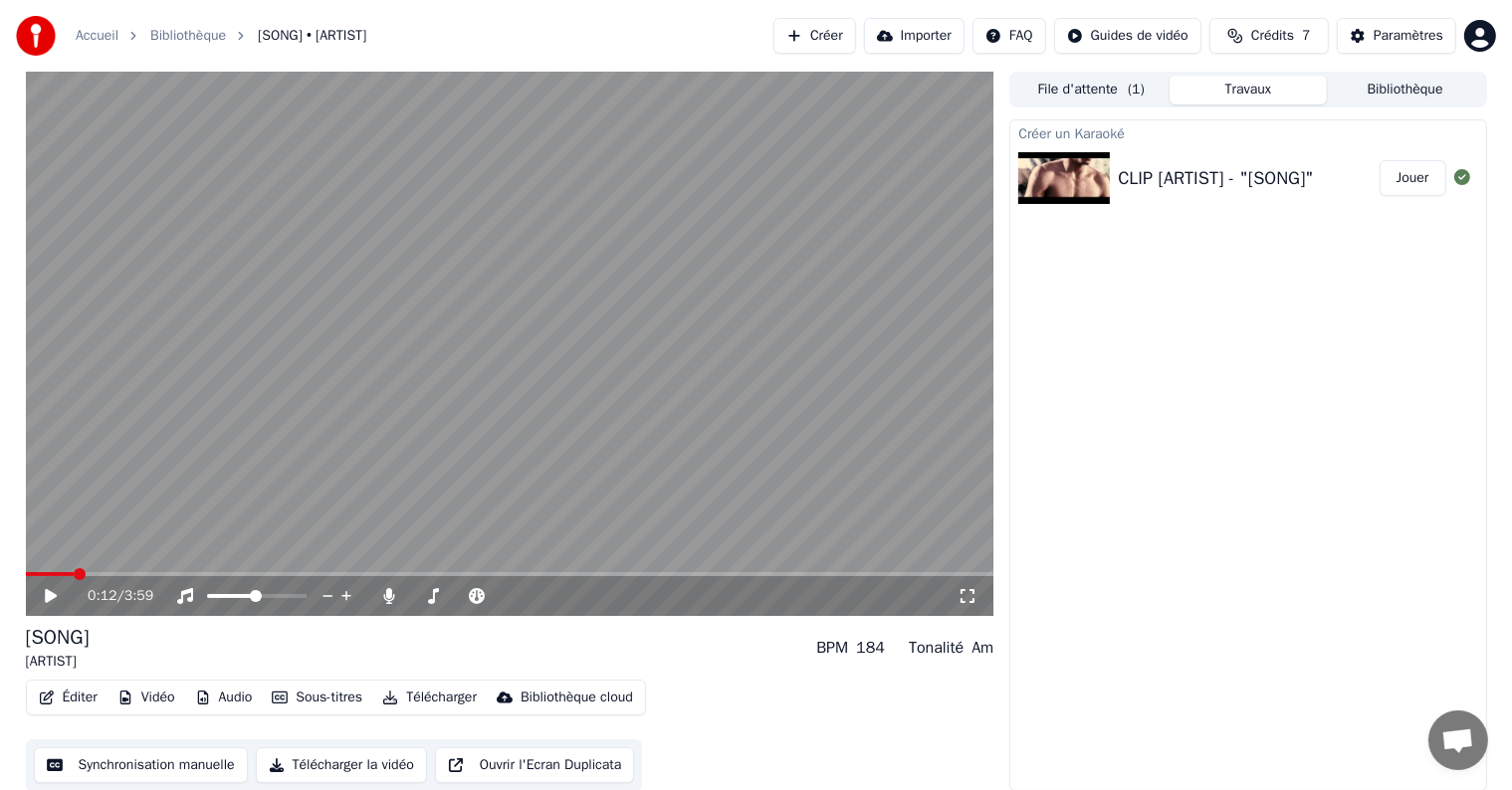 click at bounding box center (50, 574) 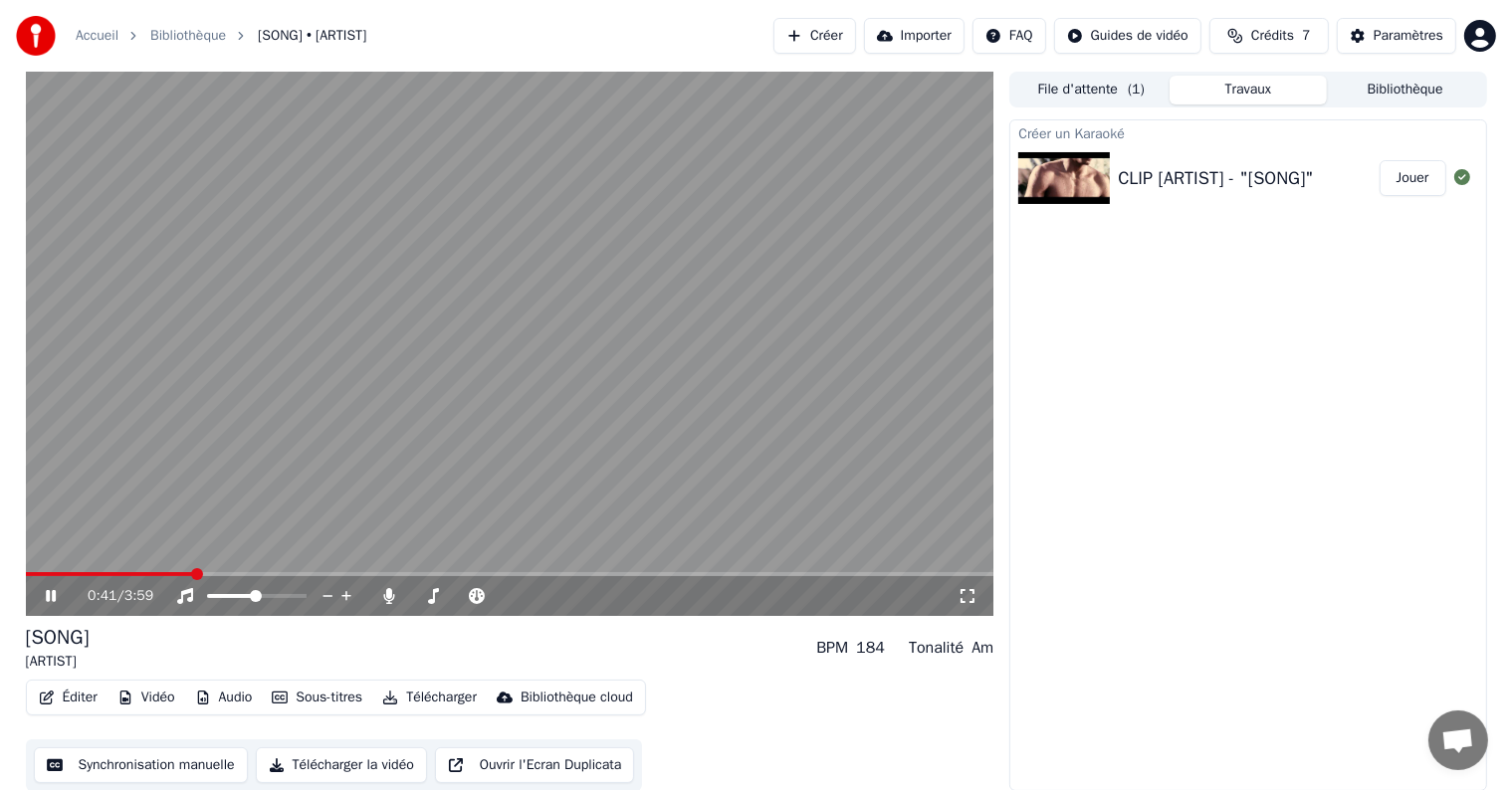 click 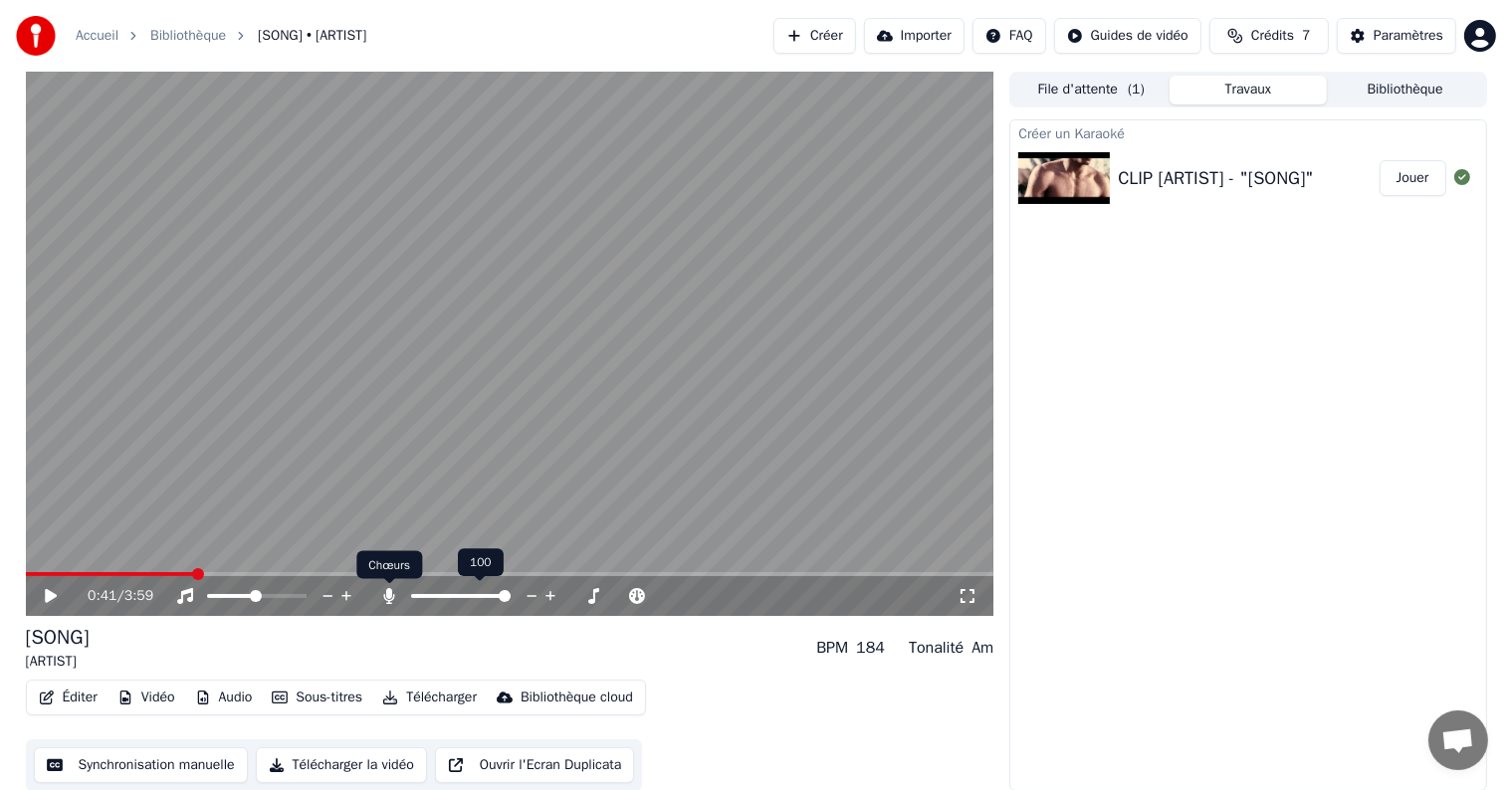 click 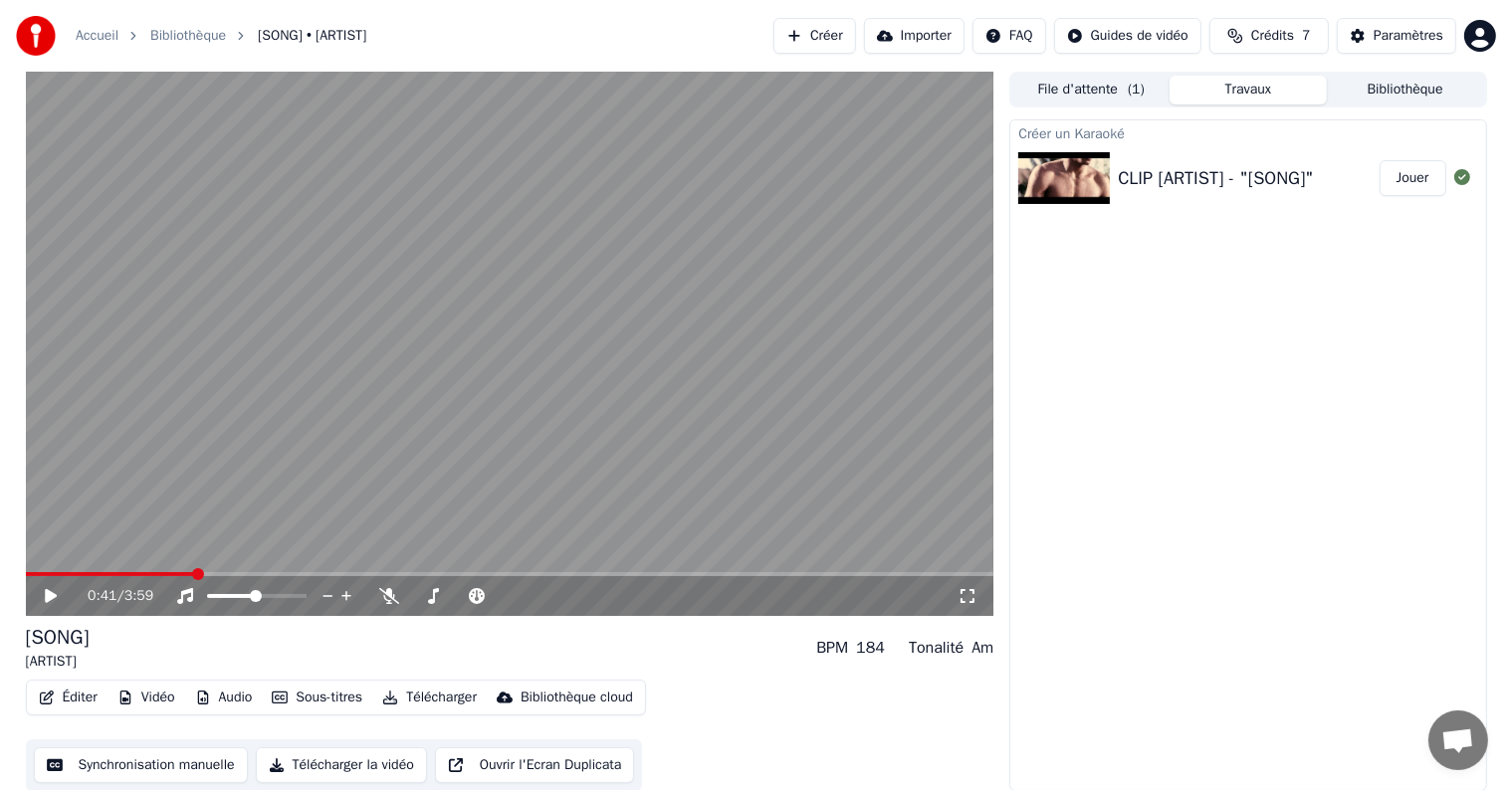 scroll, scrollTop: 1, scrollLeft: 0, axis: vertical 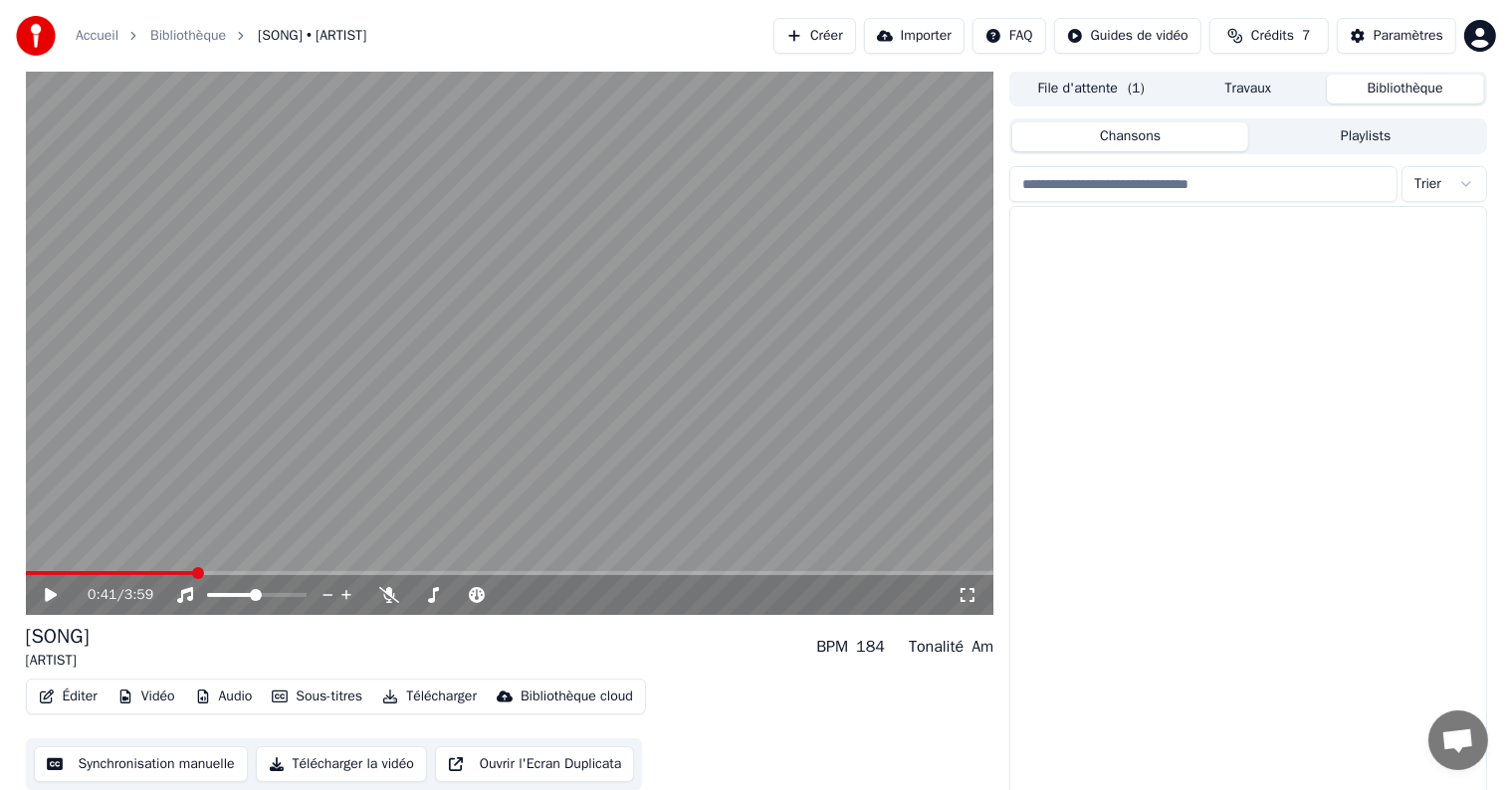 click on "Bibliothèque" at bounding box center (1405, 89) 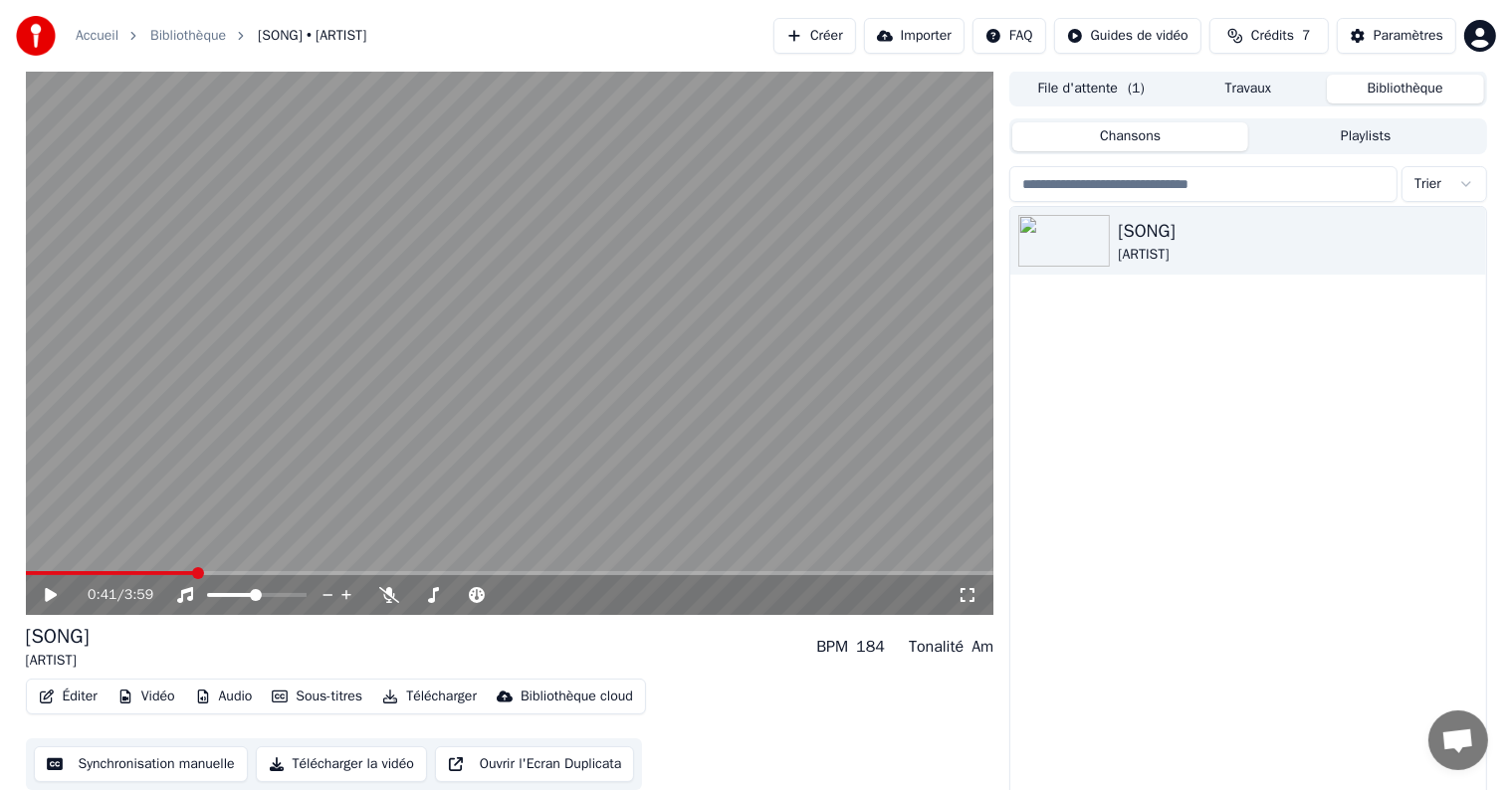 click on "Travaux" at bounding box center (1248, 89) 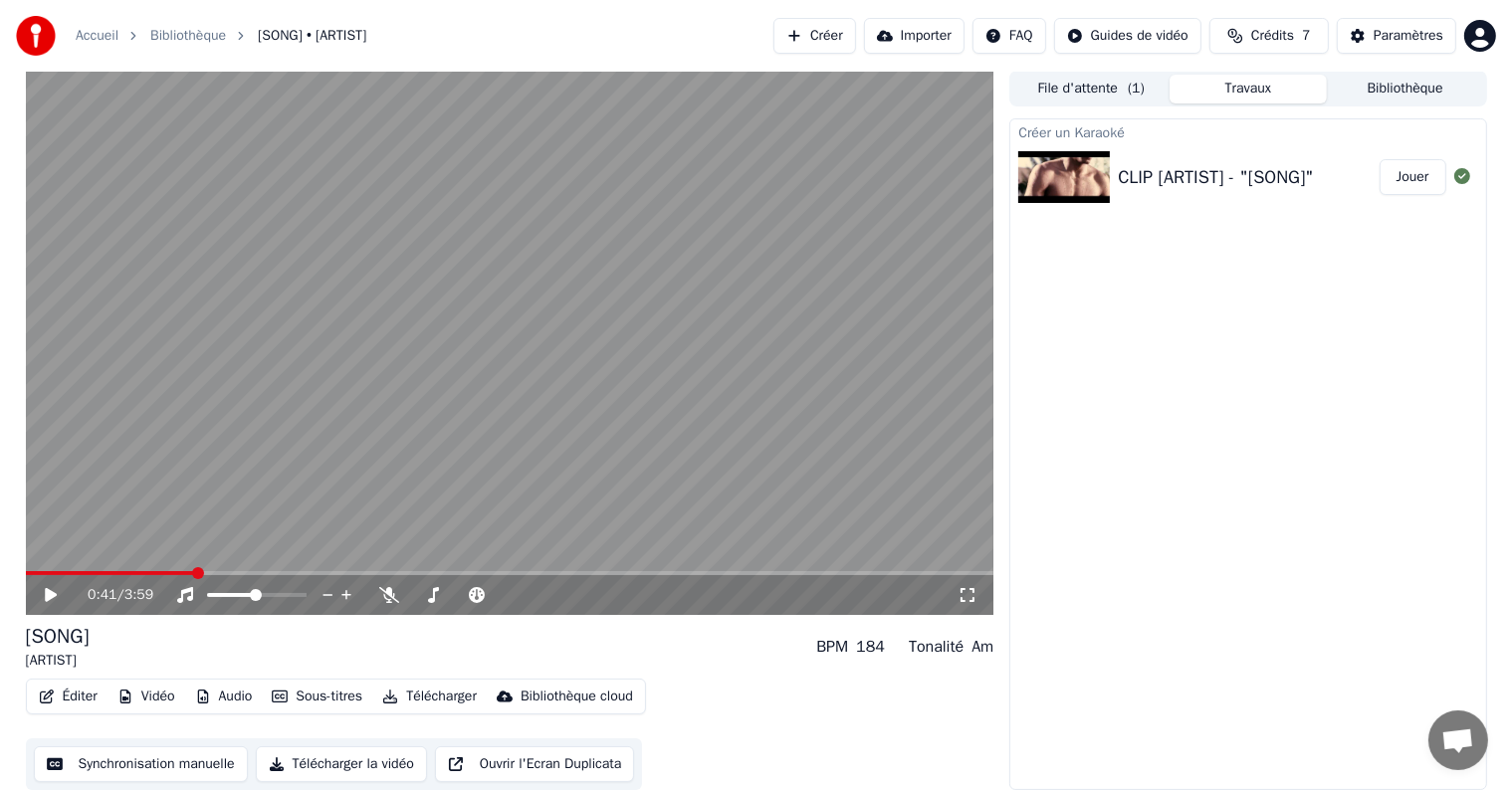 click on "File d'attente ( 1 )" at bounding box center [1091, 89] 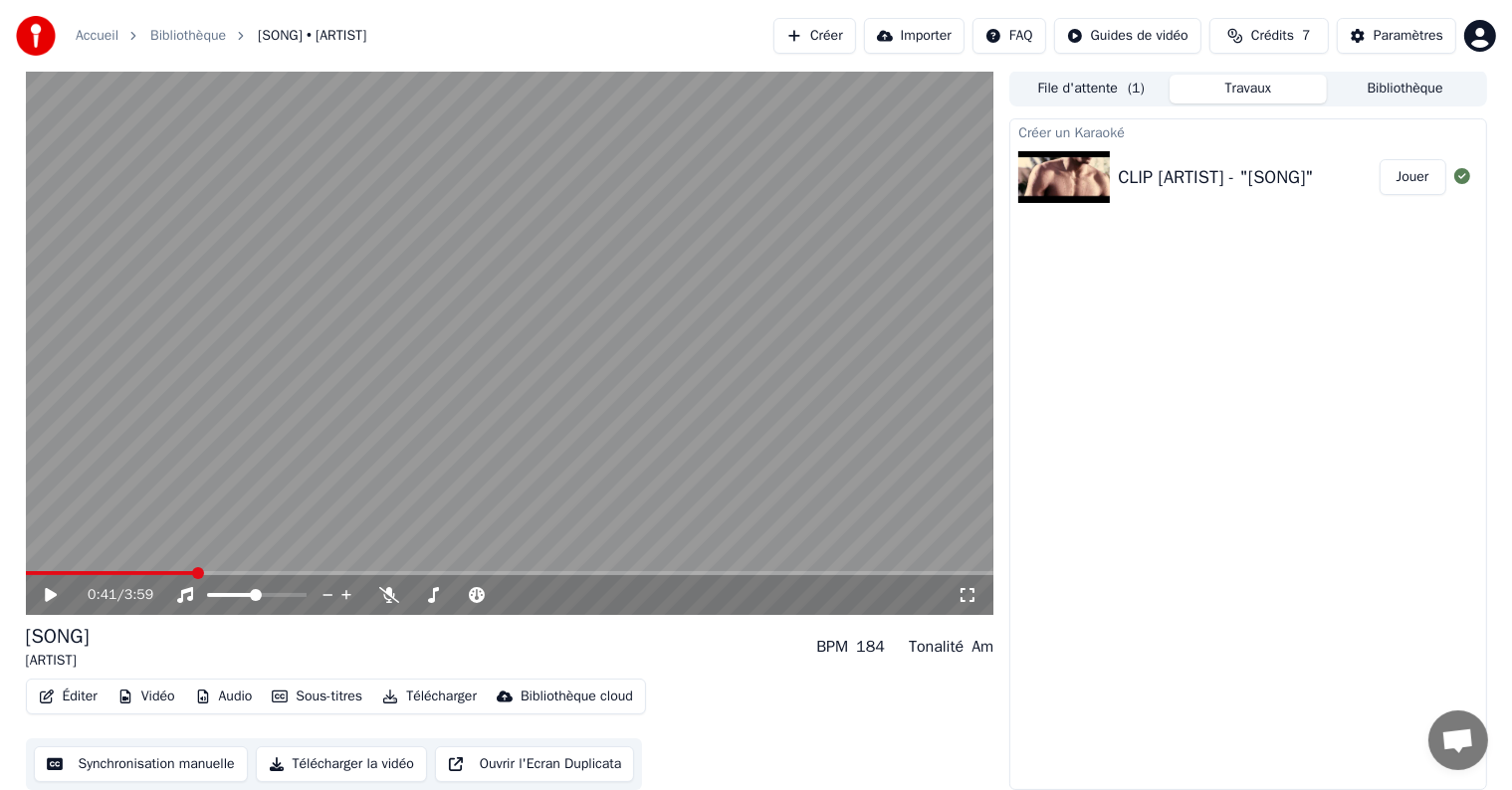 click on "Travaux" at bounding box center (1248, 89) 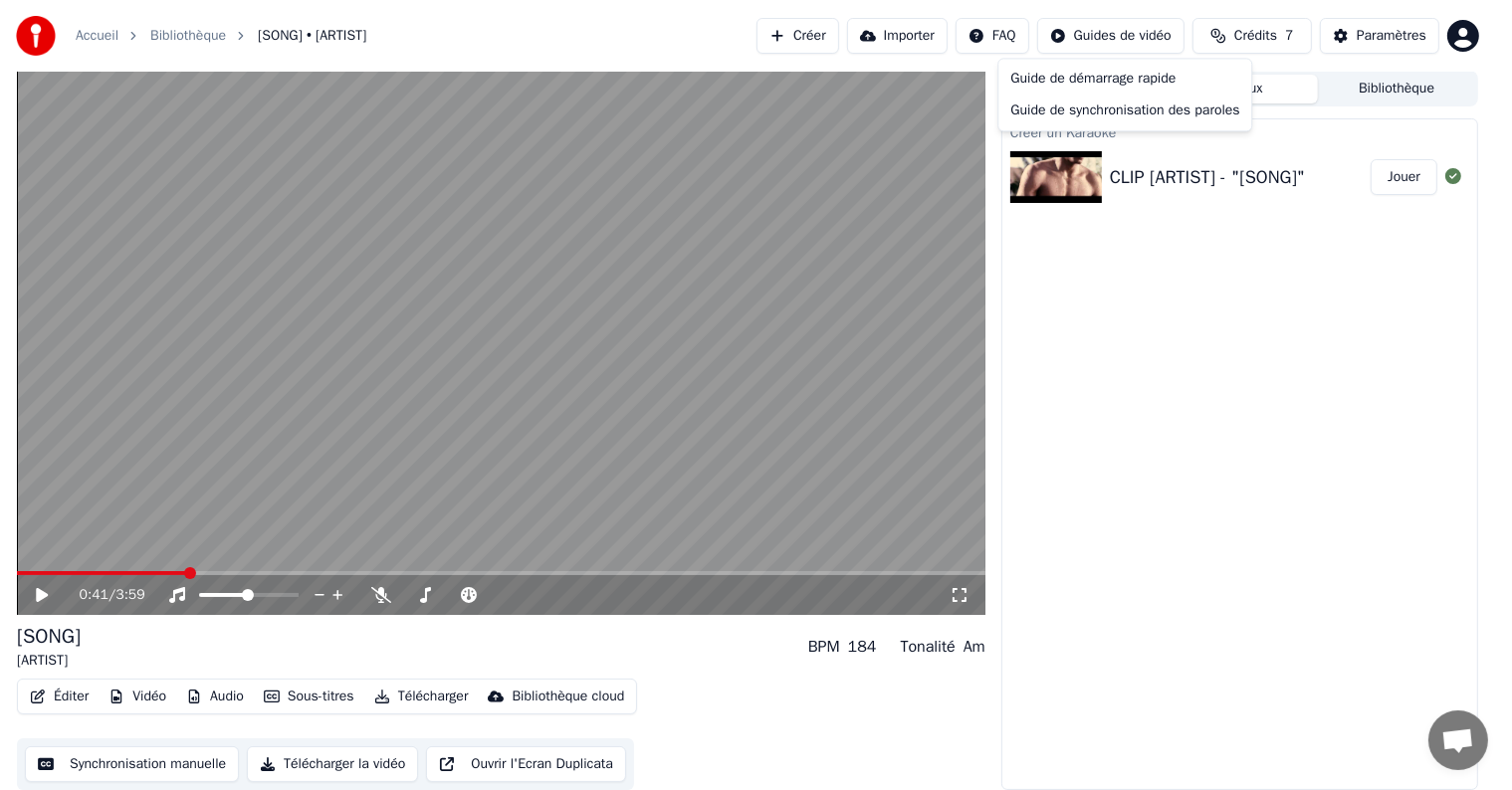 click on "Accueil Bibliothèque [ARTIST] - "[SONG]" Créer Importer FAQ Guides de vidéo Crédits 7 Paramètres 0:41  /  3:59 [SONG] [ARTIST] BPM 184 Tonalité Am Éditer Vidéo Audio Sous-titres Télécharger Bibliothèque cloud Synchronisation manuelle Télécharger la vidéo Ouvrir l'Ecran Duplicata File d'attente ( 1 ) Travaux Bibliothèque Créer un Karaoké CLIP [ARTIST] - "[SONG]" Jouer
Guide de démarrage rapide Guide de synchronisation des paroles" at bounding box center (756, 394) 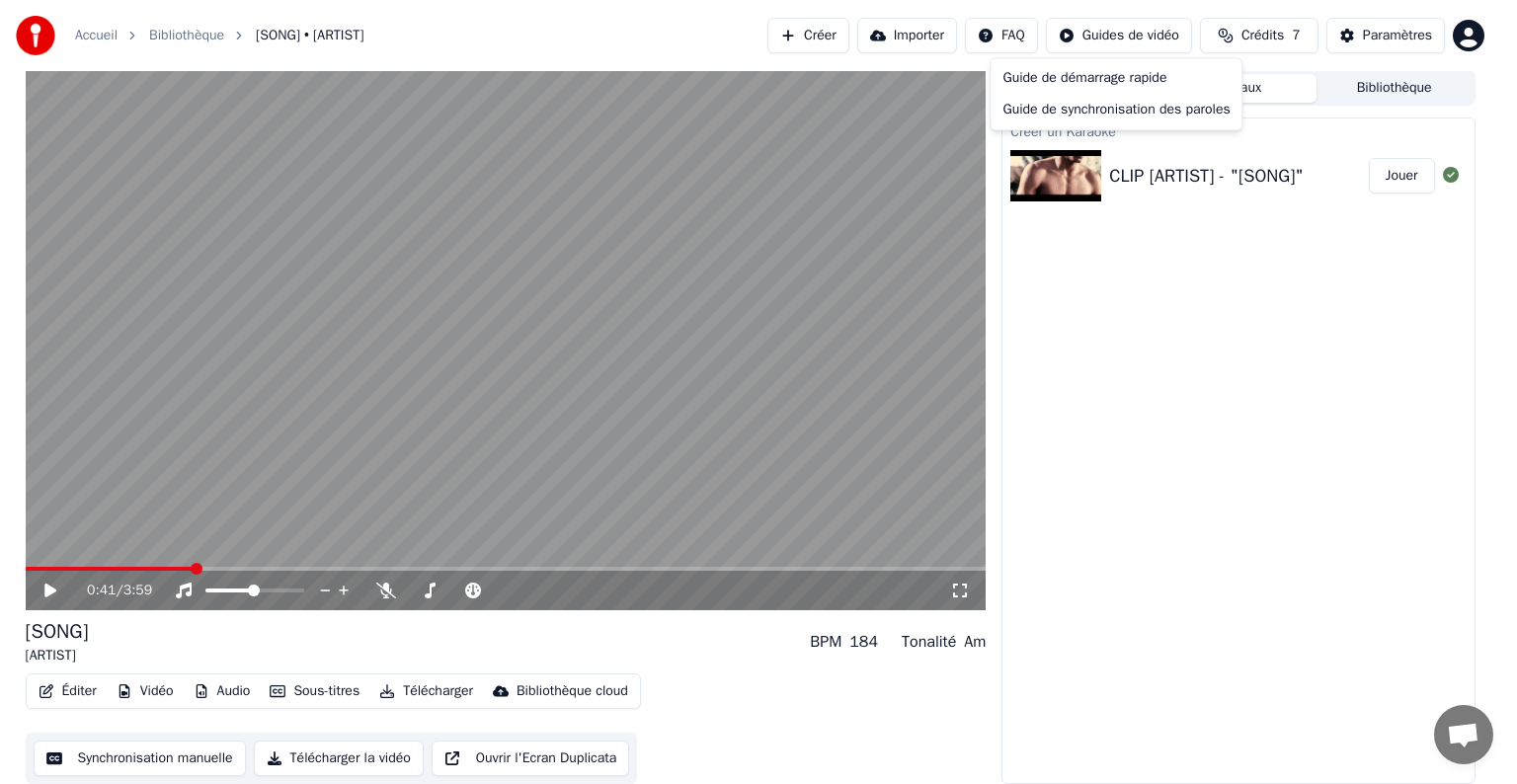 click on "Accueil Bibliothèque [ARTIST] - "[SONG]" Créer Importer FAQ Guides de vidéo Crédits 7 Paramètres 0:41  /  3:59 [SONG] [ARTIST] BPM 184 Tonalité Am Éditer Vidéo Audio Sous-titres Télécharger Bibliothèque cloud Synchronisation manuelle Télécharger la vidéo Ouvrir l'Ecran Duplicata File d'attente ( 1 ) Travaux Bibliothèque Créer un Karaoké CLIP [ARTIST] - "[SONG]" Jouer
Guide de démarrage rapide Guide de synchronisation des paroles" at bounding box center (758, 391) 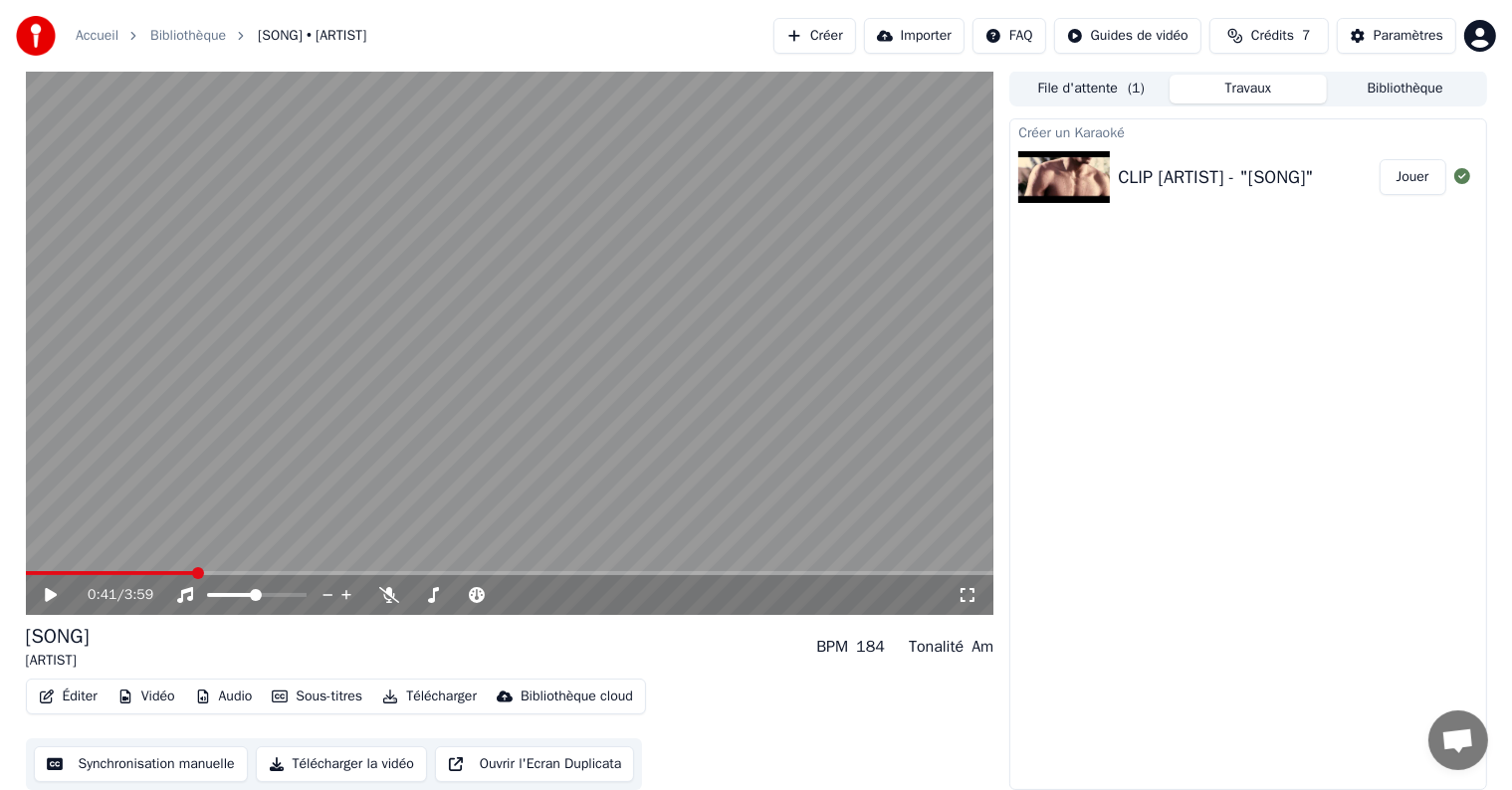 click at bounding box center [510, 342] 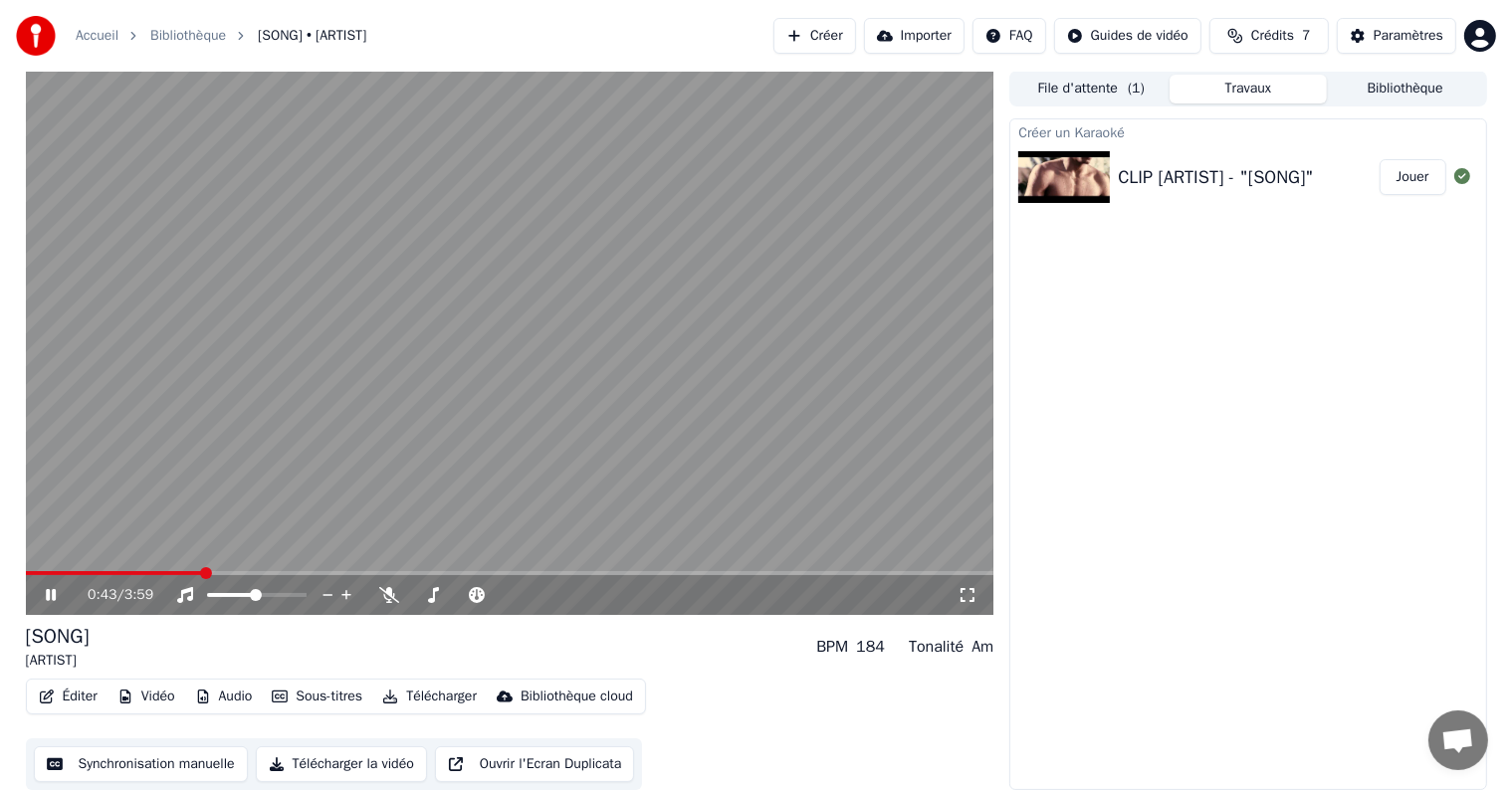 click 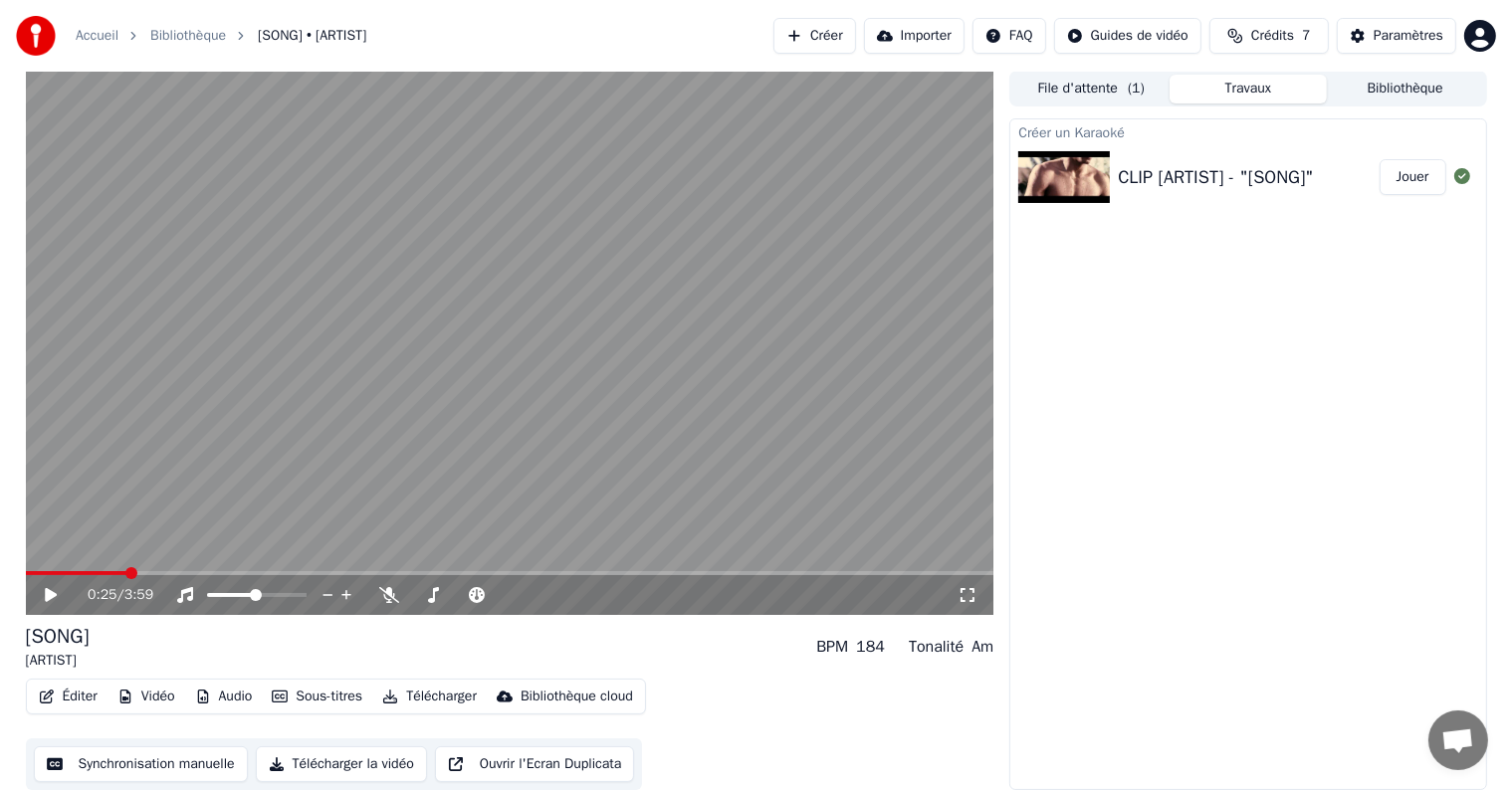 click at bounding box center [131, 573] 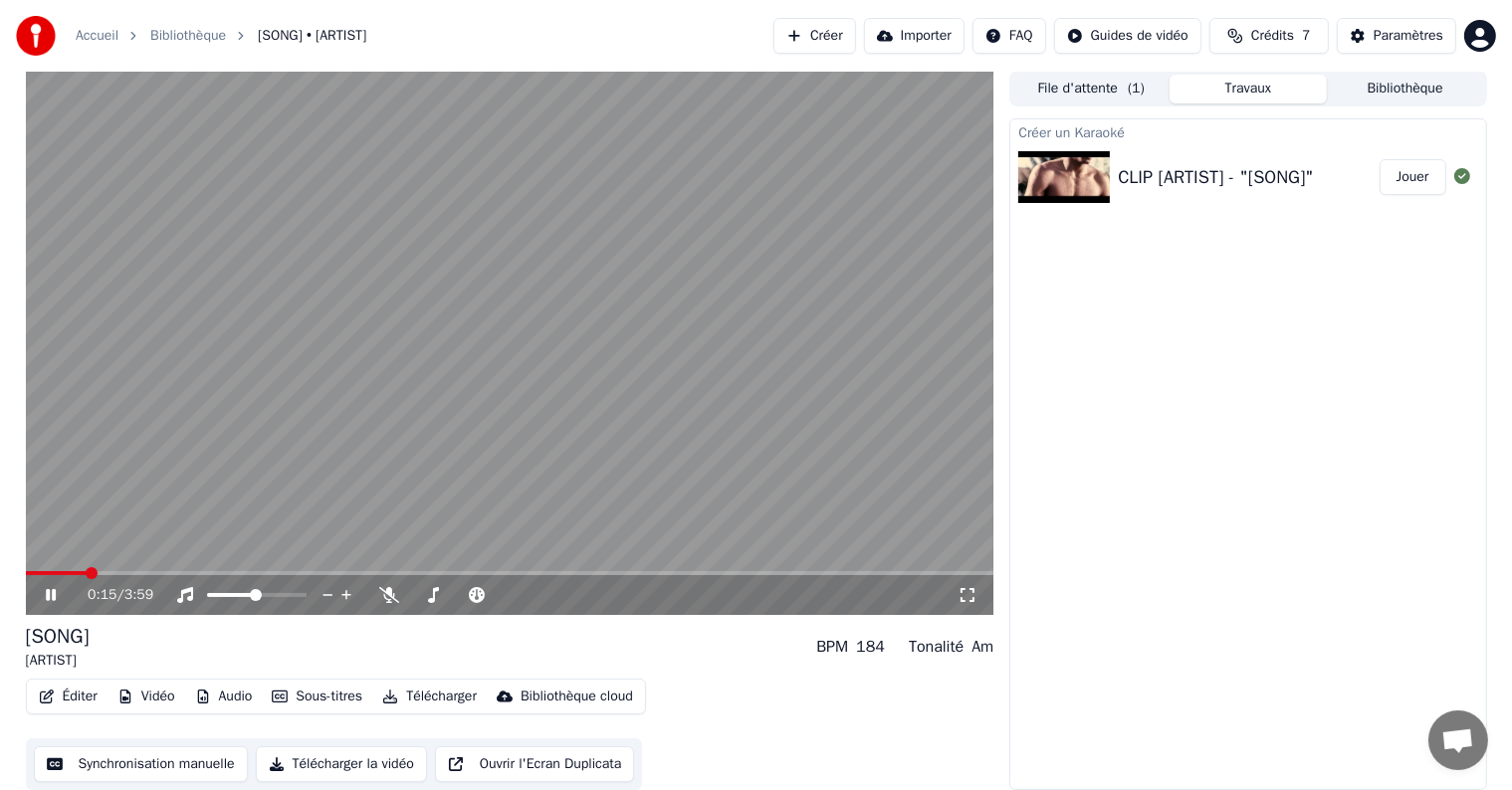 click at bounding box center [92, 573] 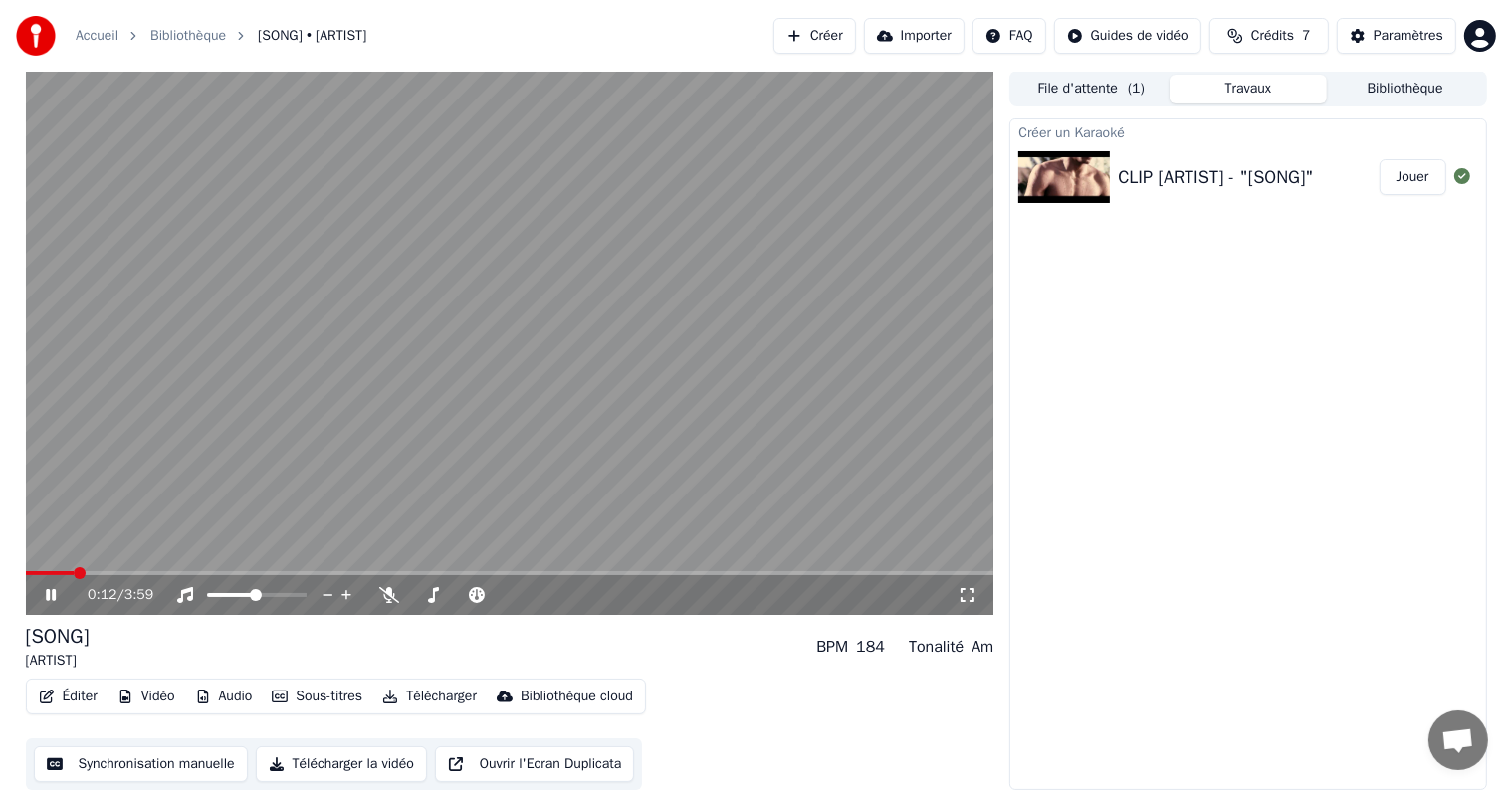 click at bounding box center [80, 573] 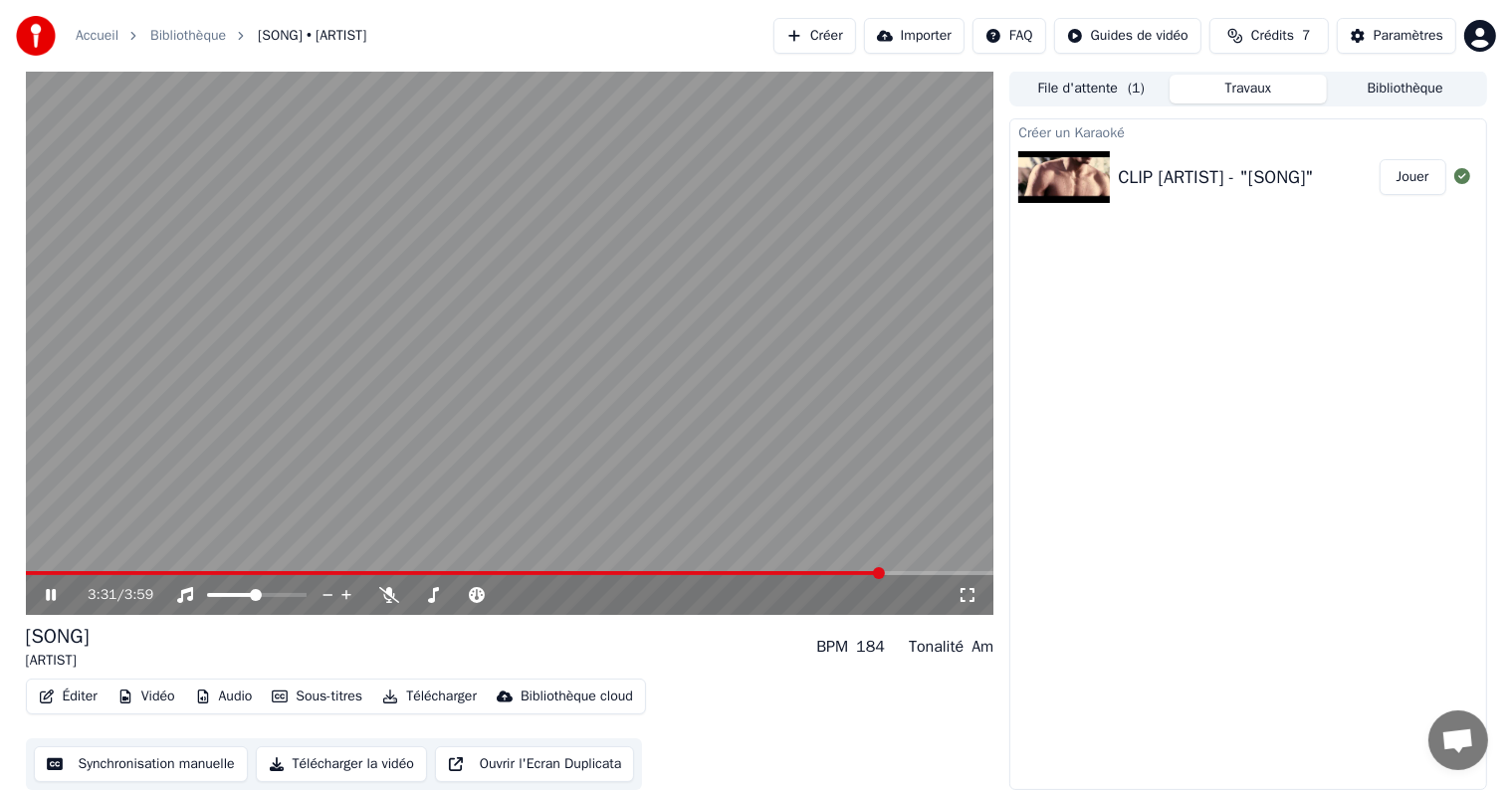 click 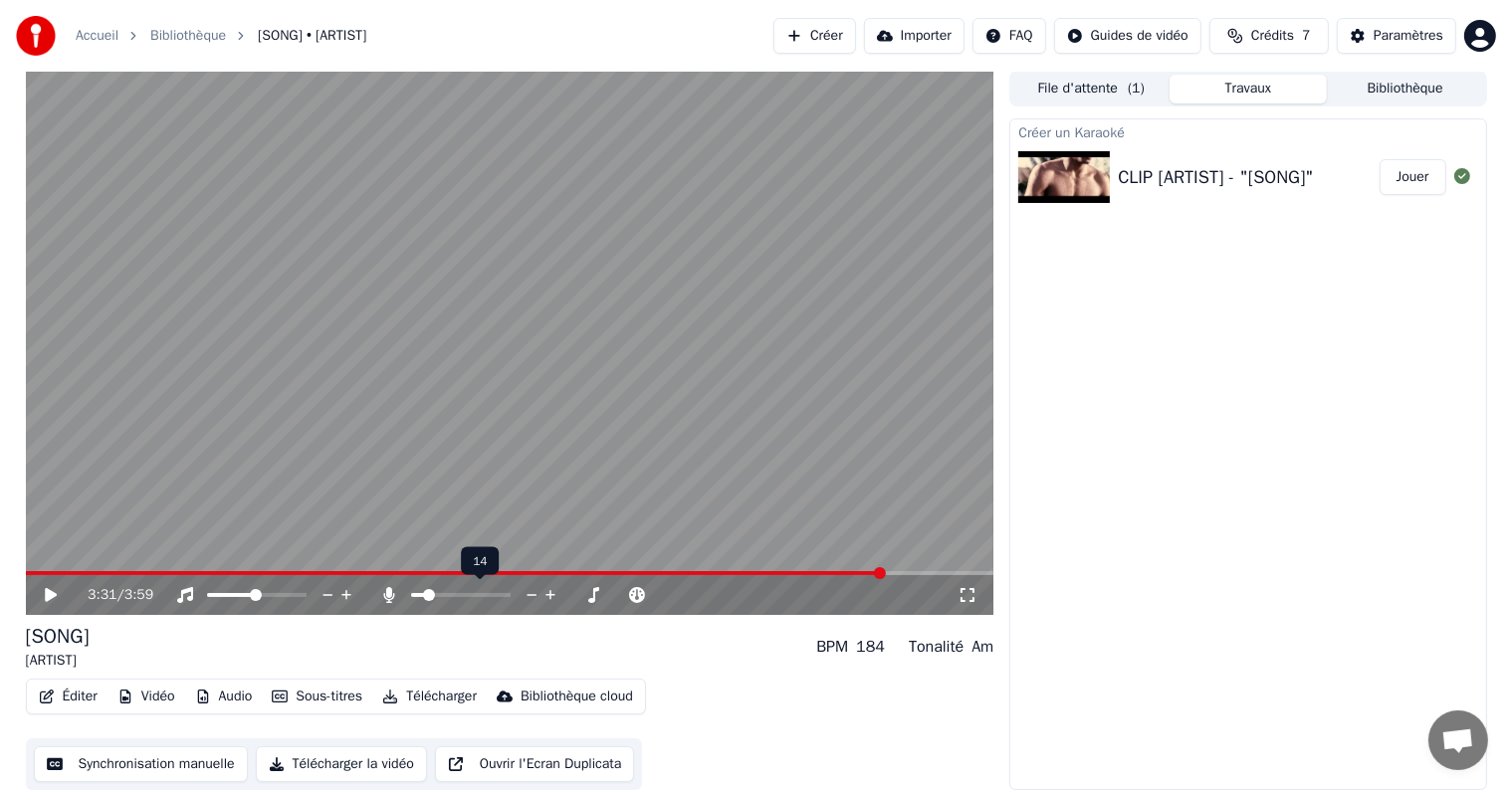 click at bounding box center (429, 595) 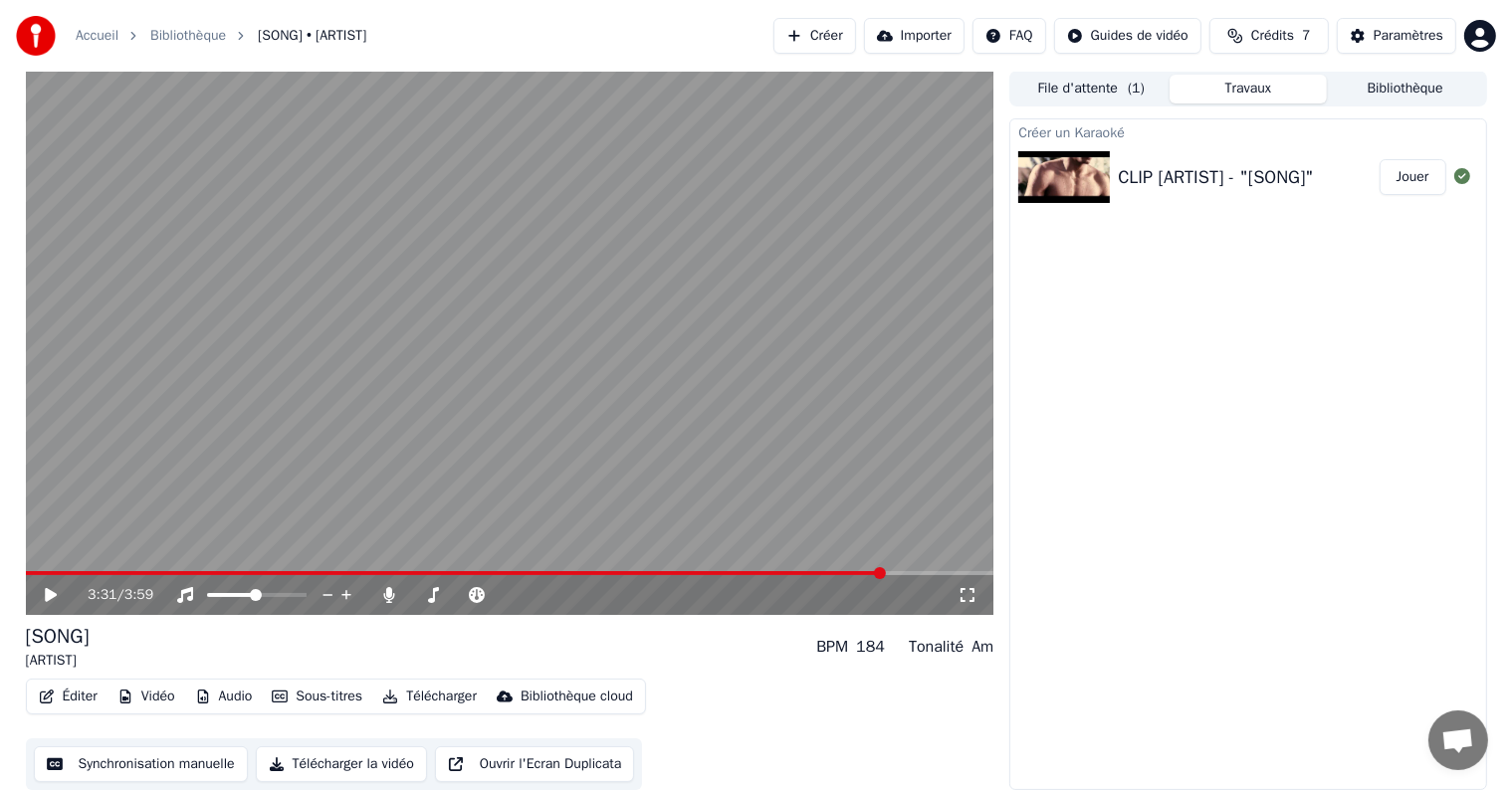 click 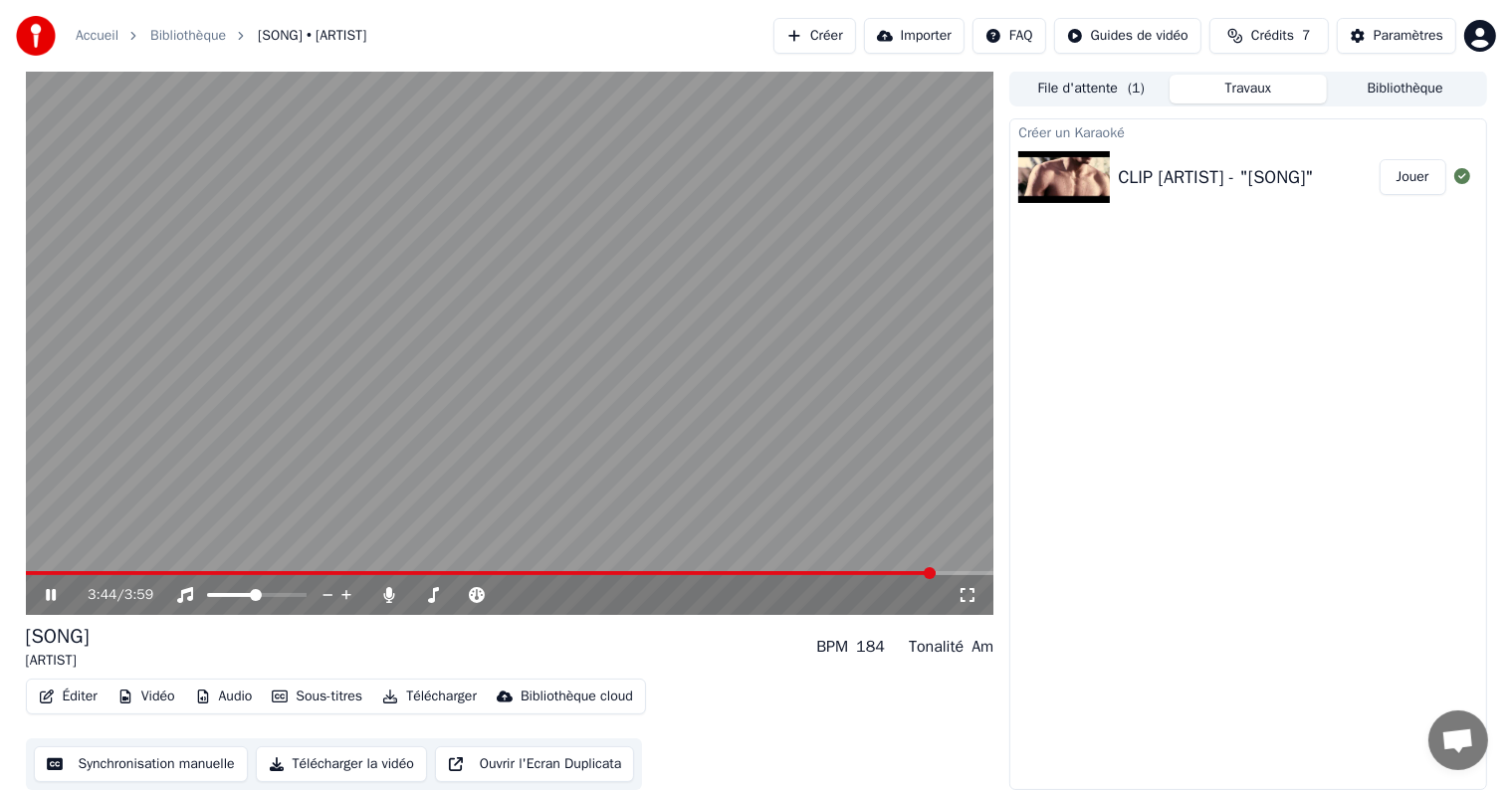 click at bounding box center [481, 573] 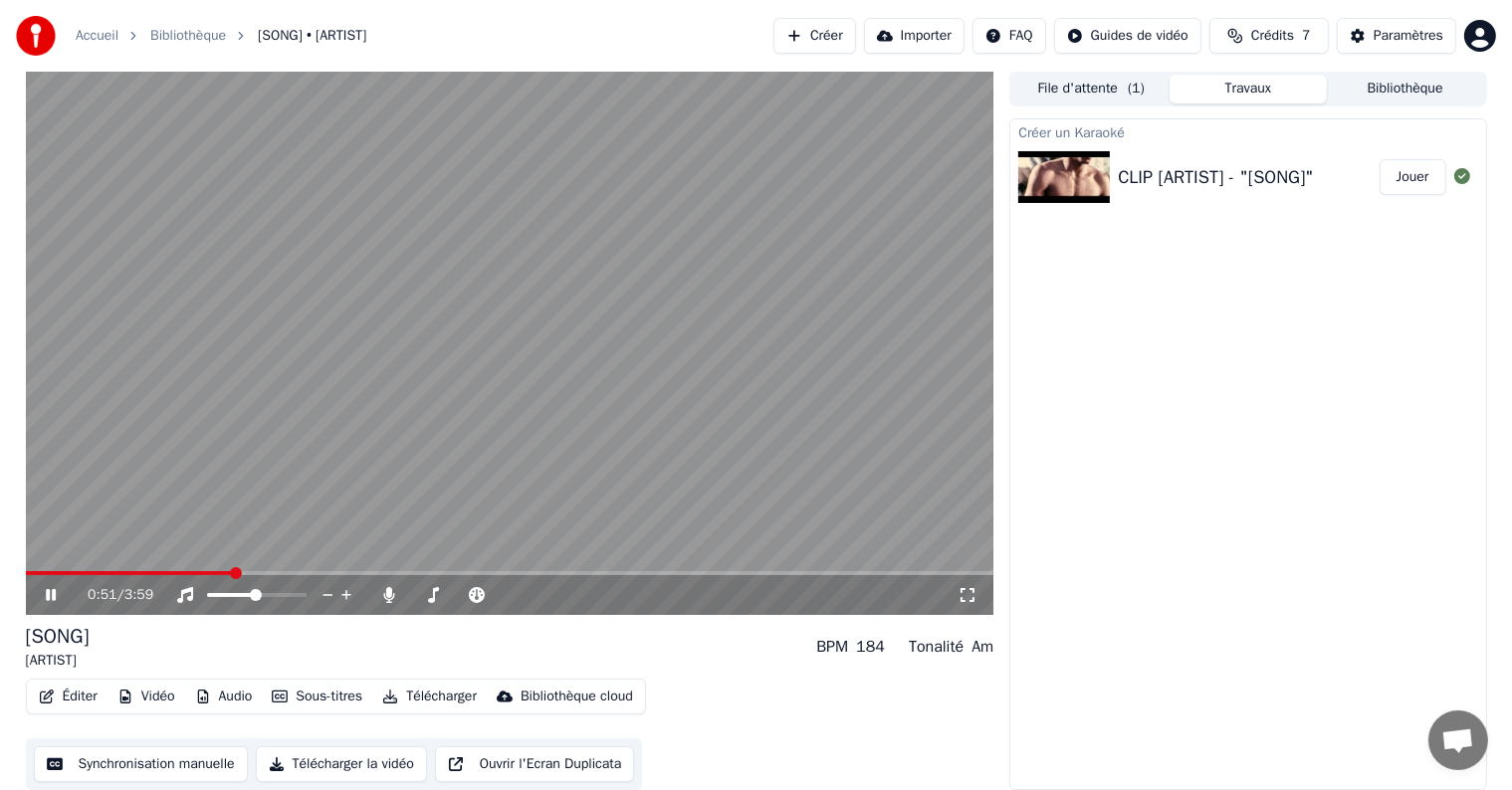 drag, startPoint x: 180, startPoint y: 397, endPoint x: 51, endPoint y: 593, distance: 234.64228 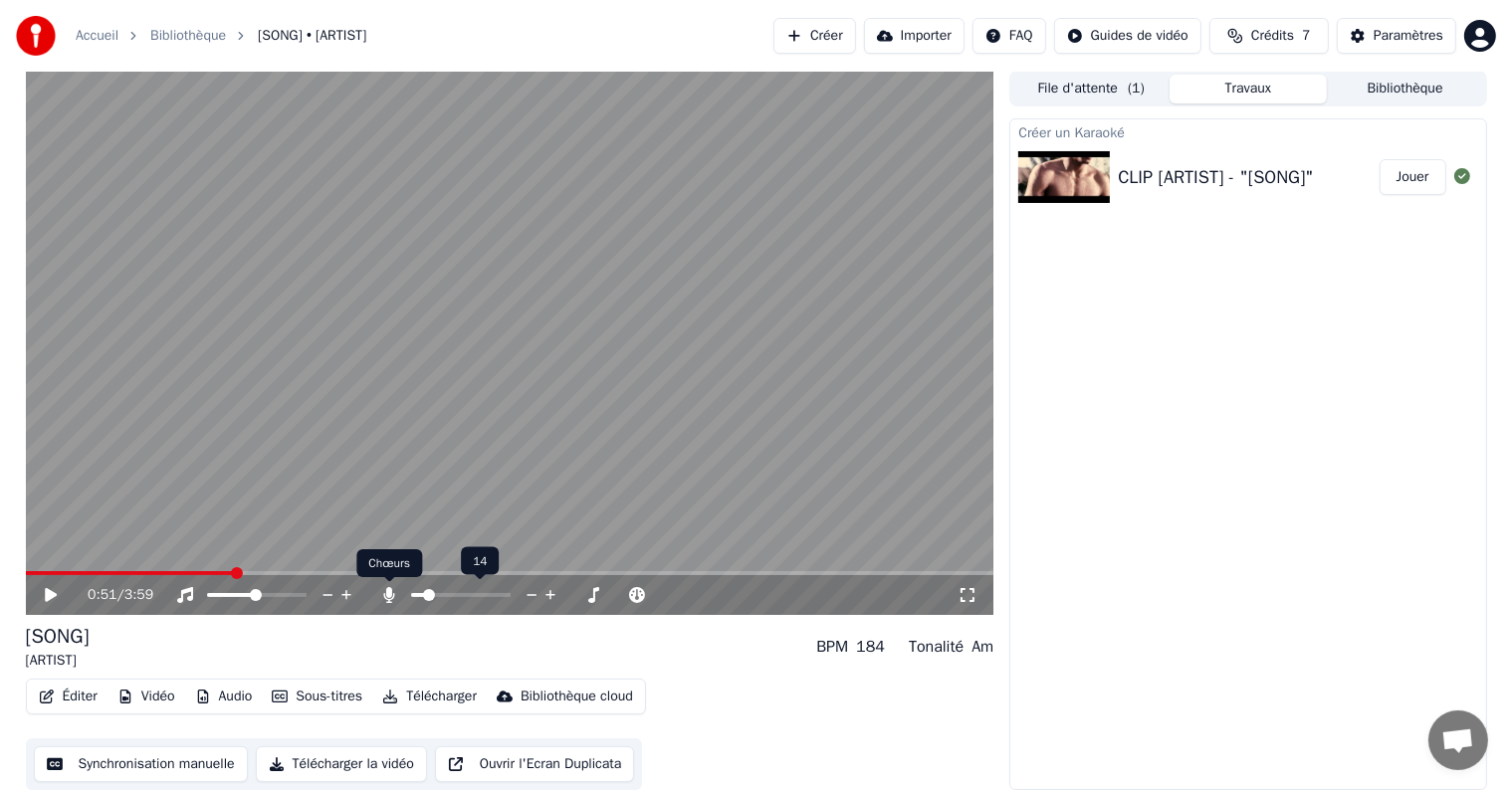 click 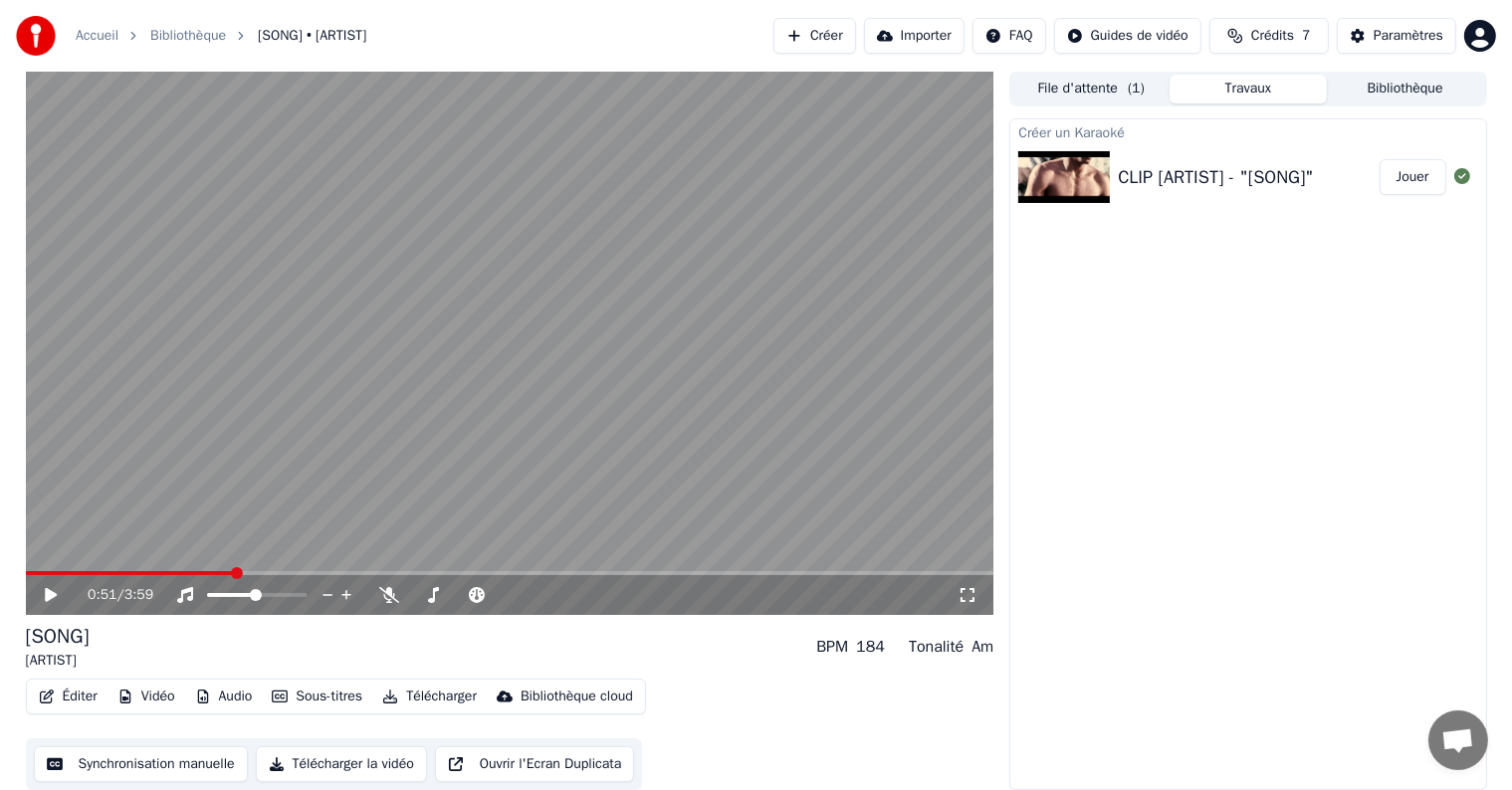 click at bounding box center (510, 342) 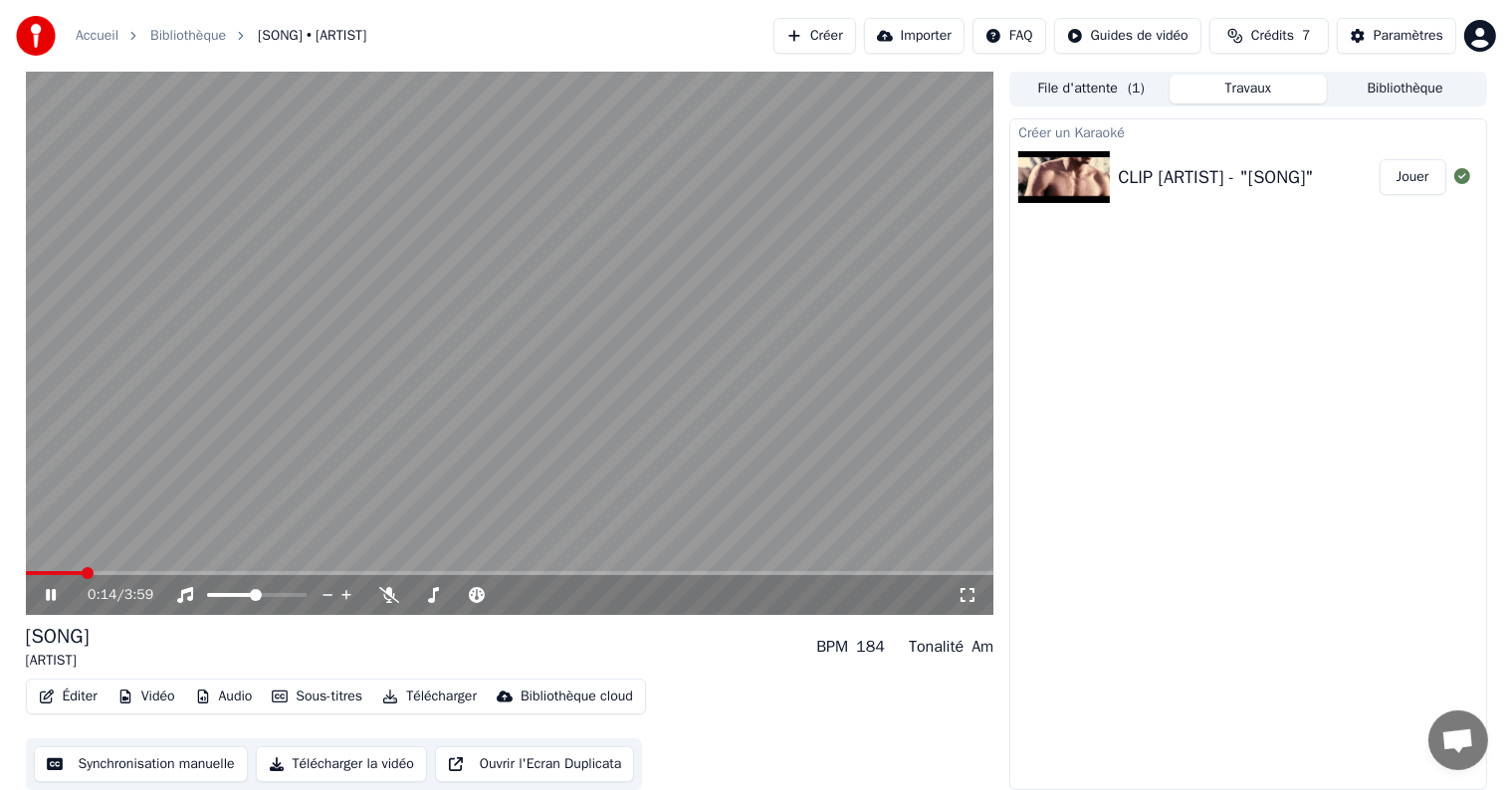 click at bounding box center [54, 573] 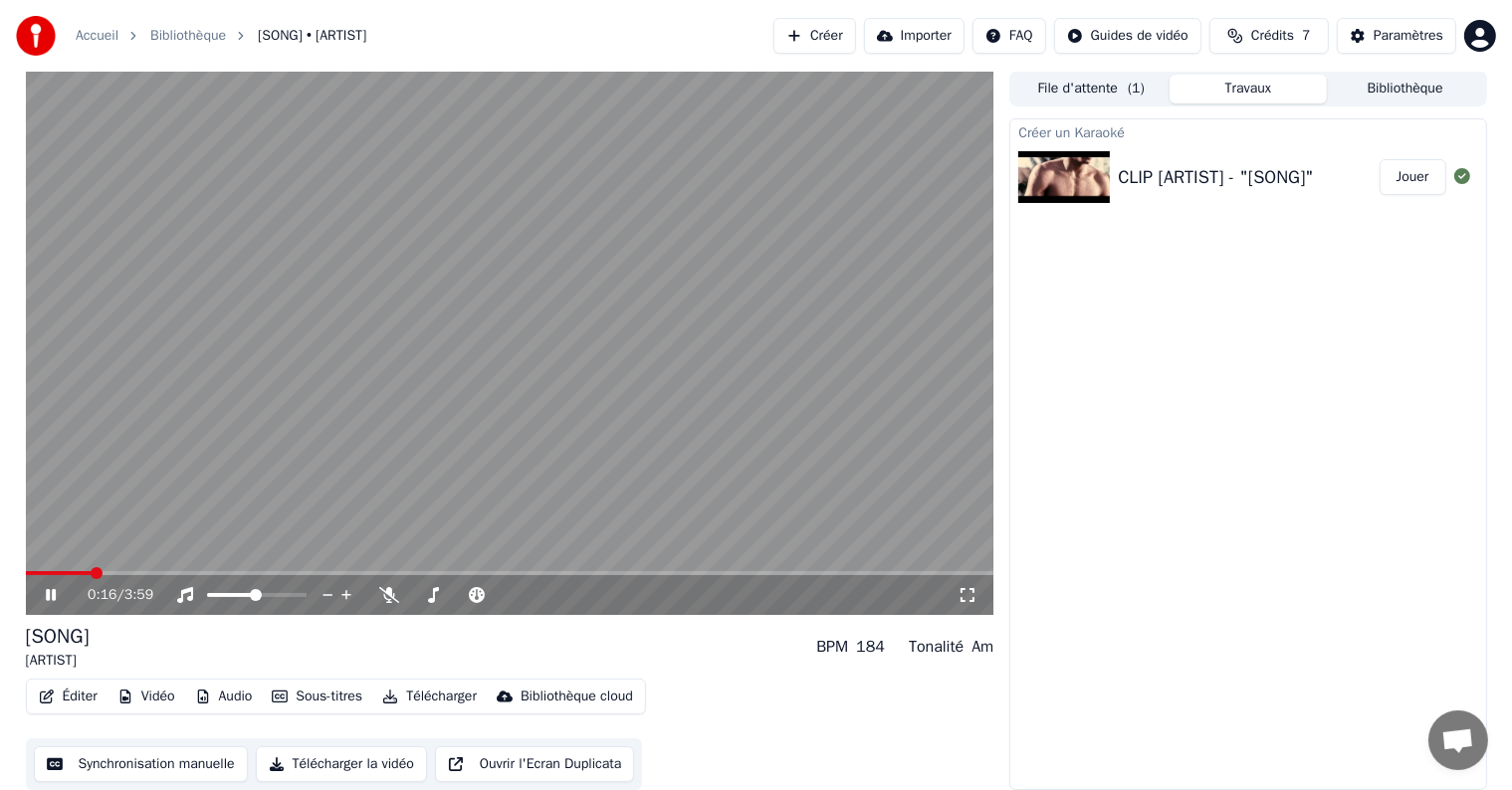 click at bounding box center (510, 342) 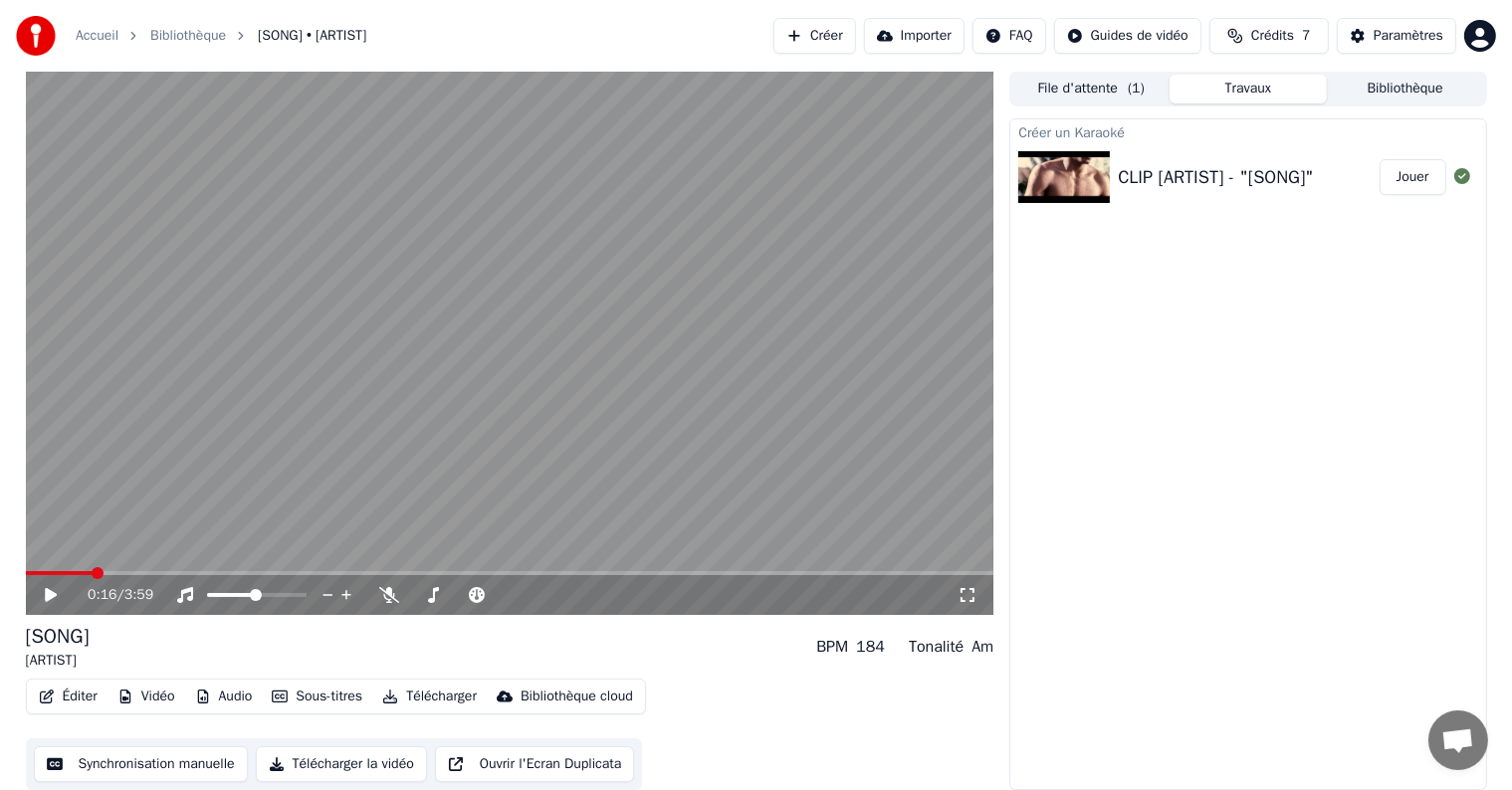 click at bounding box center (510, 342) 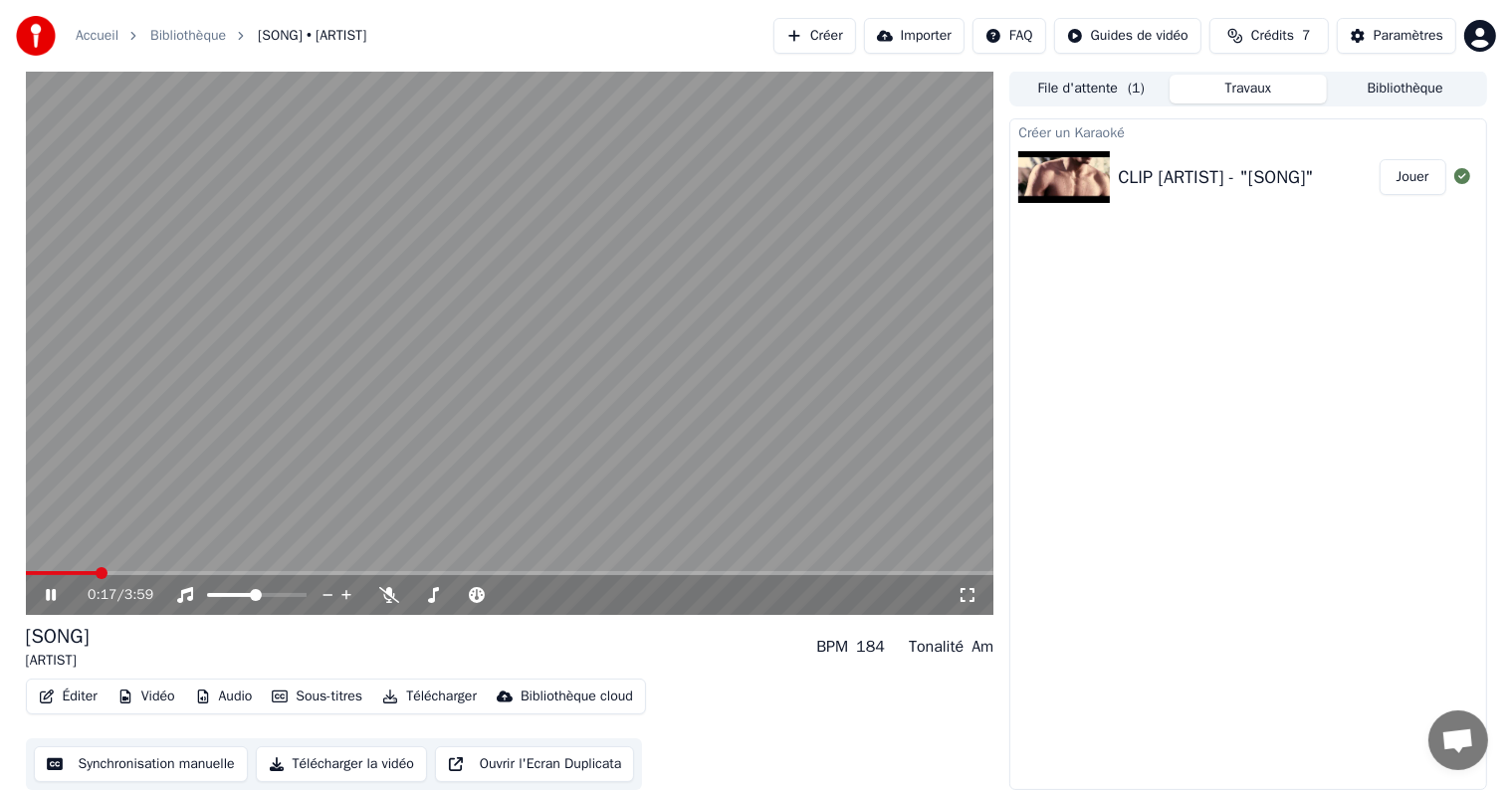 click on "0:17  /  3:59" at bounding box center [510, 595] 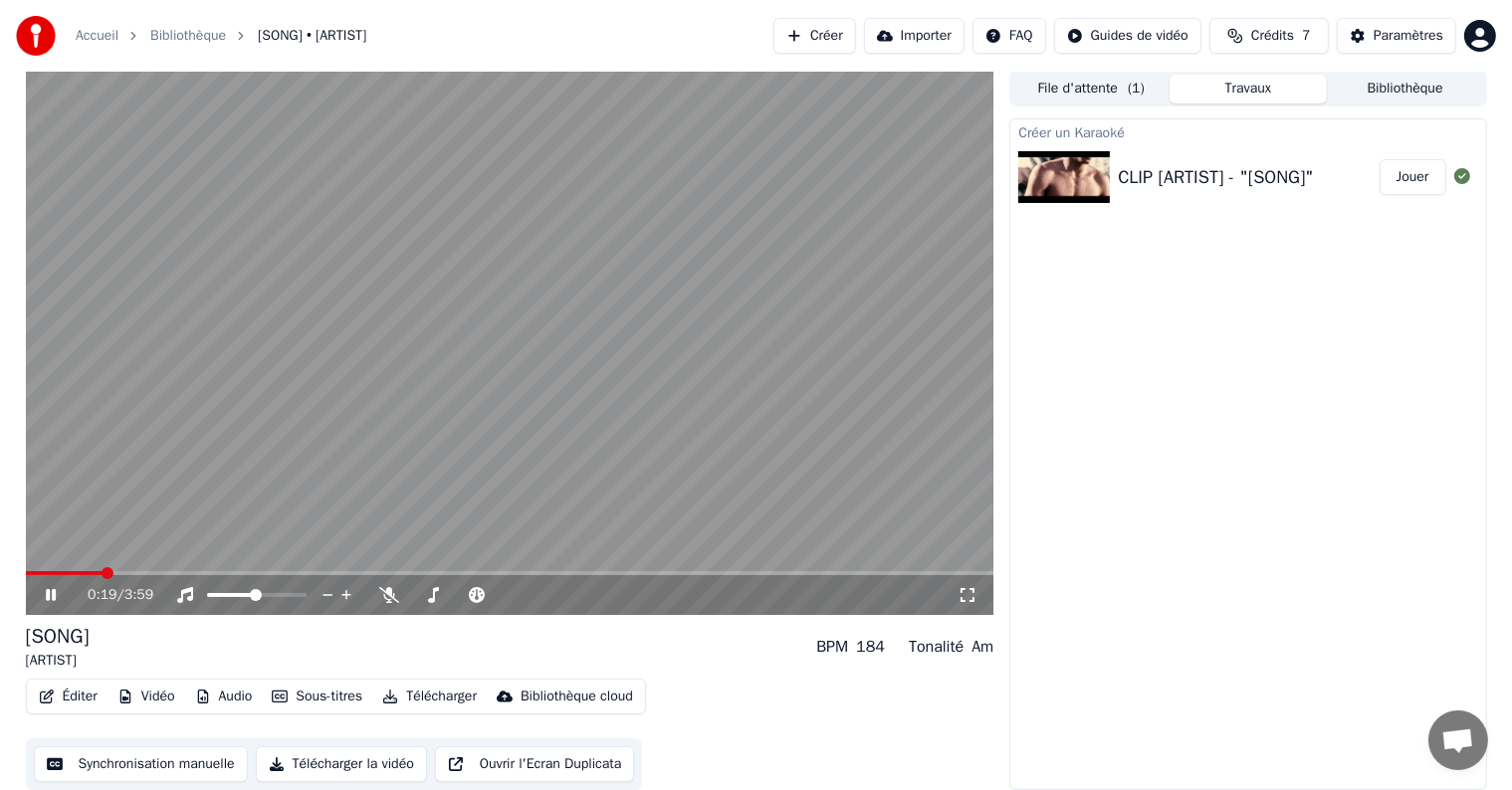 click 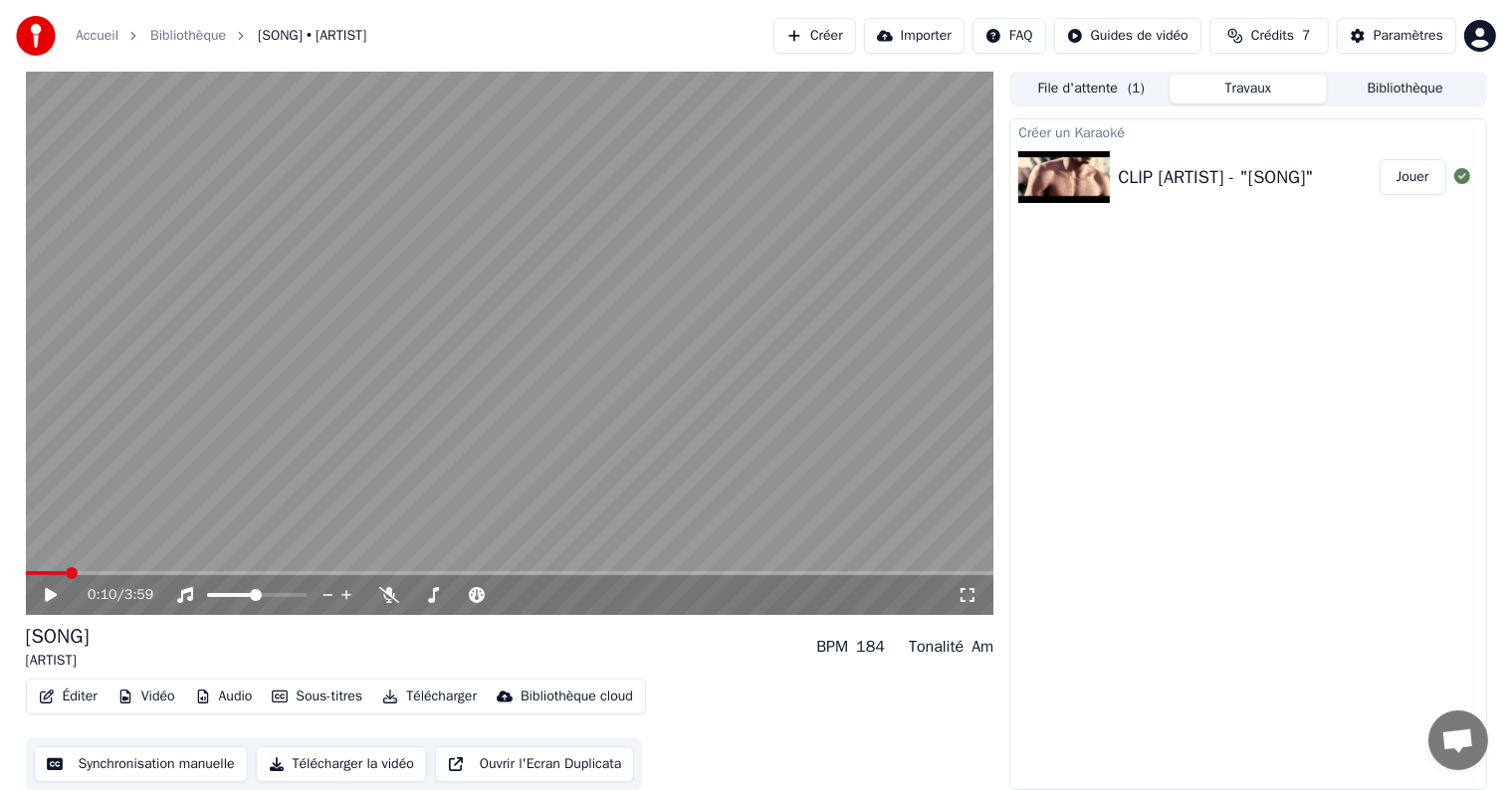 click at bounding box center (72, 573) 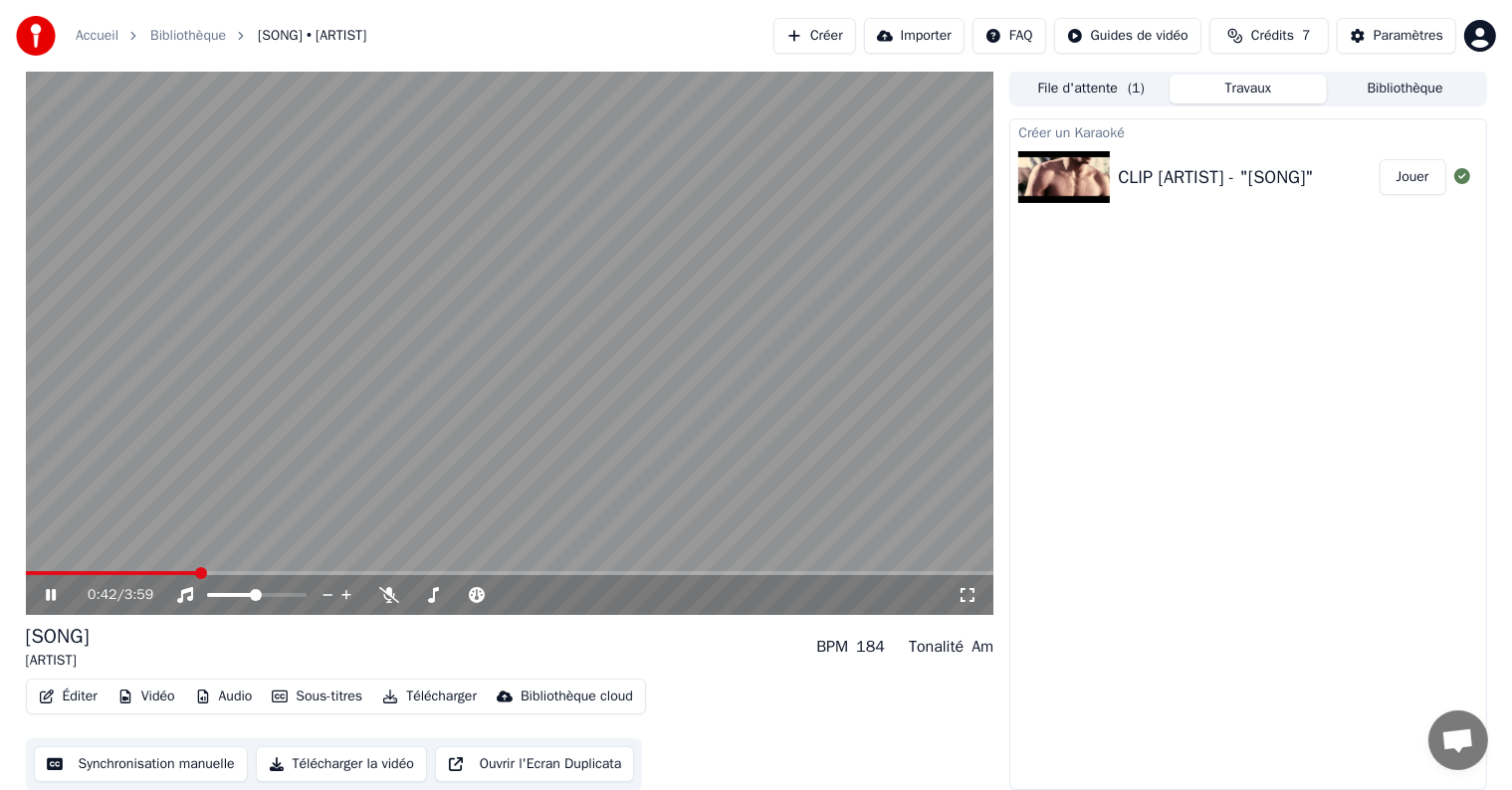 click 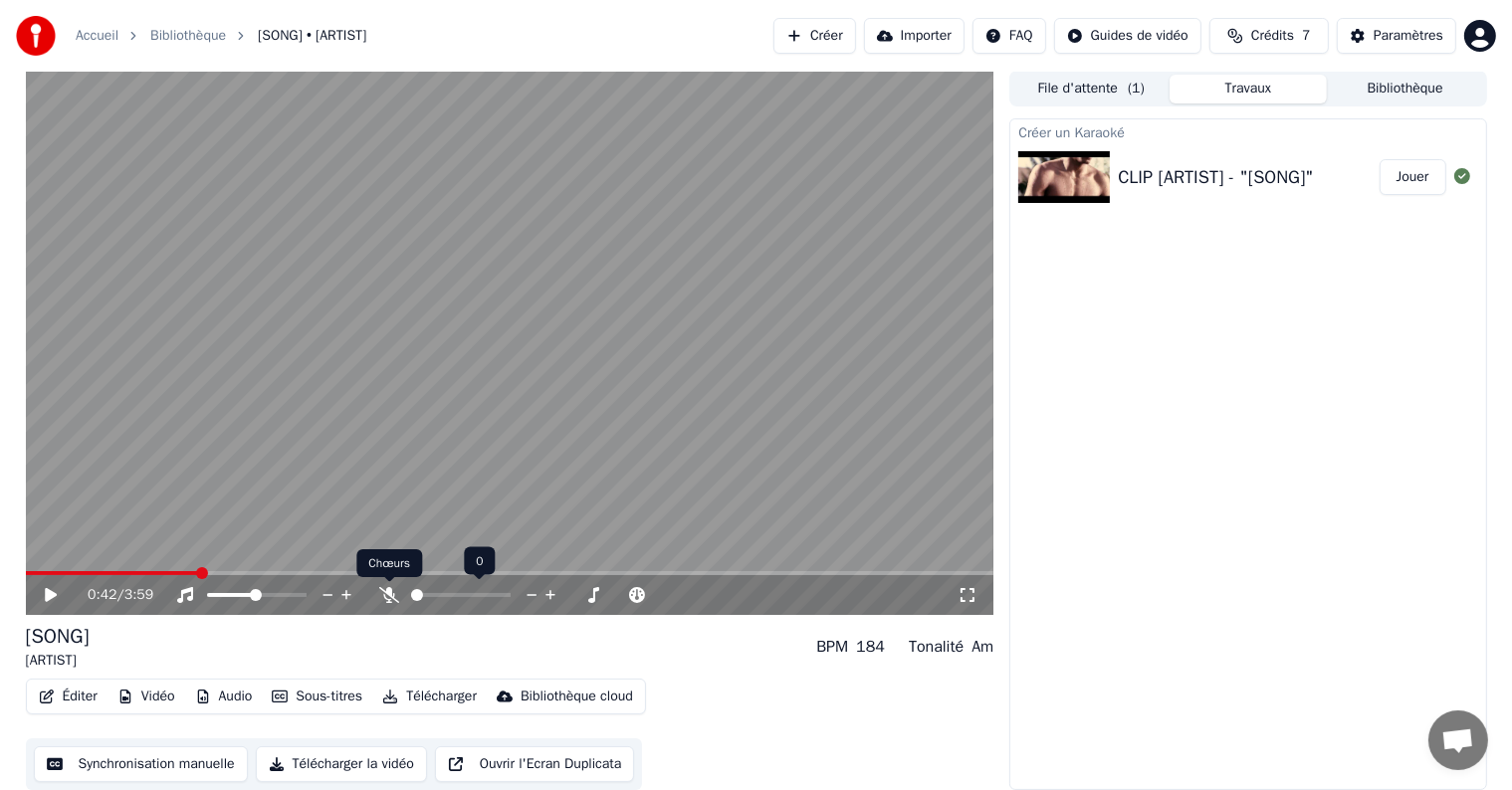 click 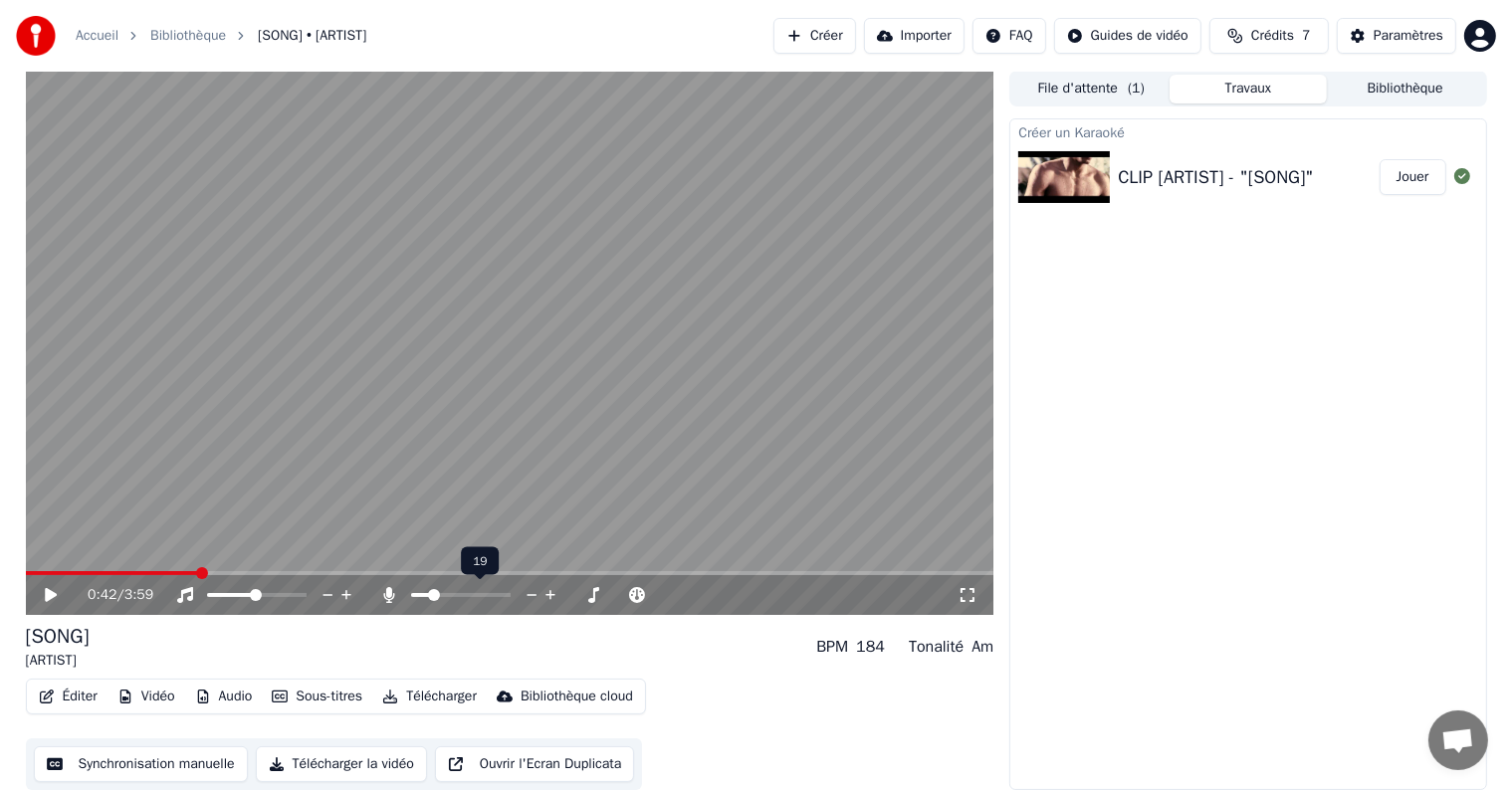 click at bounding box center [420, 595] 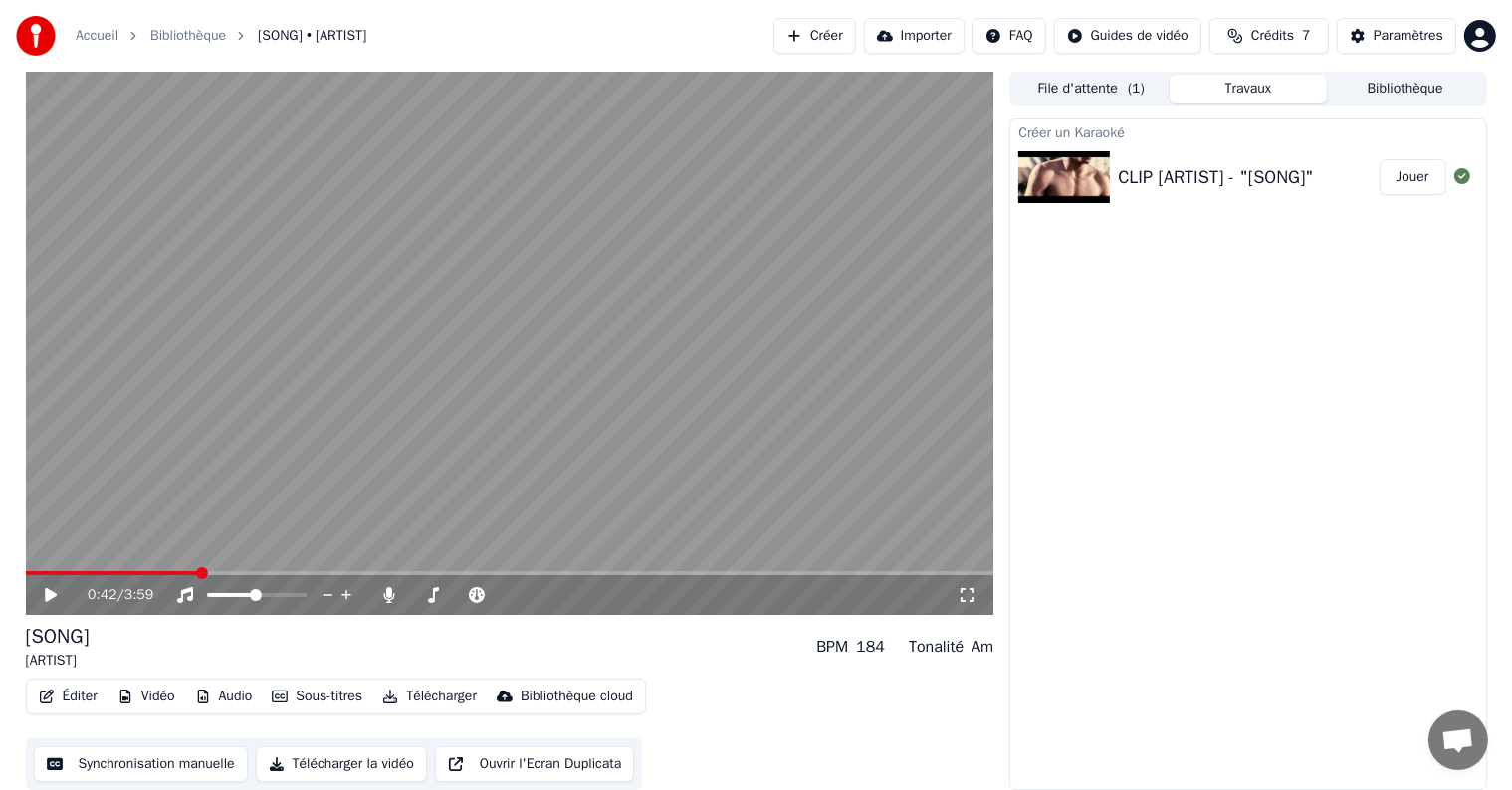 click on "0:42  /  3:59" at bounding box center (510, 595) 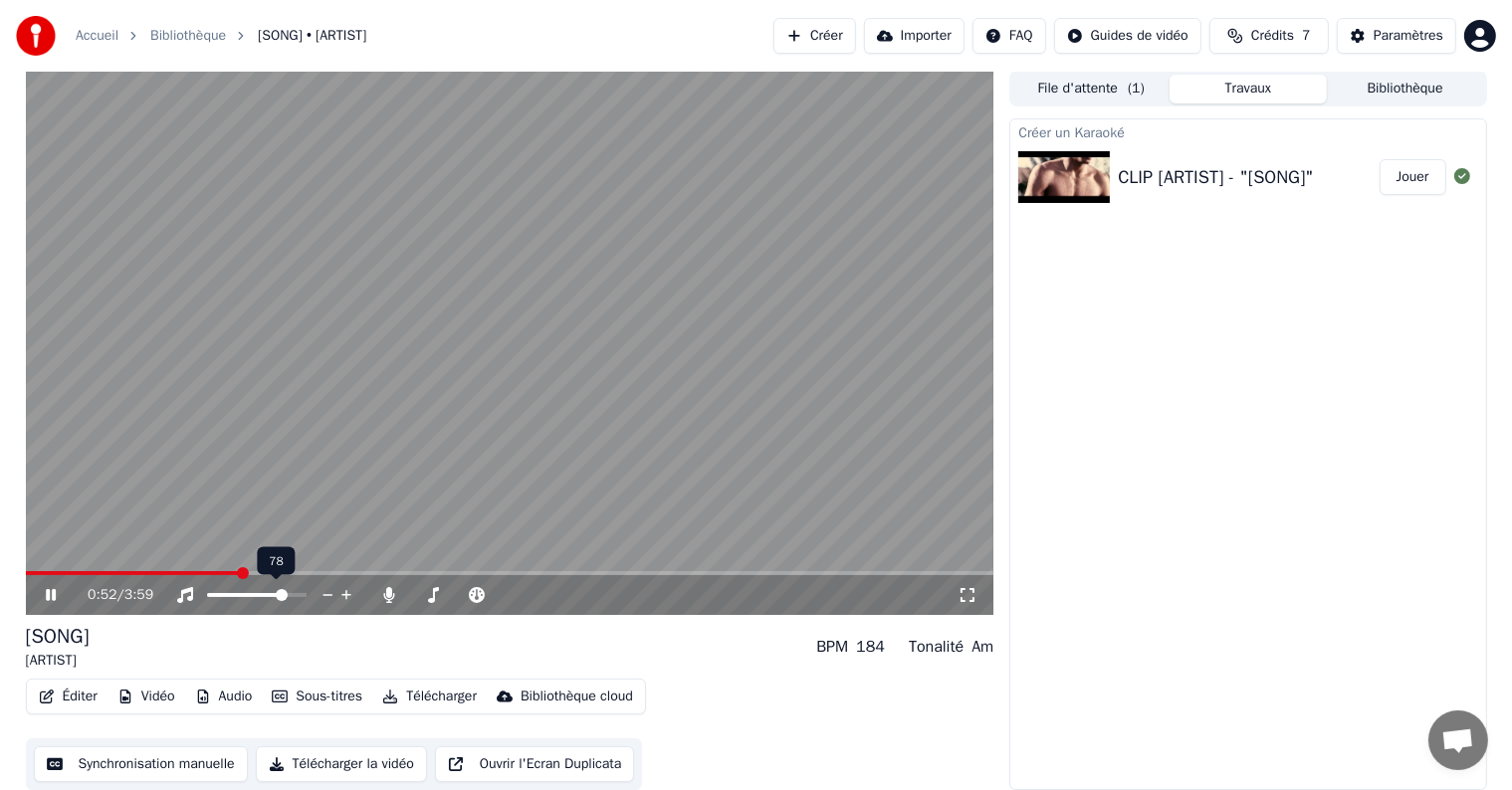 click at bounding box center (282, 595) 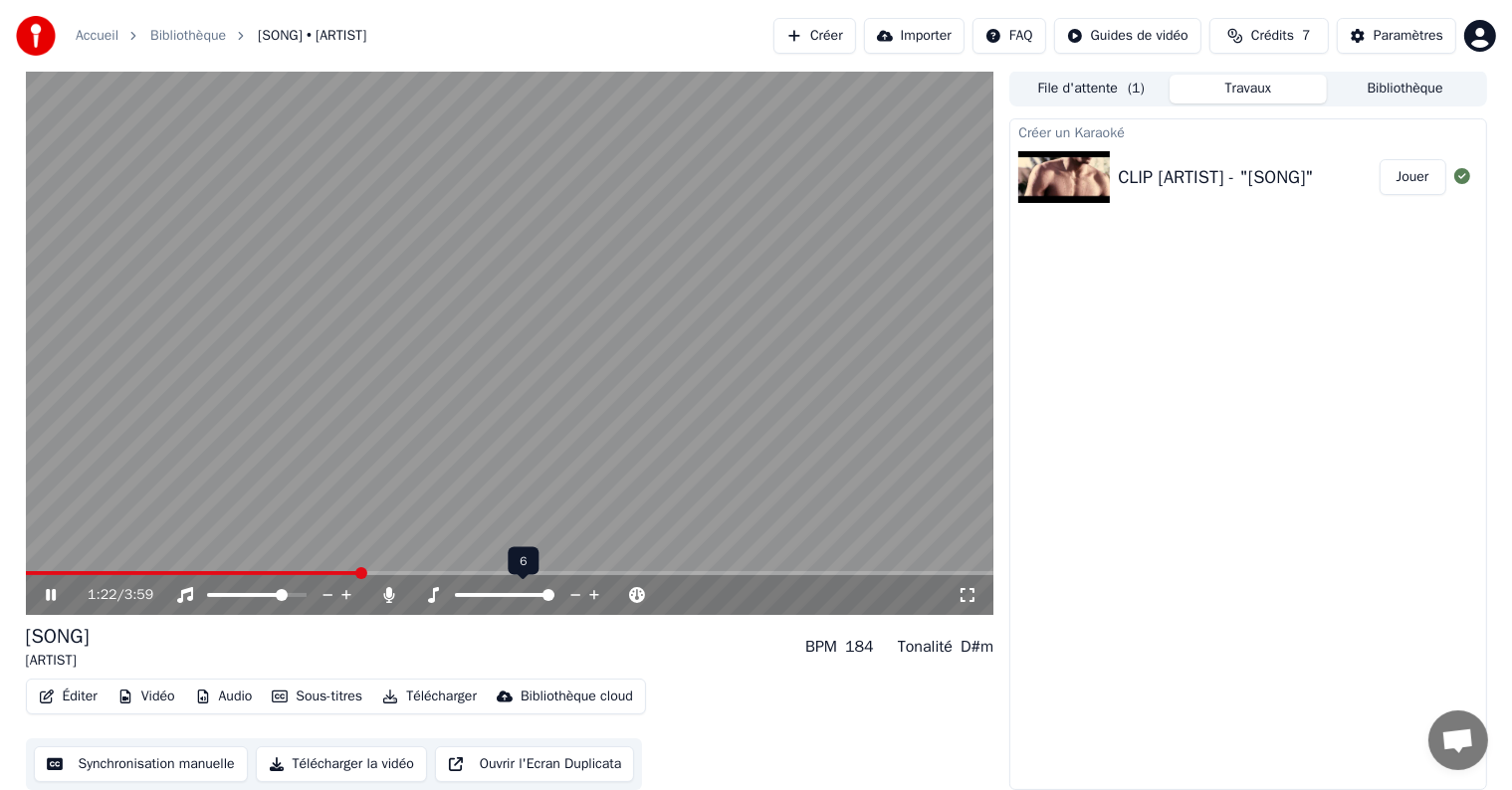 click at bounding box center (548, 595) 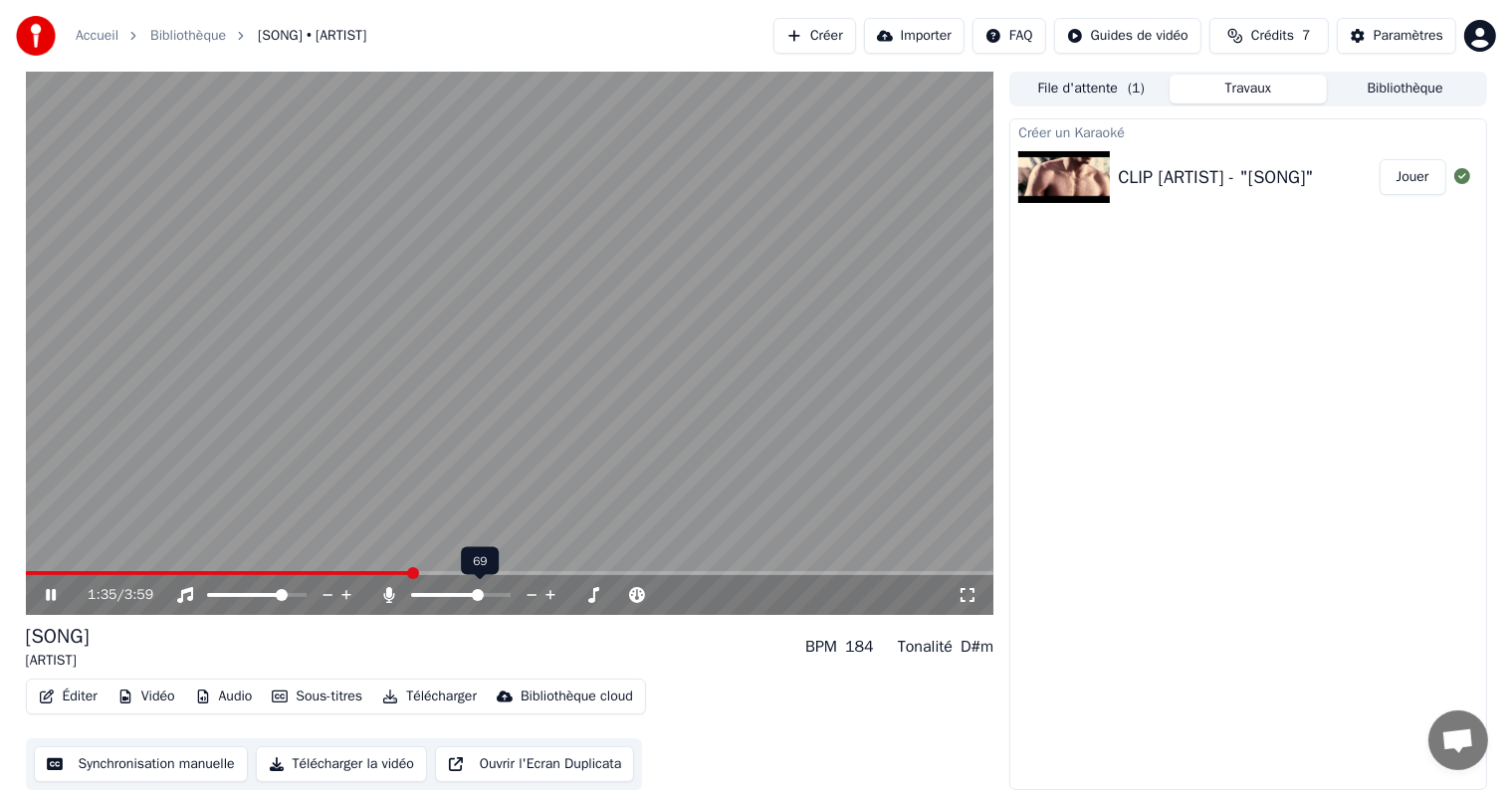 click at bounding box center (478, 595) 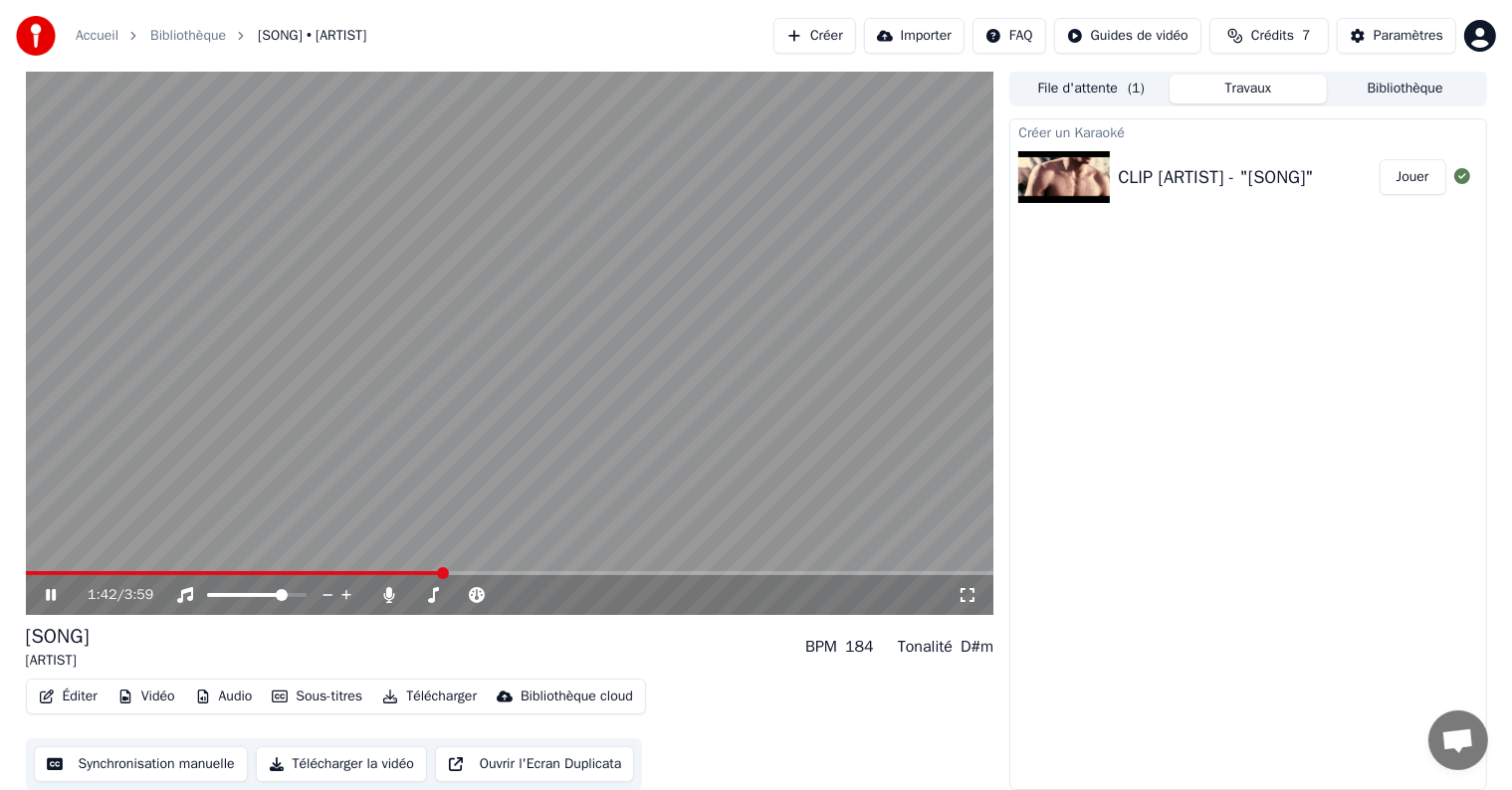 click 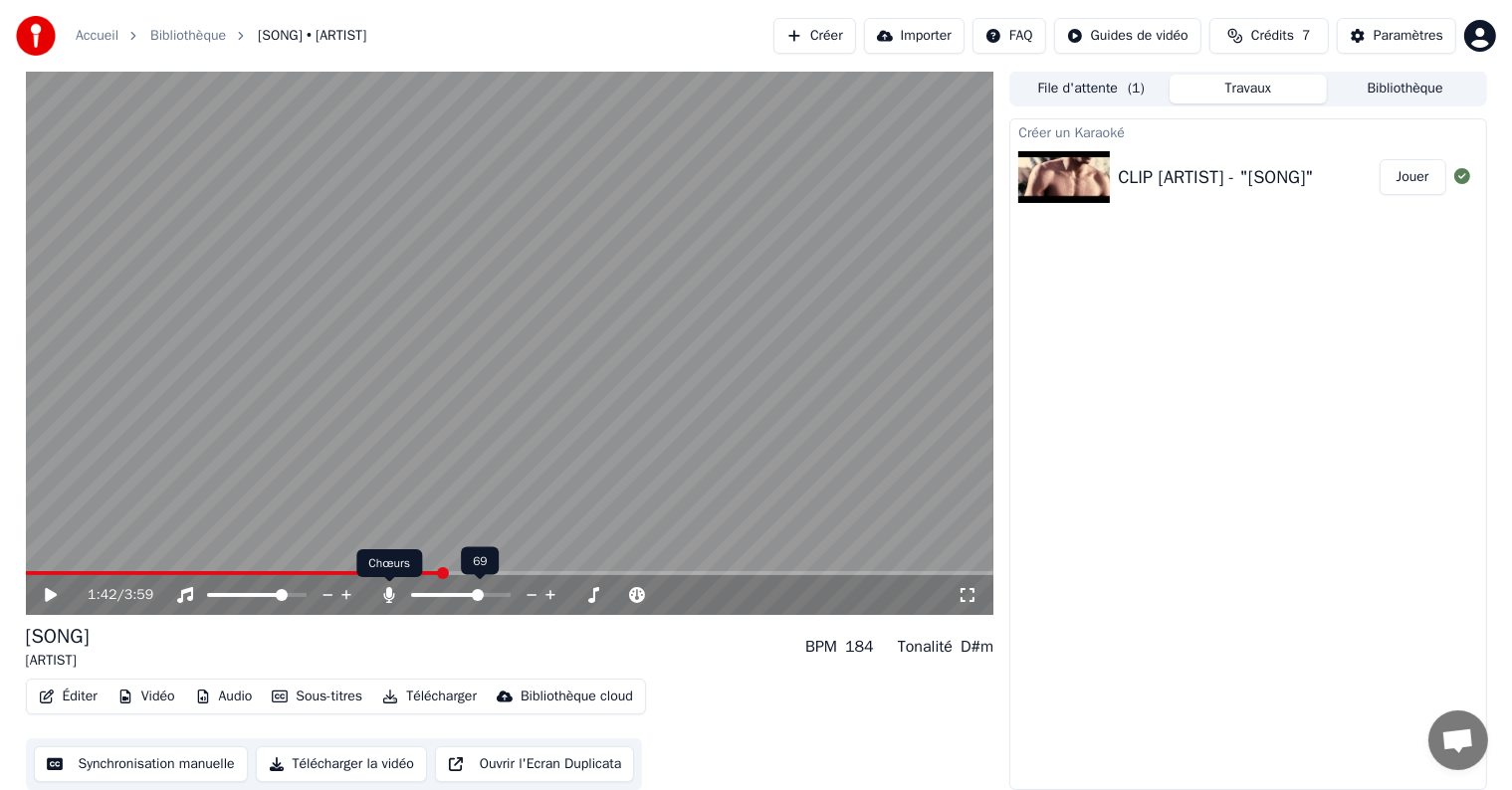 click 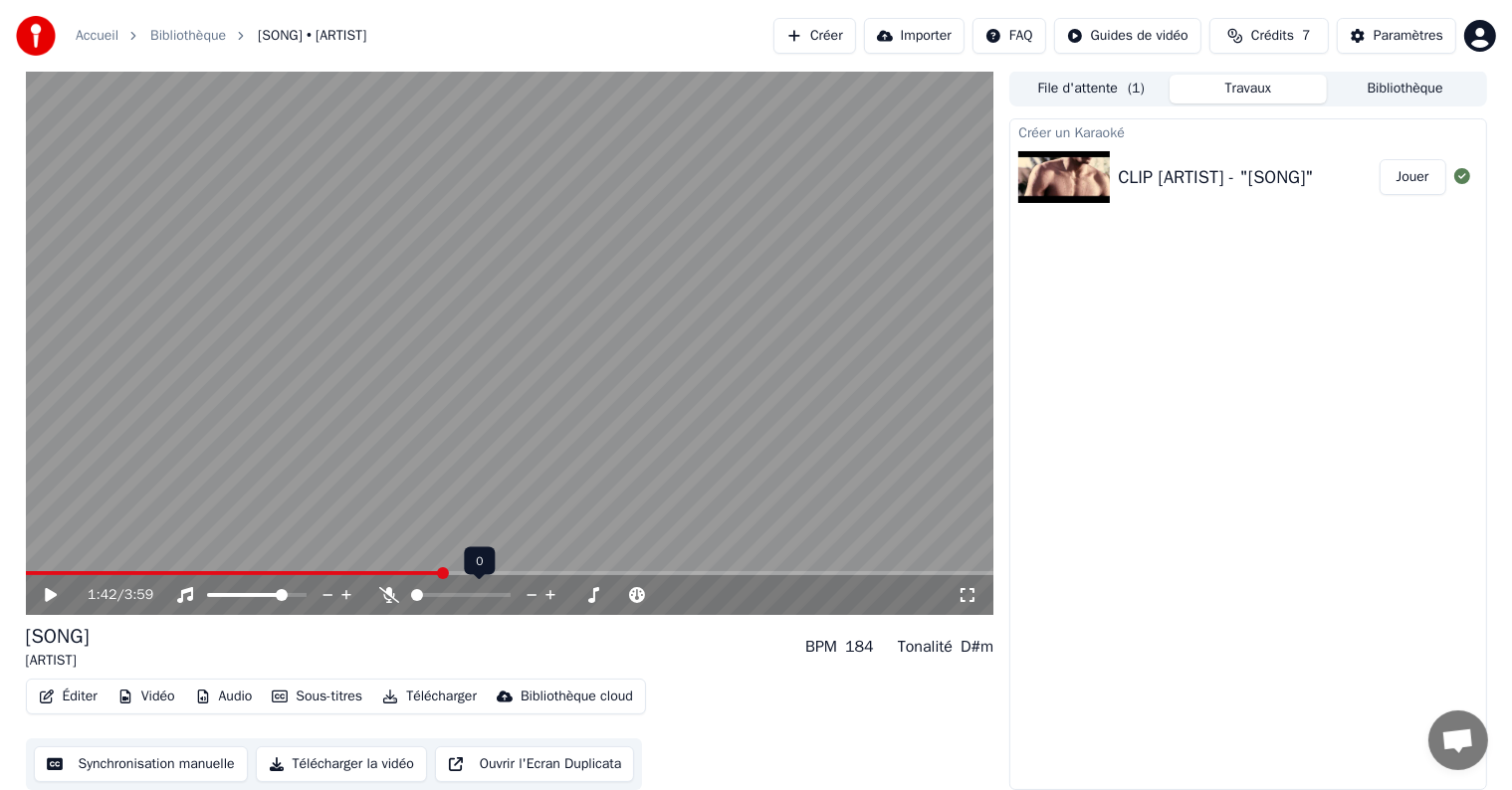 click 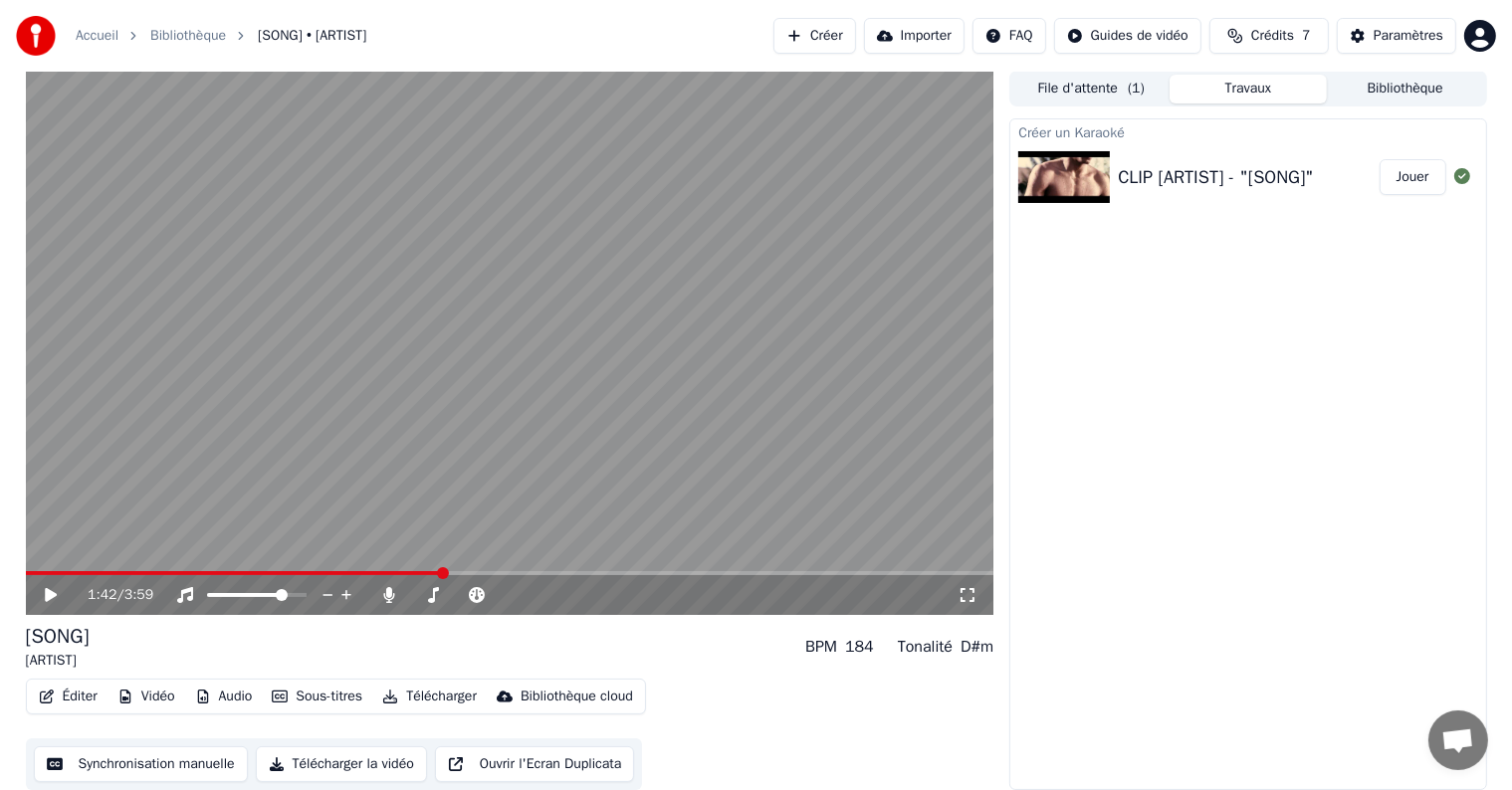 click on "Bibliothèque" at bounding box center [1405, 89] 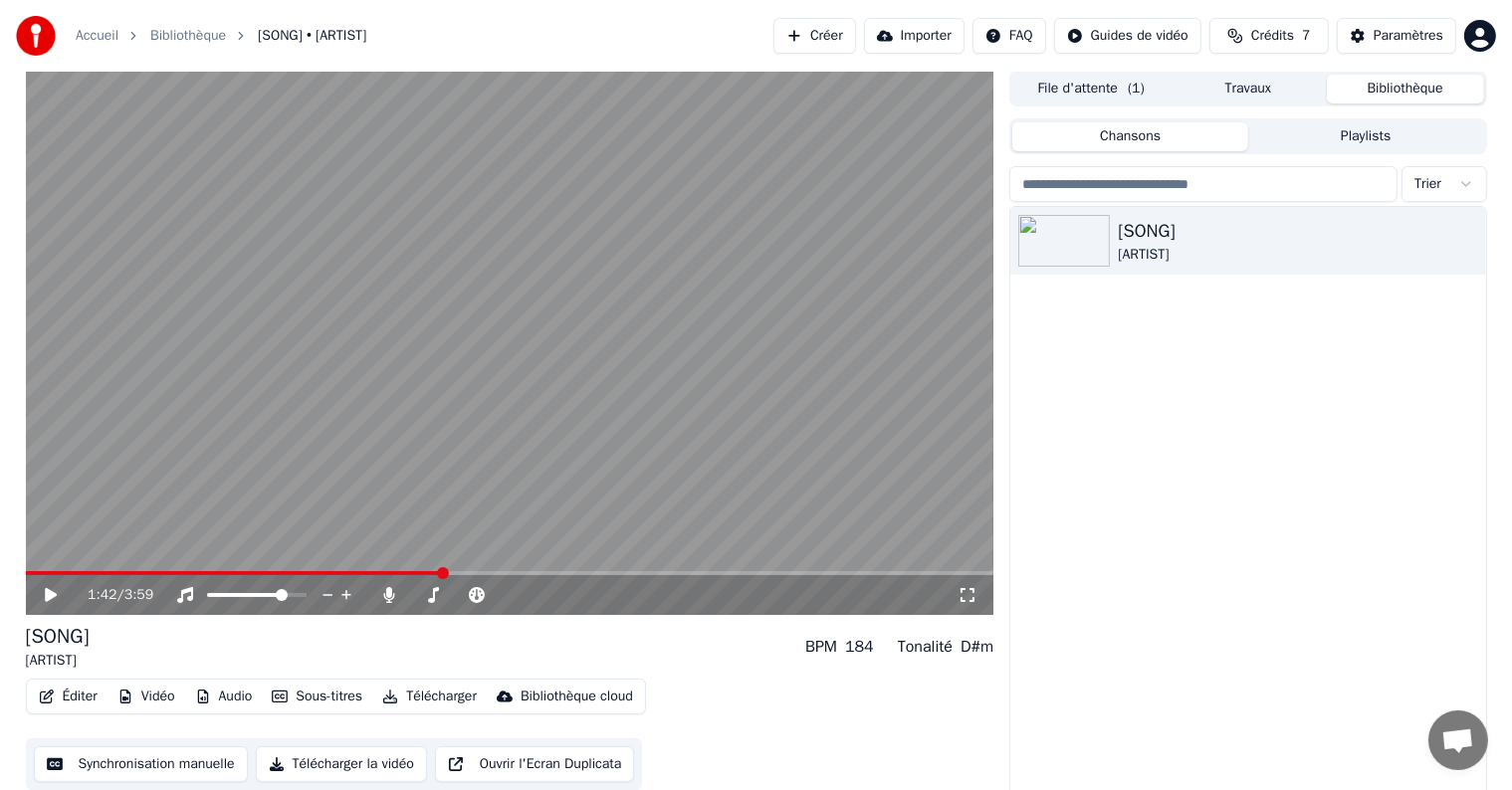 scroll, scrollTop: 9, scrollLeft: 0, axis: vertical 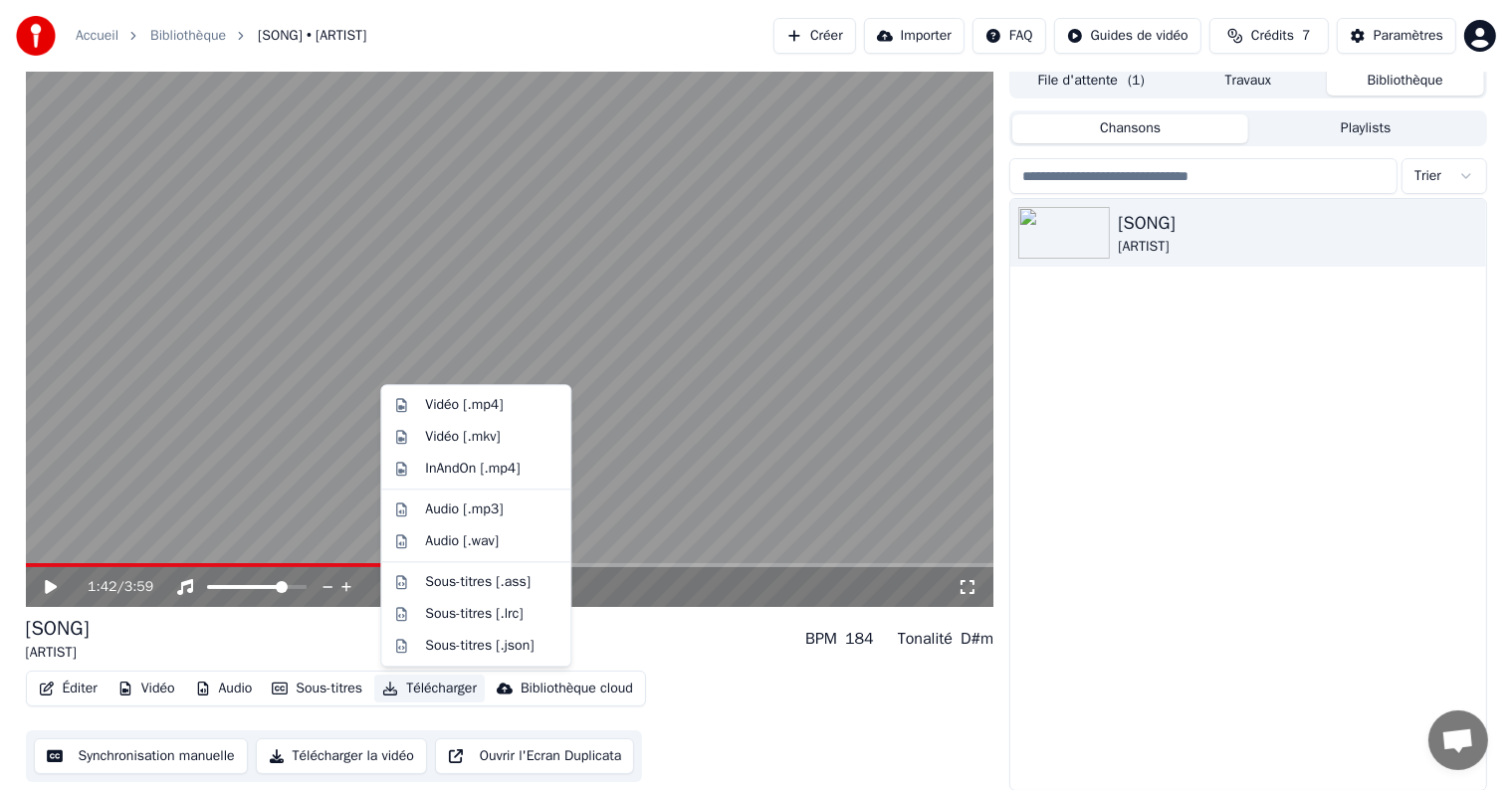 click on "Télécharger" at bounding box center [429, 689] 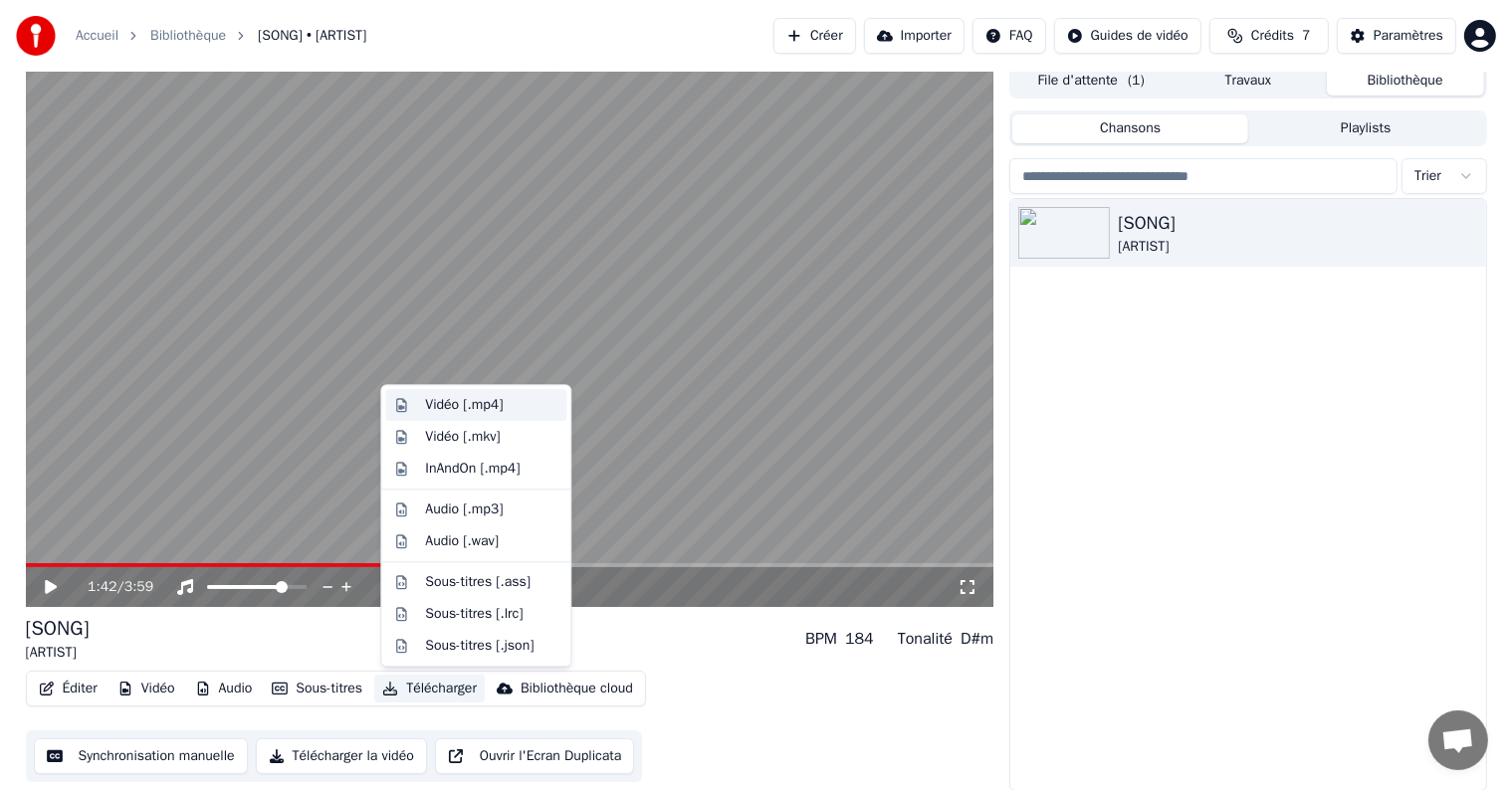 click on "Vidéo [.mp4]" at bounding box center [464, 405] 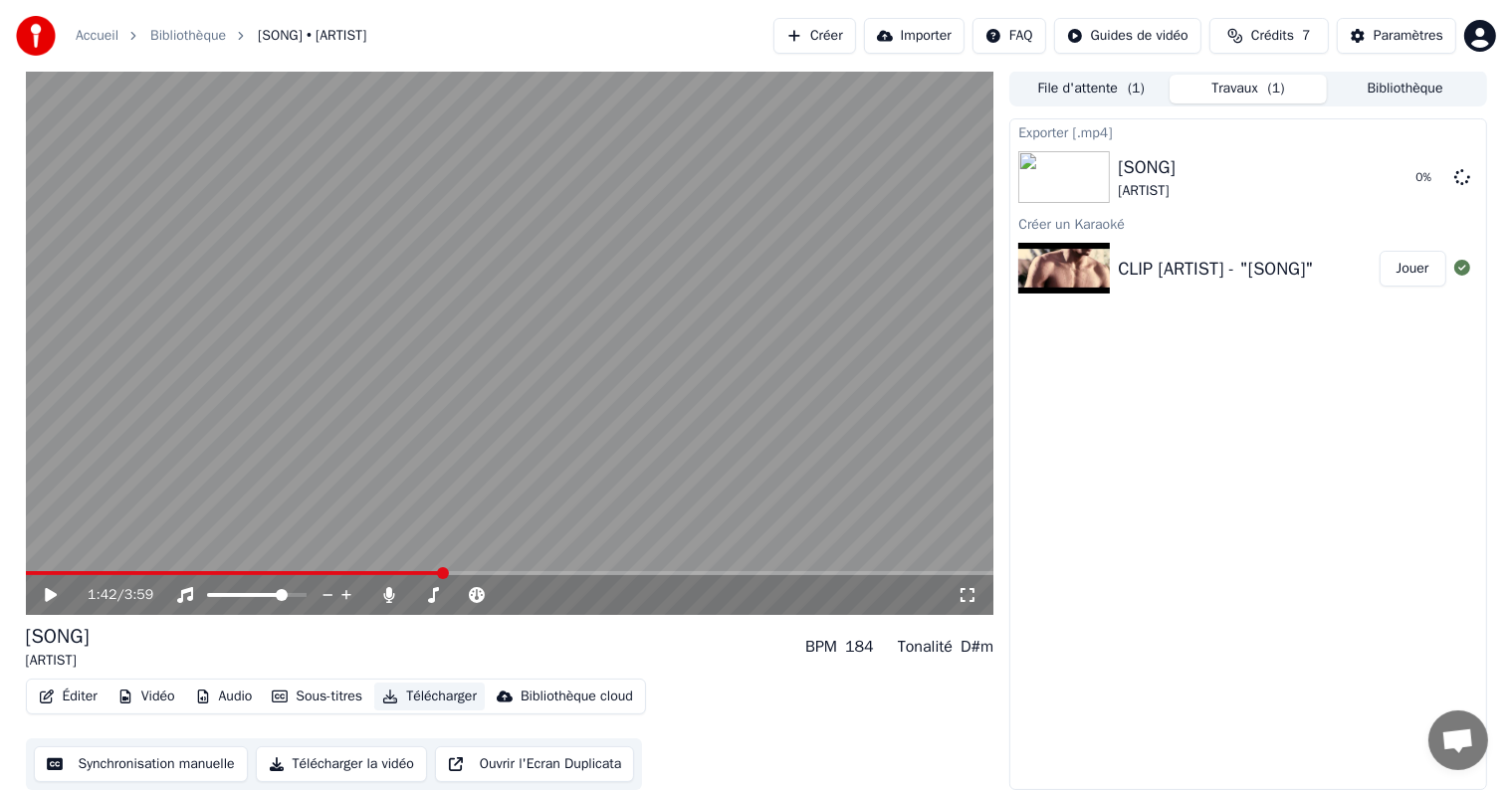scroll, scrollTop: 1, scrollLeft: 0, axis: vertical 